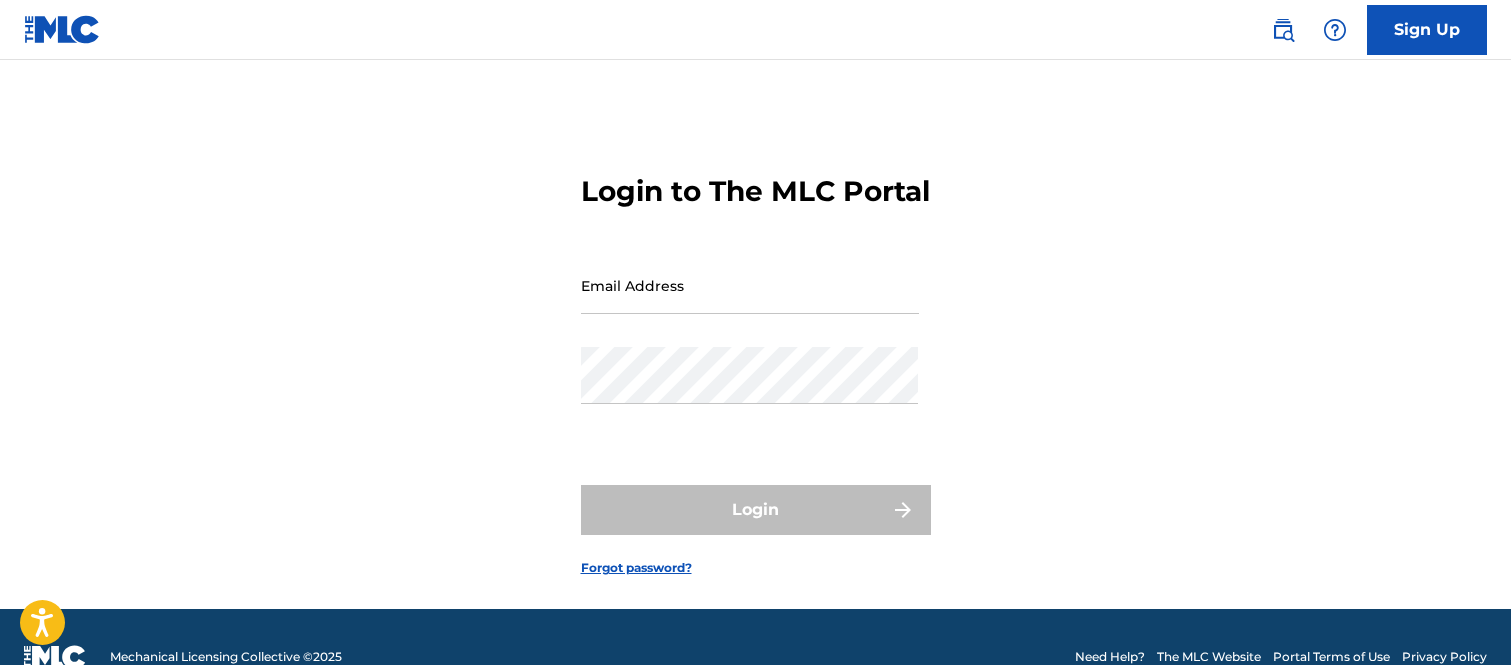 scroll, scrollTop: 0, scrollLeft: 0, axis: both 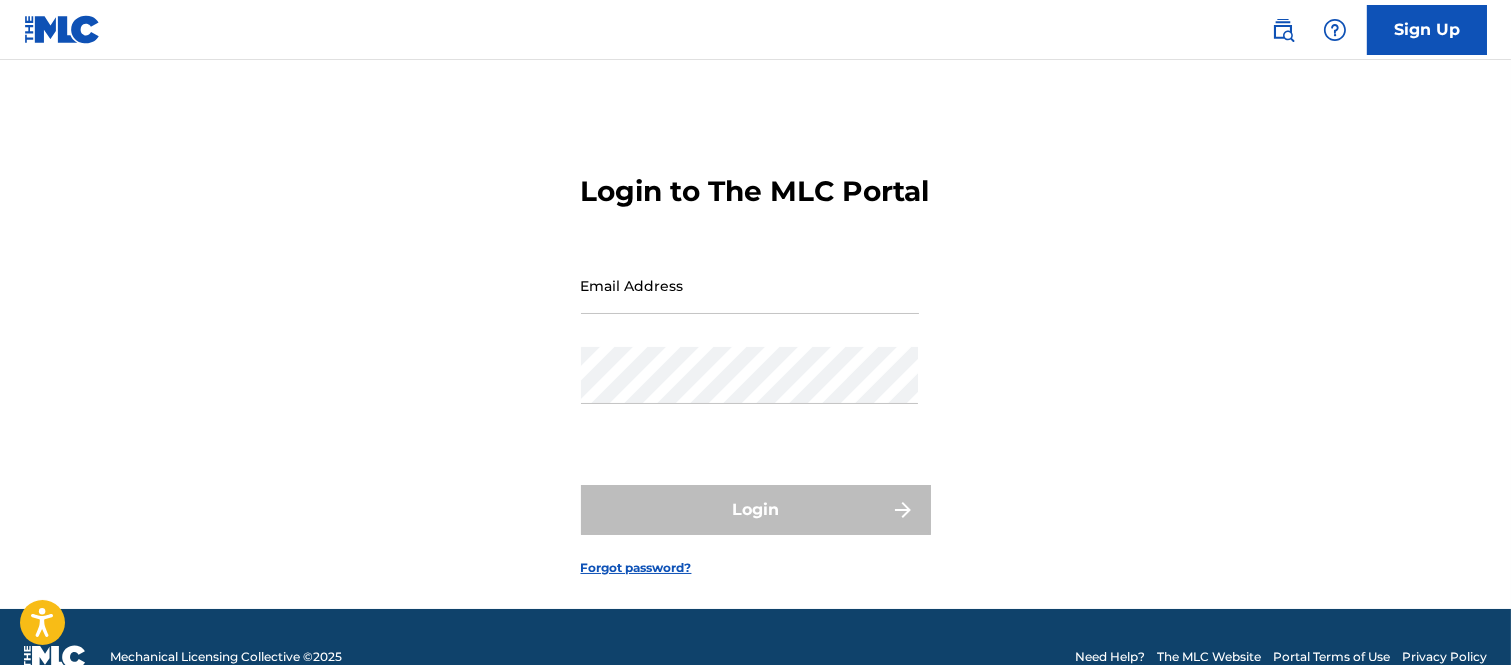click on "Email Address" at bounding box center [750, 285] 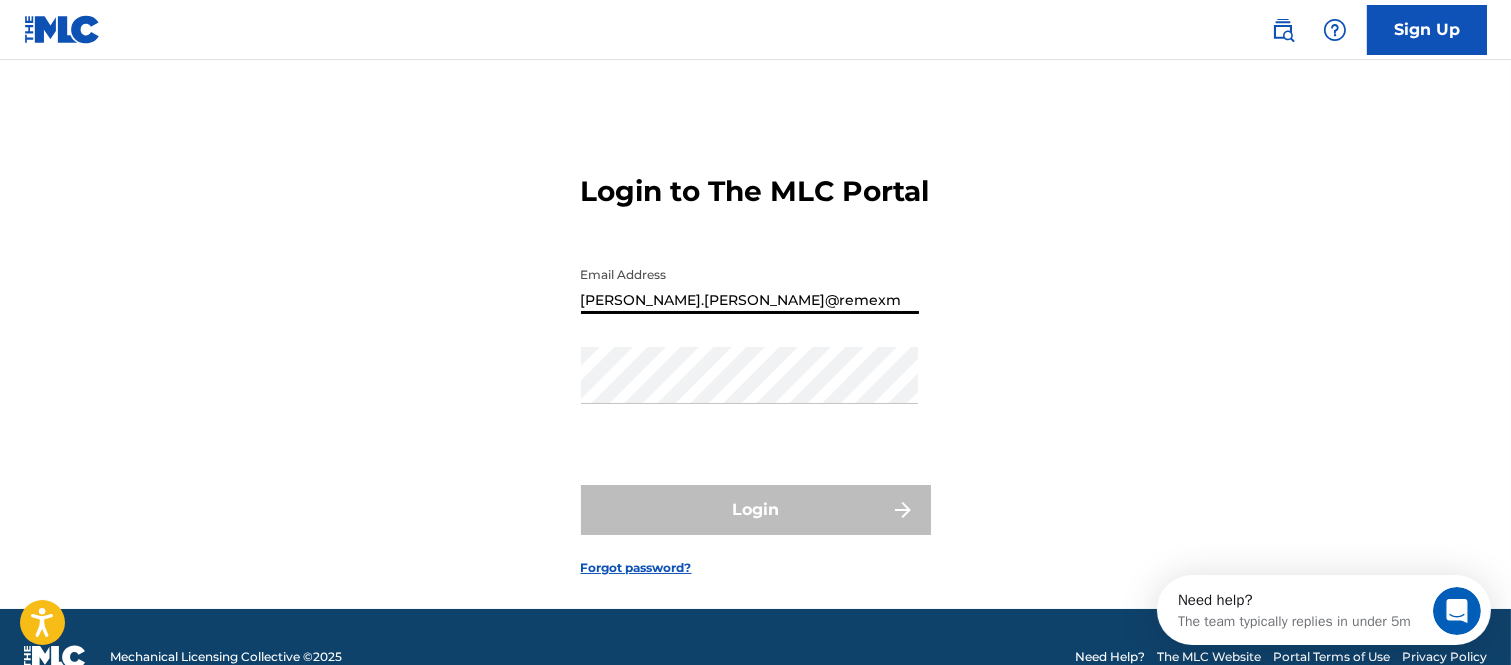 scroll, scrollTop: 0, scrollLeft: 0, axis: both 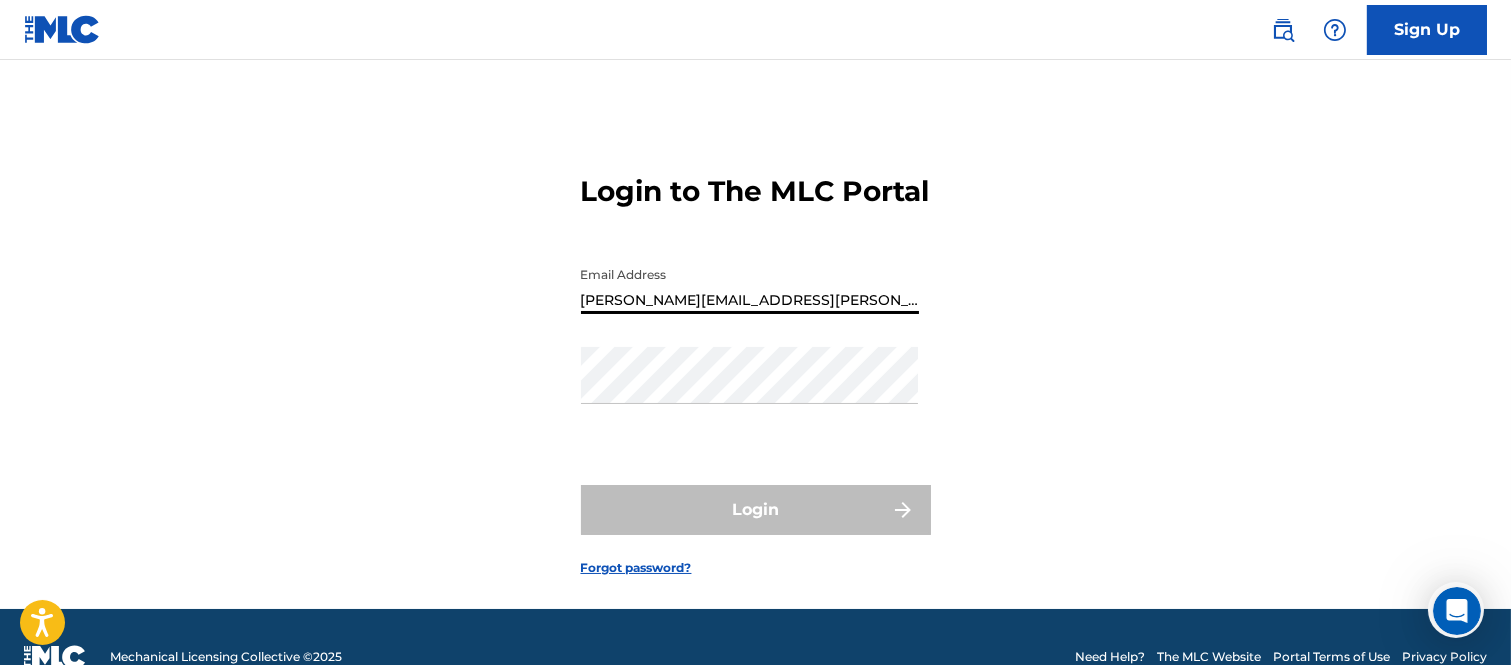 type on "[PERSON_NAME][EMAIL_ADDRESS][PERSON_NAME][DOMAIN_NAME]" 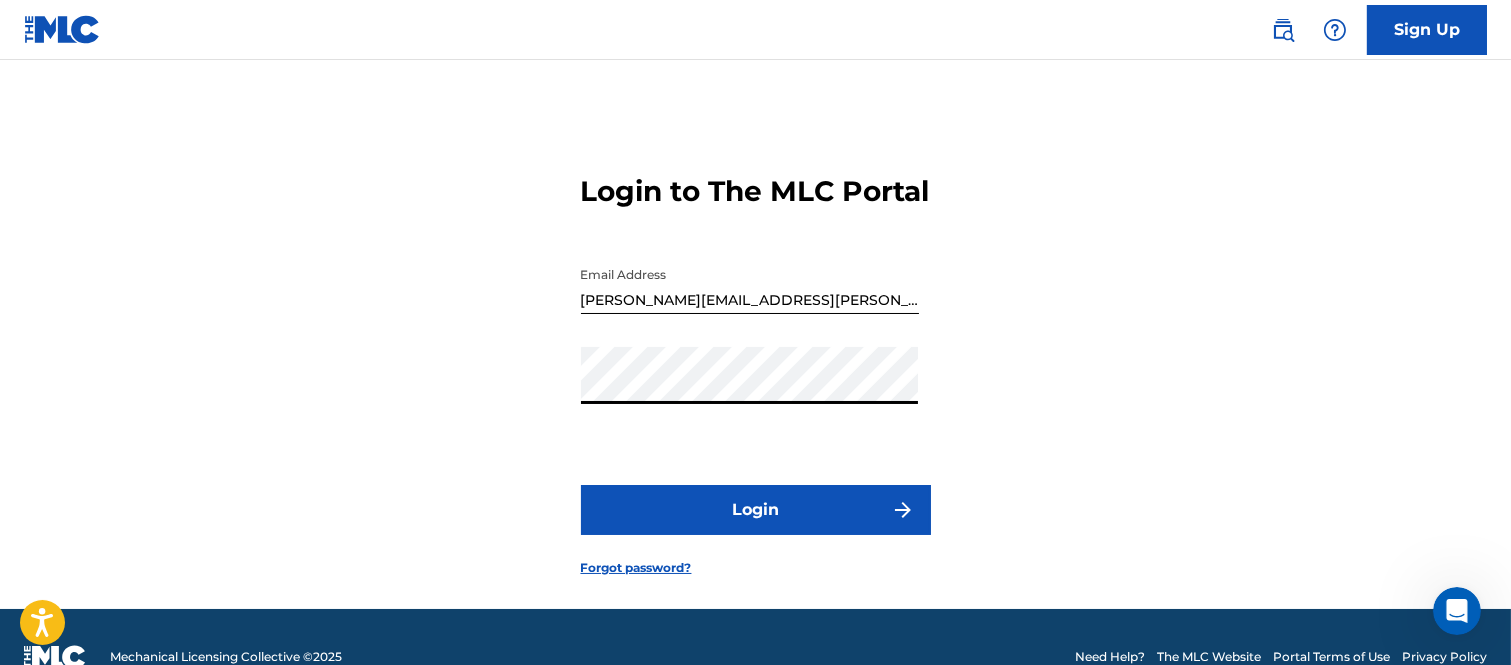 click on "Login" at bounding box center [756, 510] 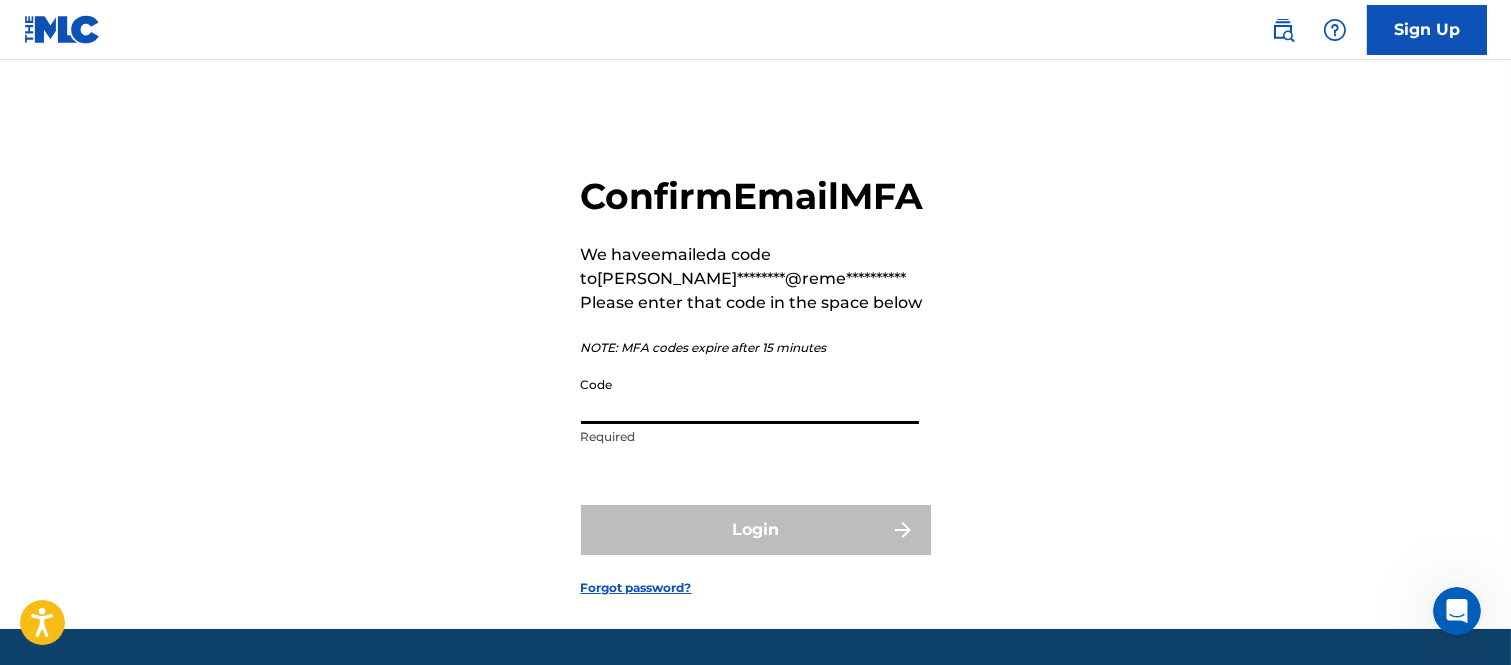 click on "Code" at bounding box center (750, 395) 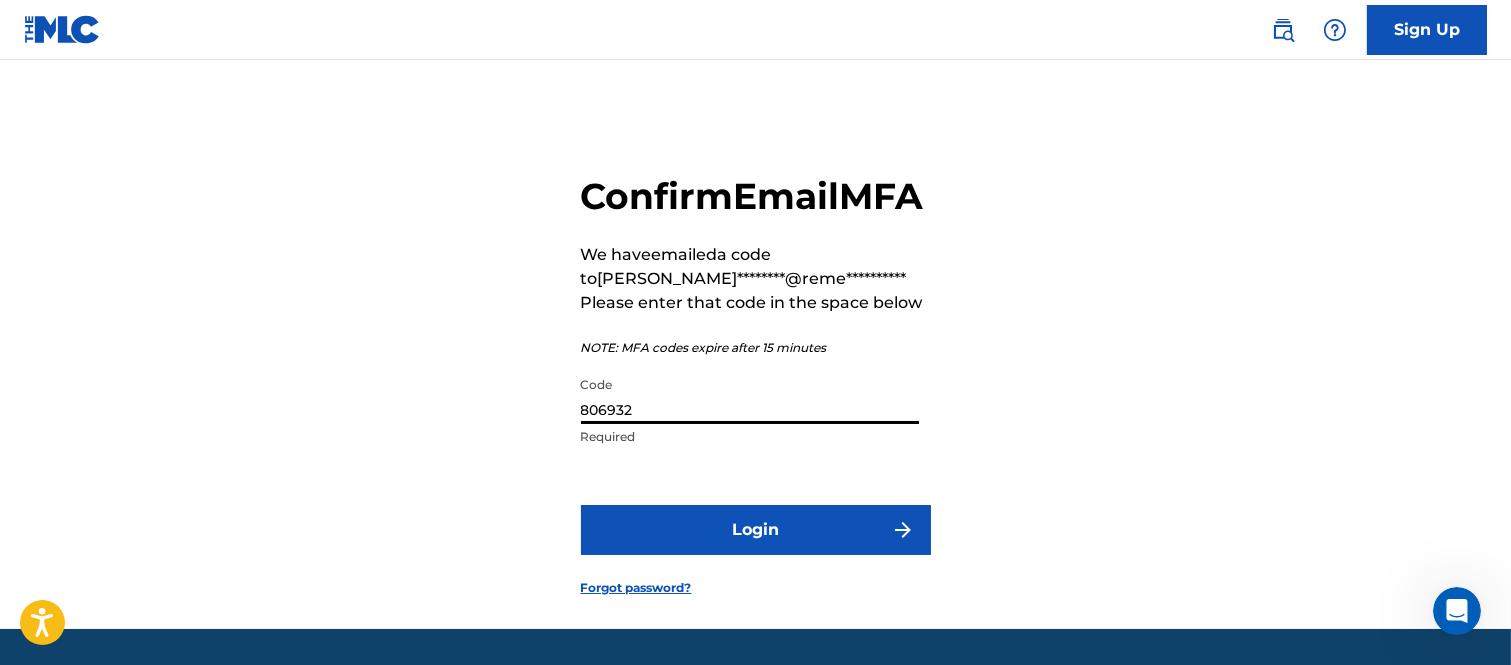 type on "806932" 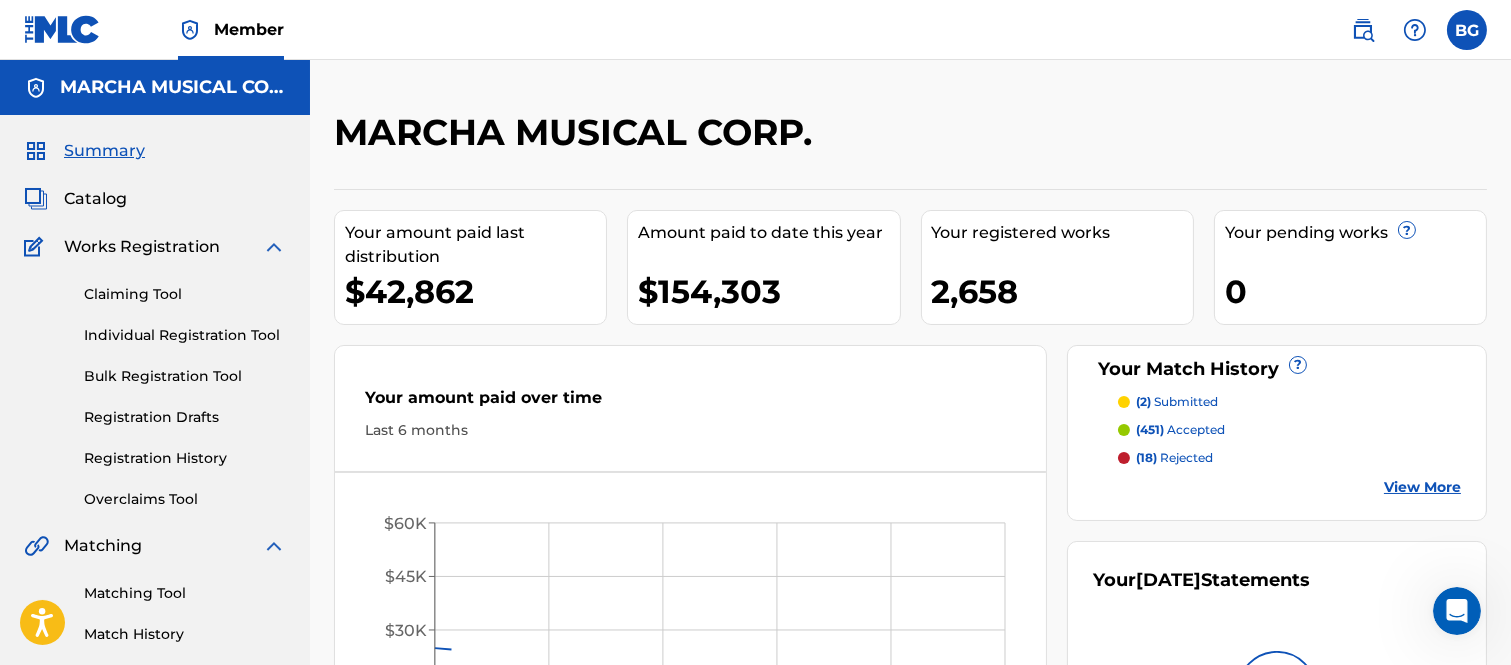 scroll, scrollTop: 0, scrollLeft: 0, axis: both 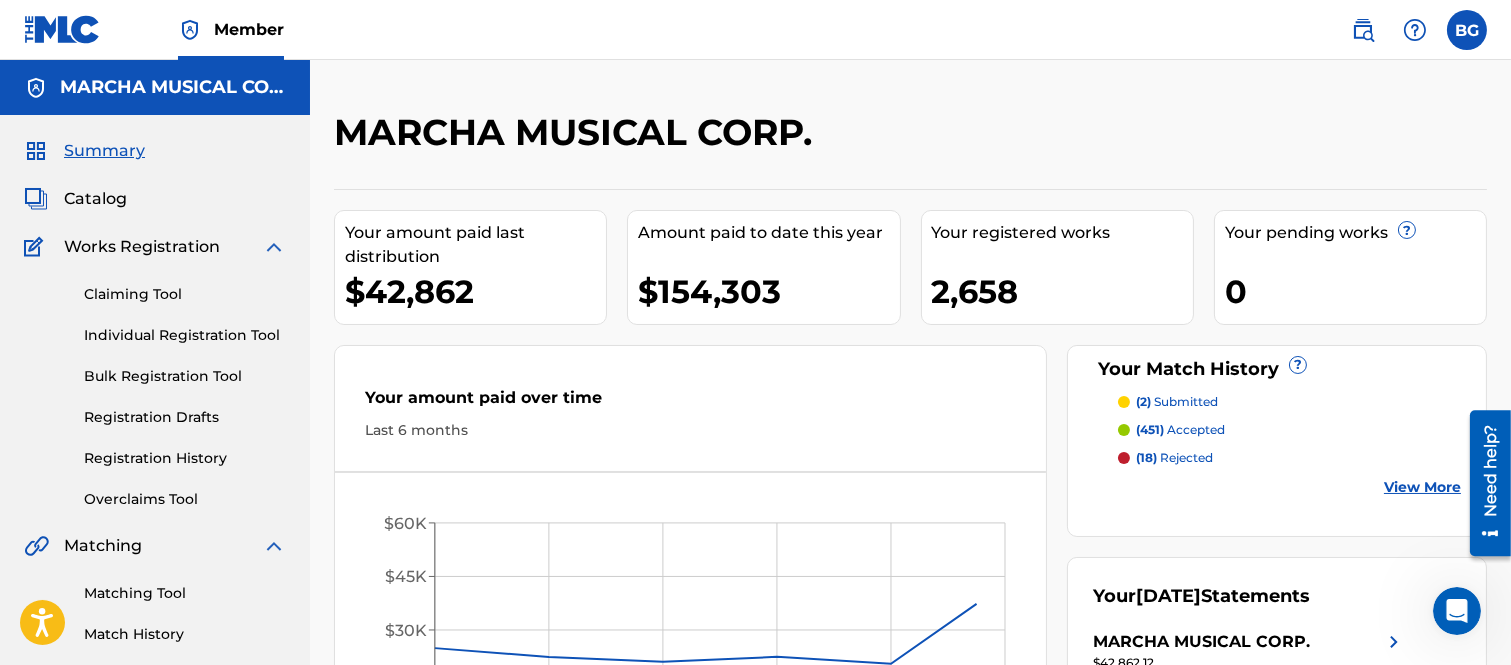 click on "Catalog" at bounding box center [95, 199] 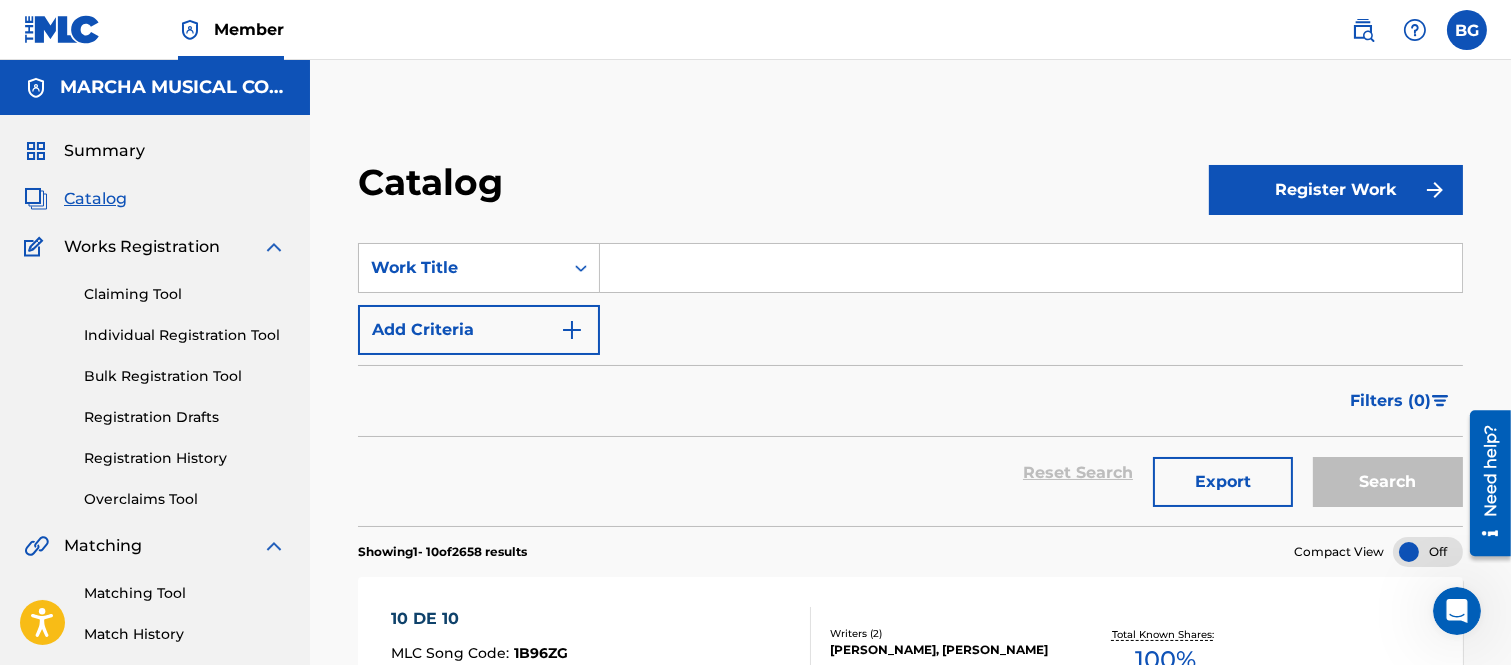 click at bounding box center (1031, 268) 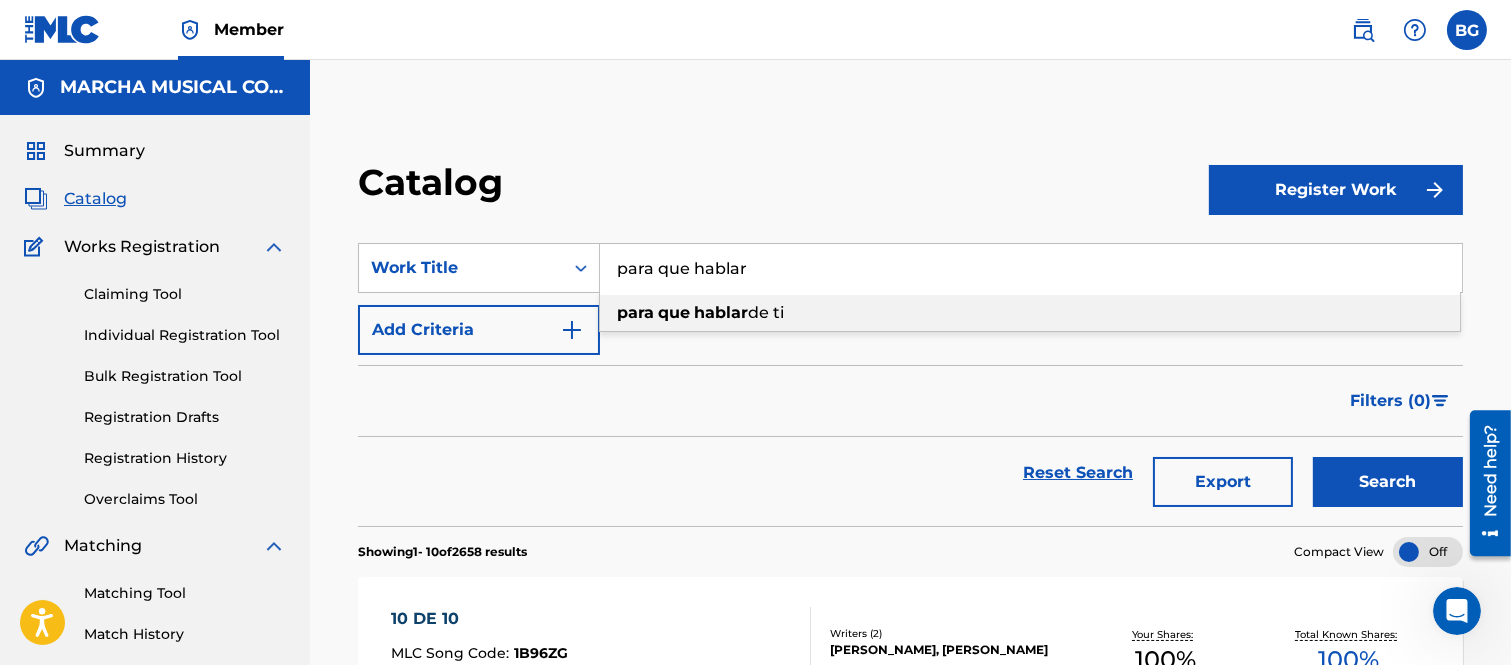 click on "para   que   hablar  de ti" at bounding box center (1030, 313) 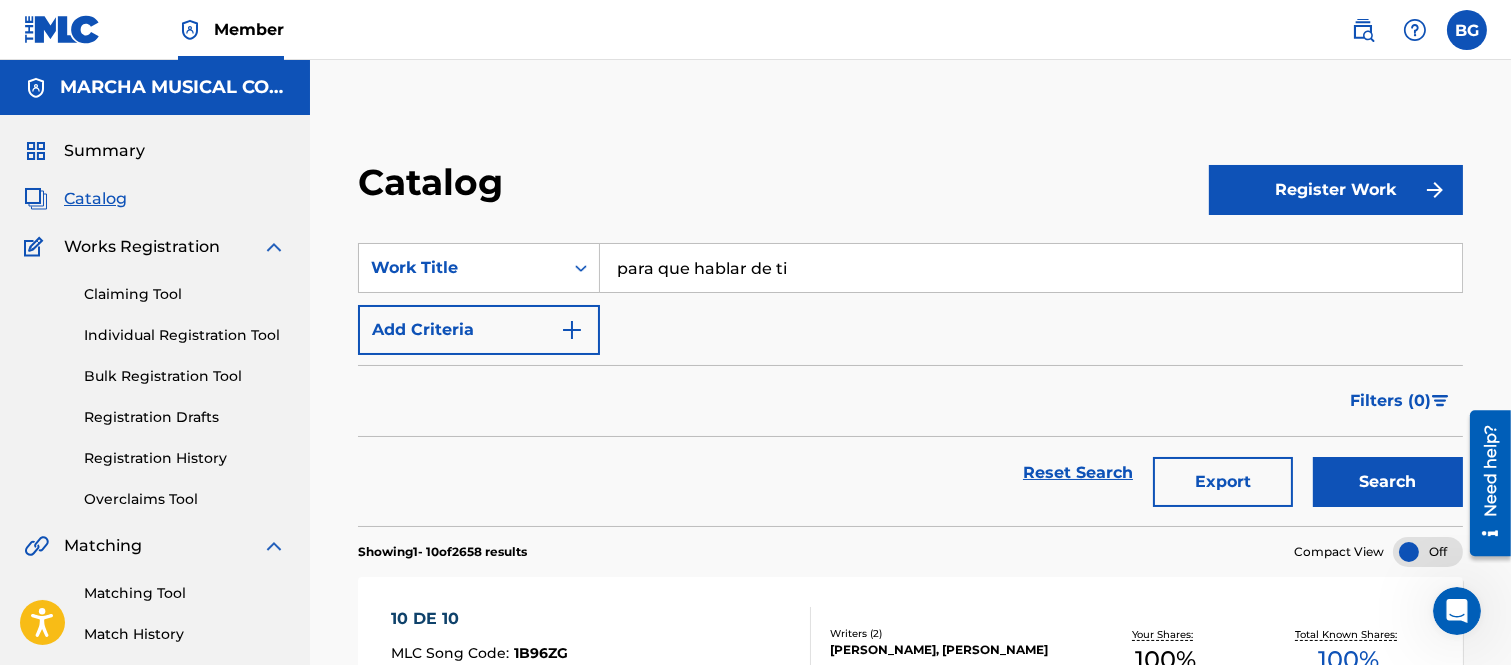 click on "Search" at bounding box center (1388, 482) 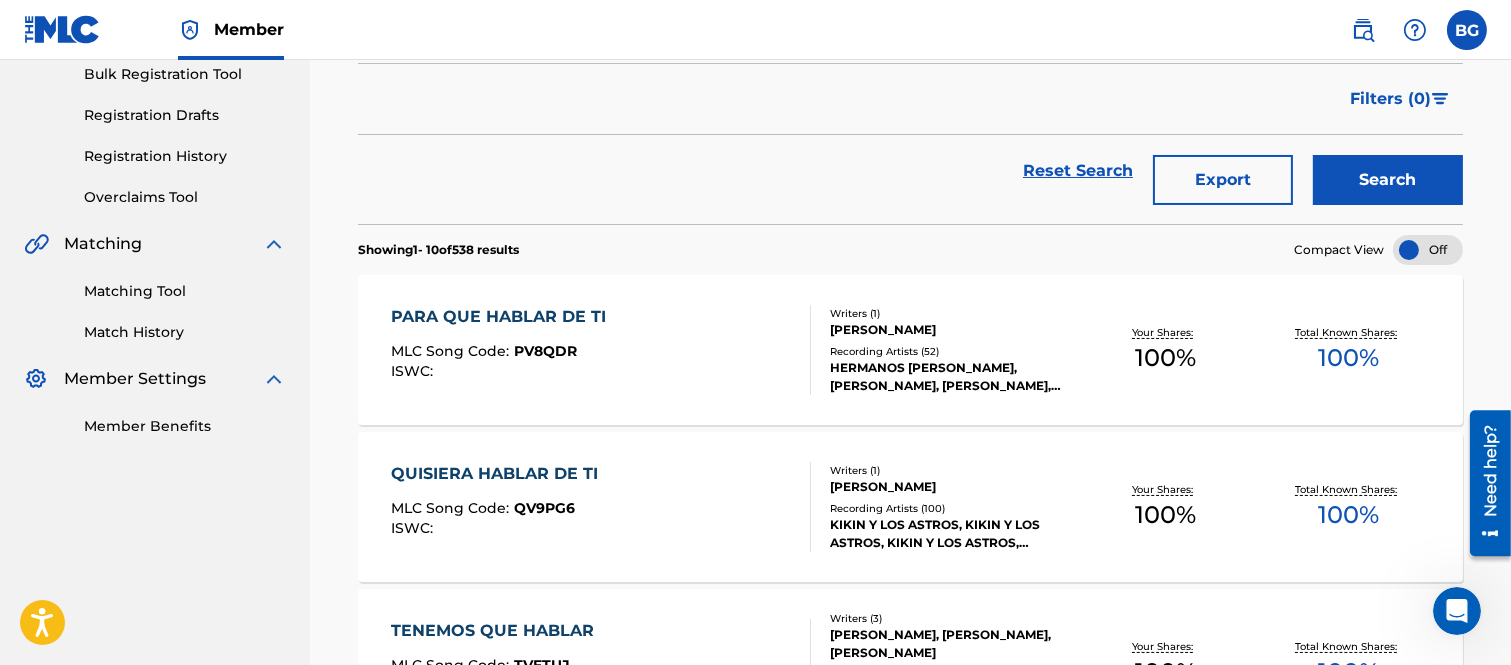 scroll, scrollTop: 333, scrollLeft: 0, axis: vertical 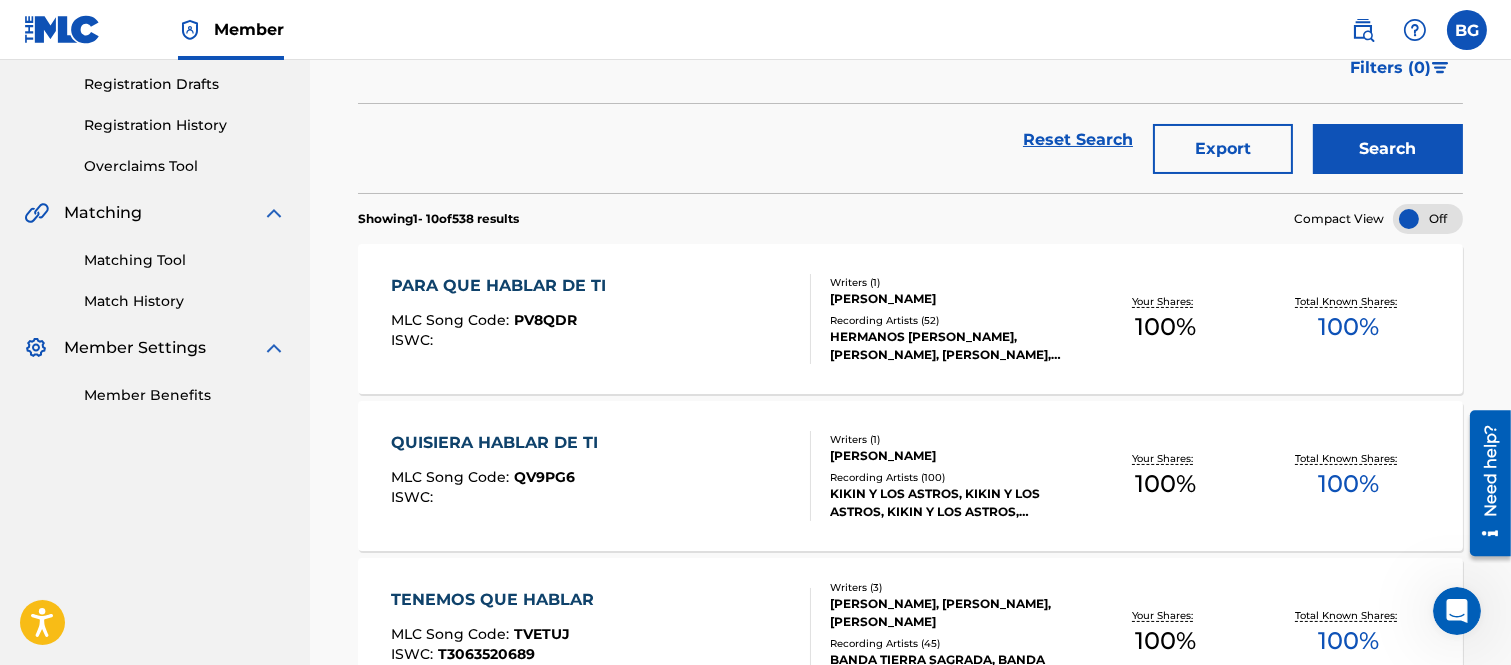 click on "PARA QUE HABLAR DE TI MLC Song Code : PV8QDR ISWC :" at bounding box center [503, 319] 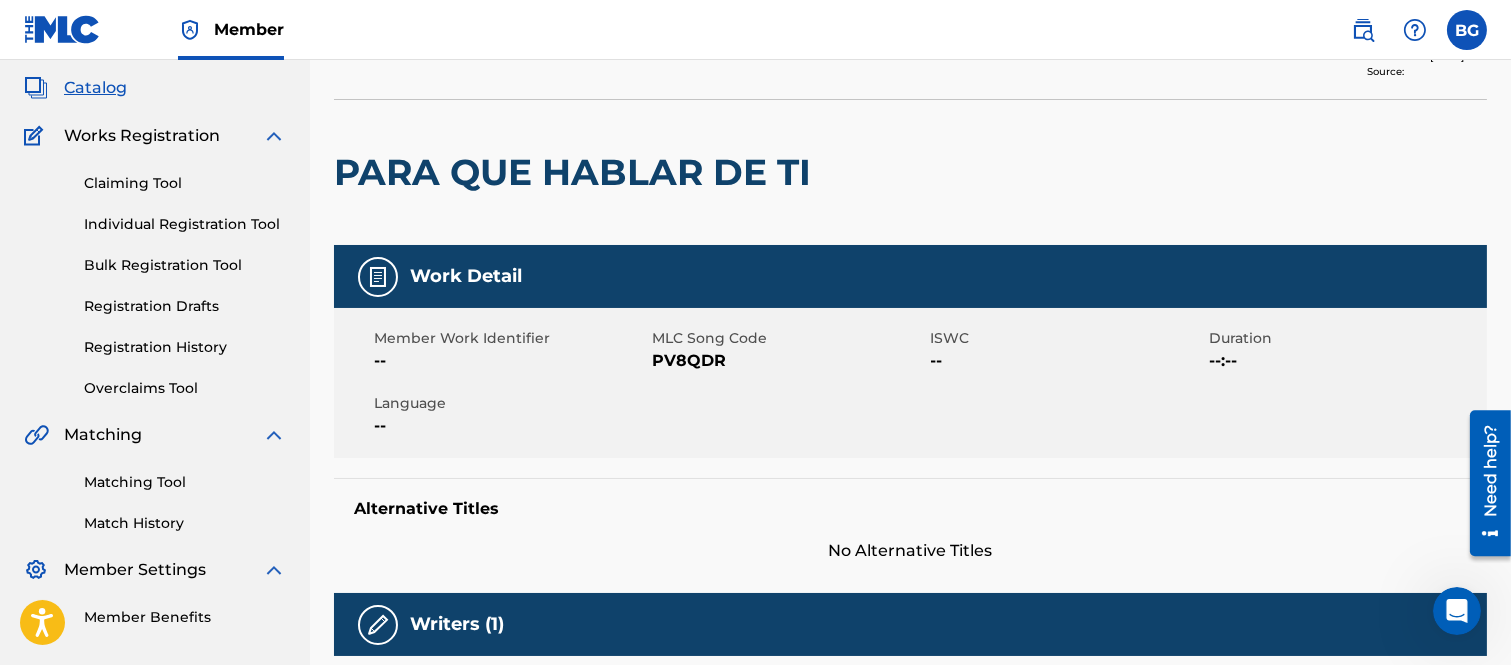 scroll, scrollTop: 0, scrollLeft: 0, axis: both 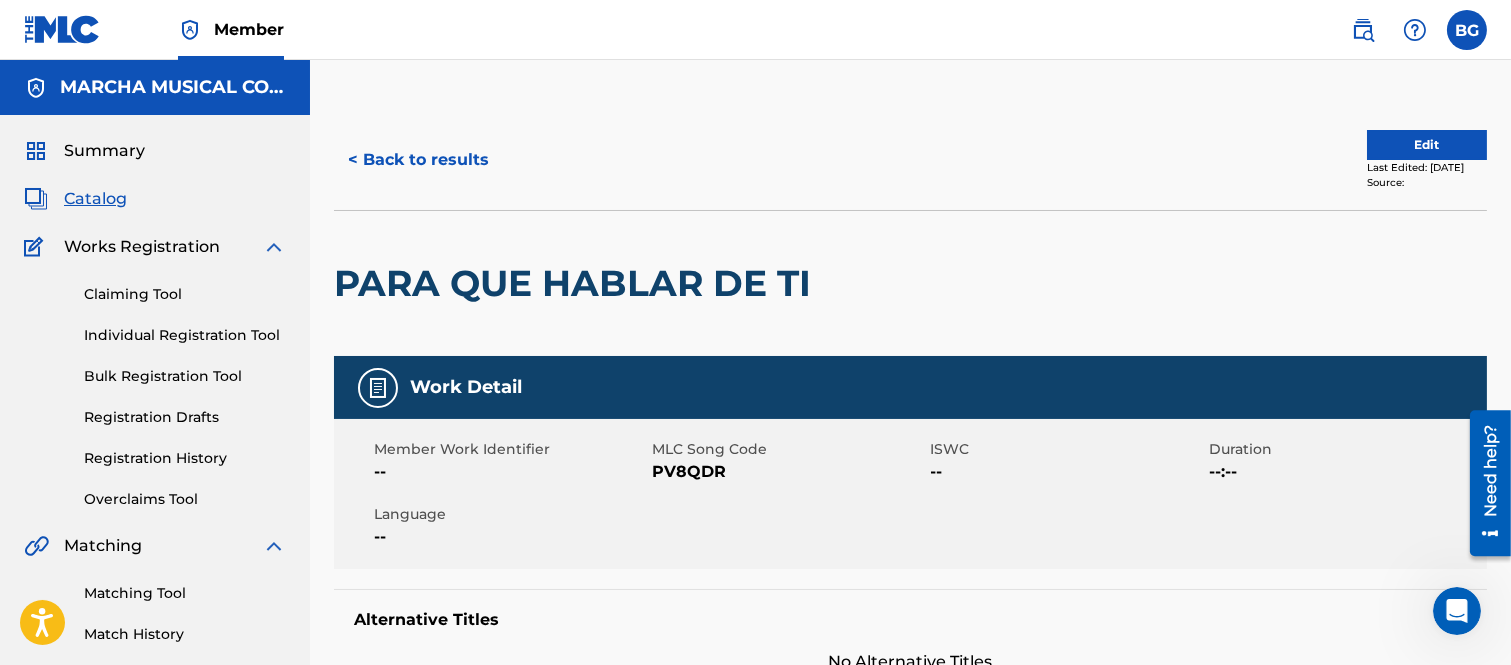 click on "< Back to results" at bounding box center (418, 160) 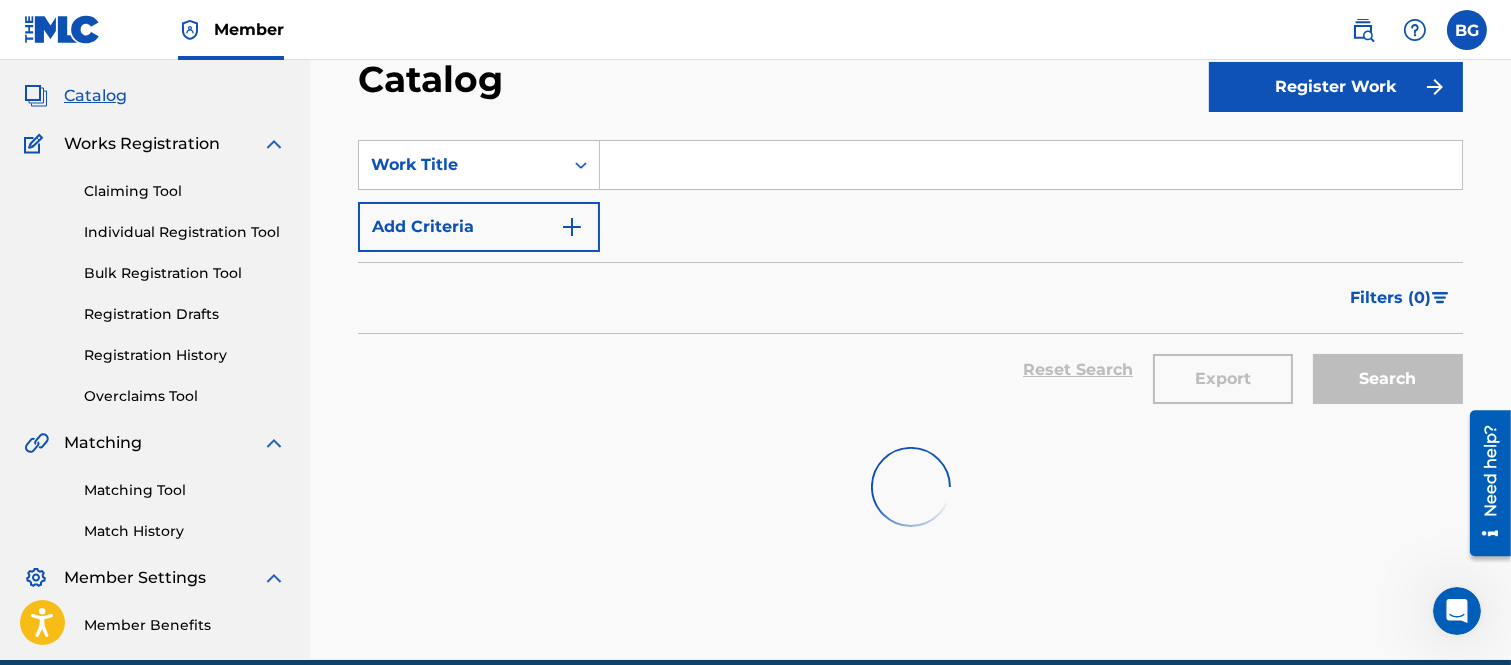 scroll, scrollTop: 0, scrollLeft: 0, axis: both 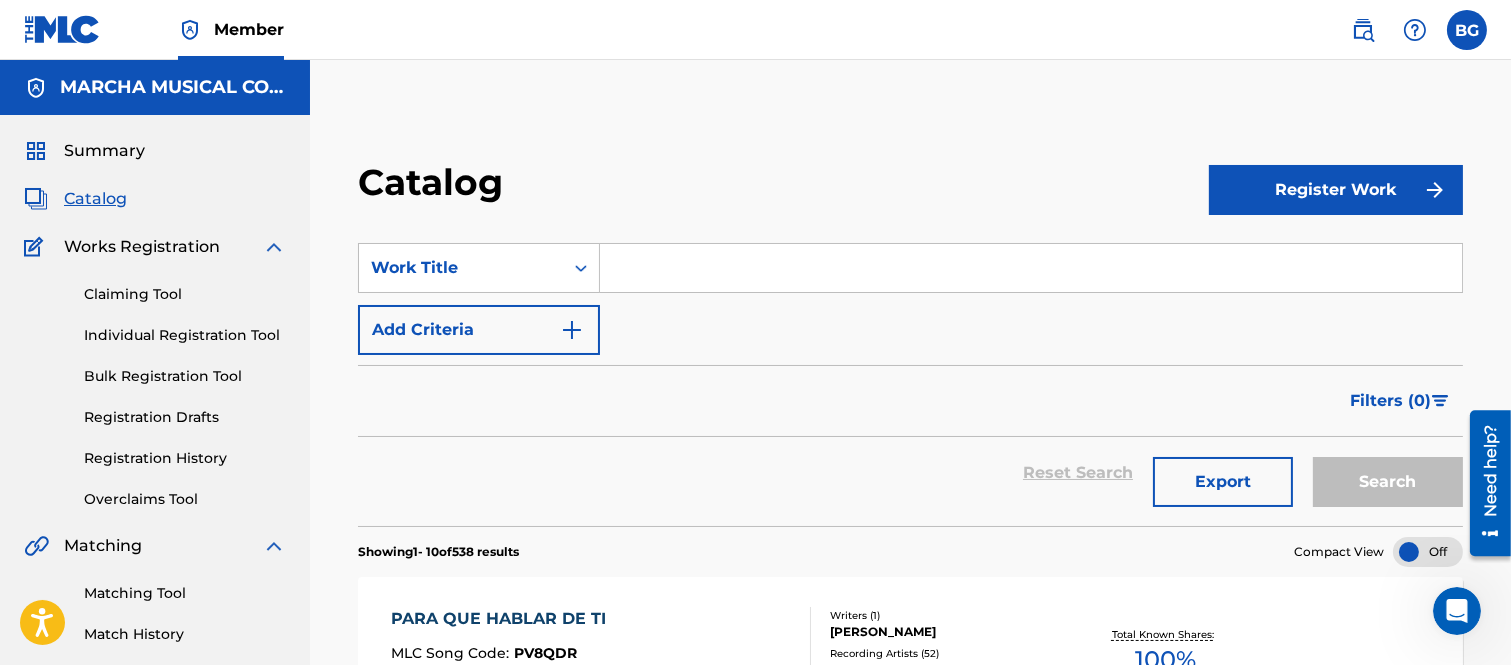 drag, startPoint x: 621, startPoint y: 247, endPoint x: 706, endPoint y: 394, distance: 169.80577 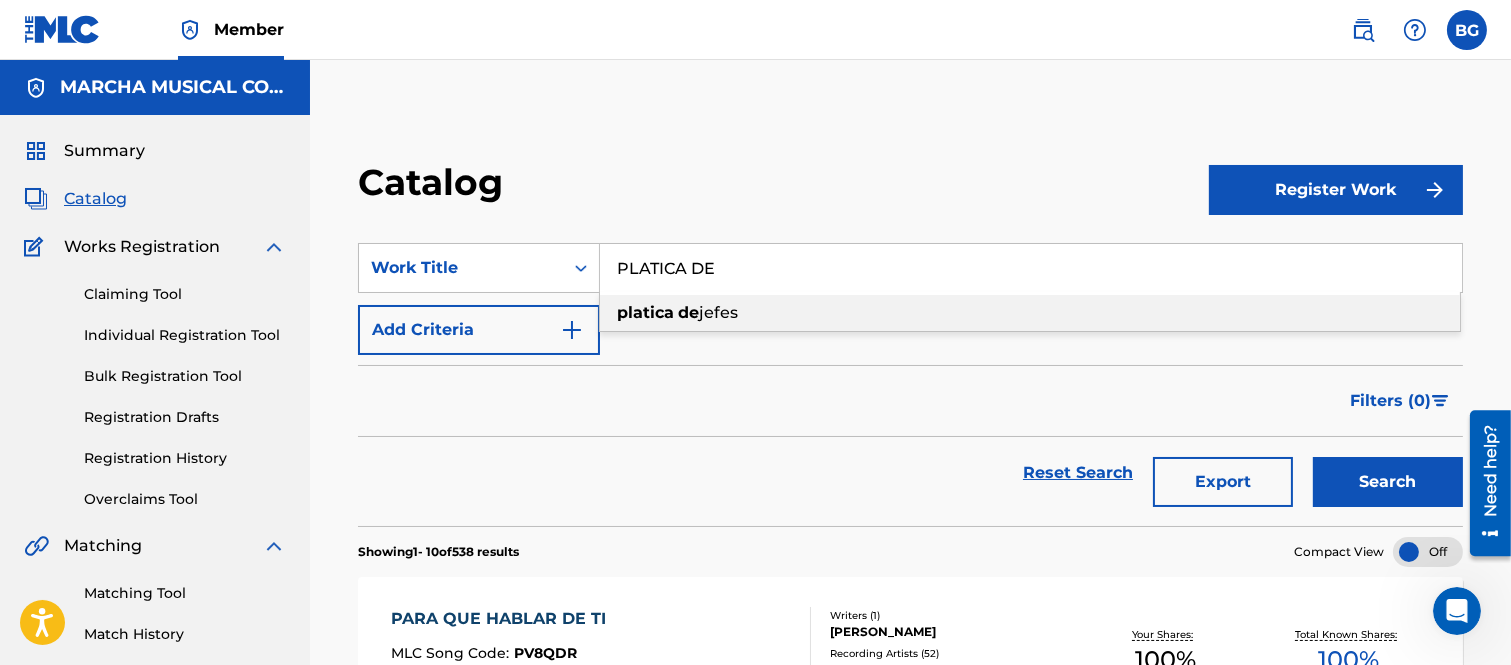 click on "jefes" at bounding box center (718, 312) 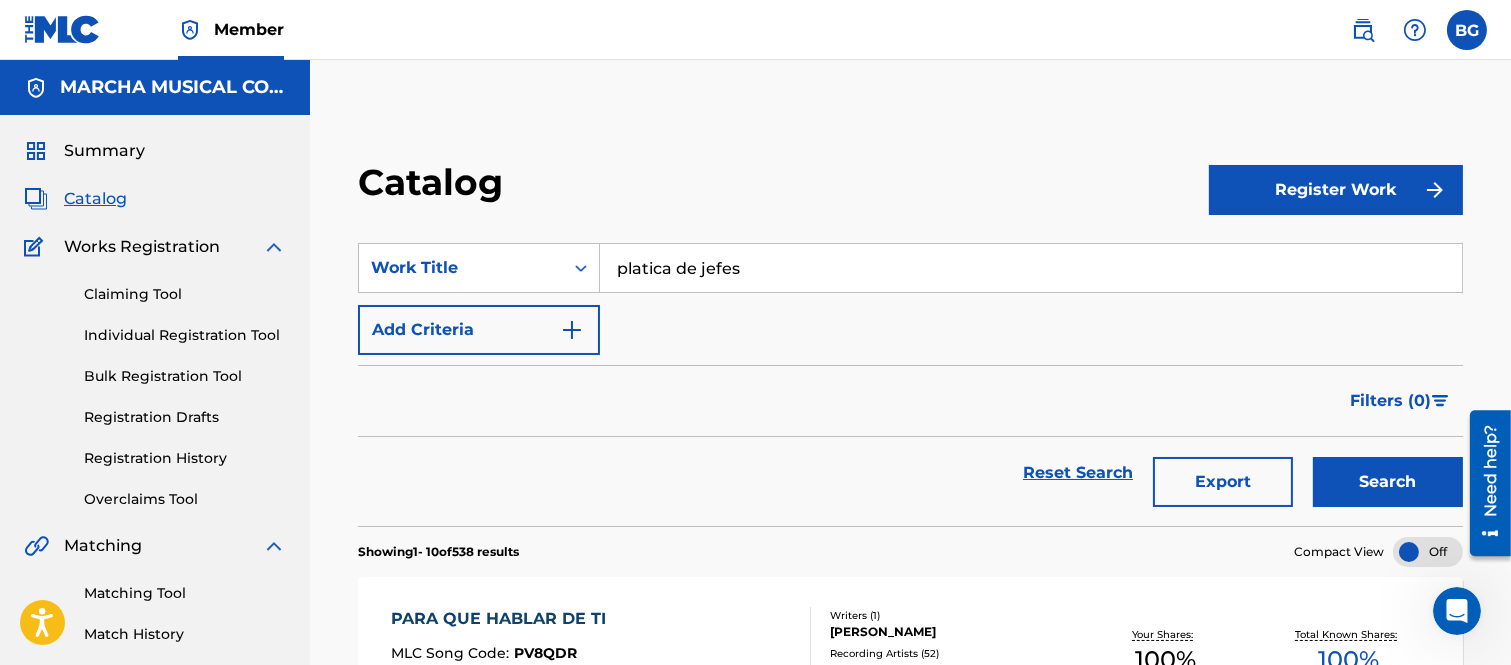 drag, startPoint x: 1415, startPoint y: 471, endPoint x: 1098, endPoint y: 376, distance: 330.929 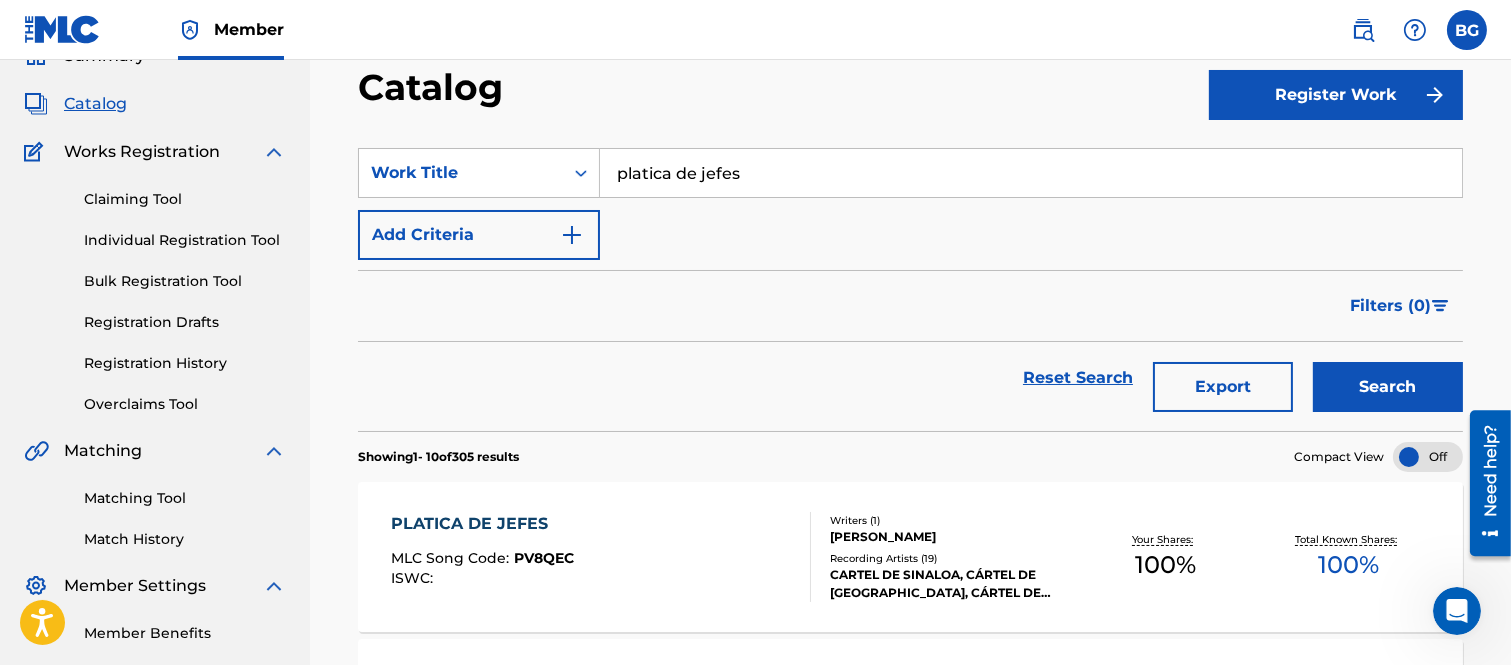 scroll, scrollTop: 222, scrollLeft: 0, axis: vertical 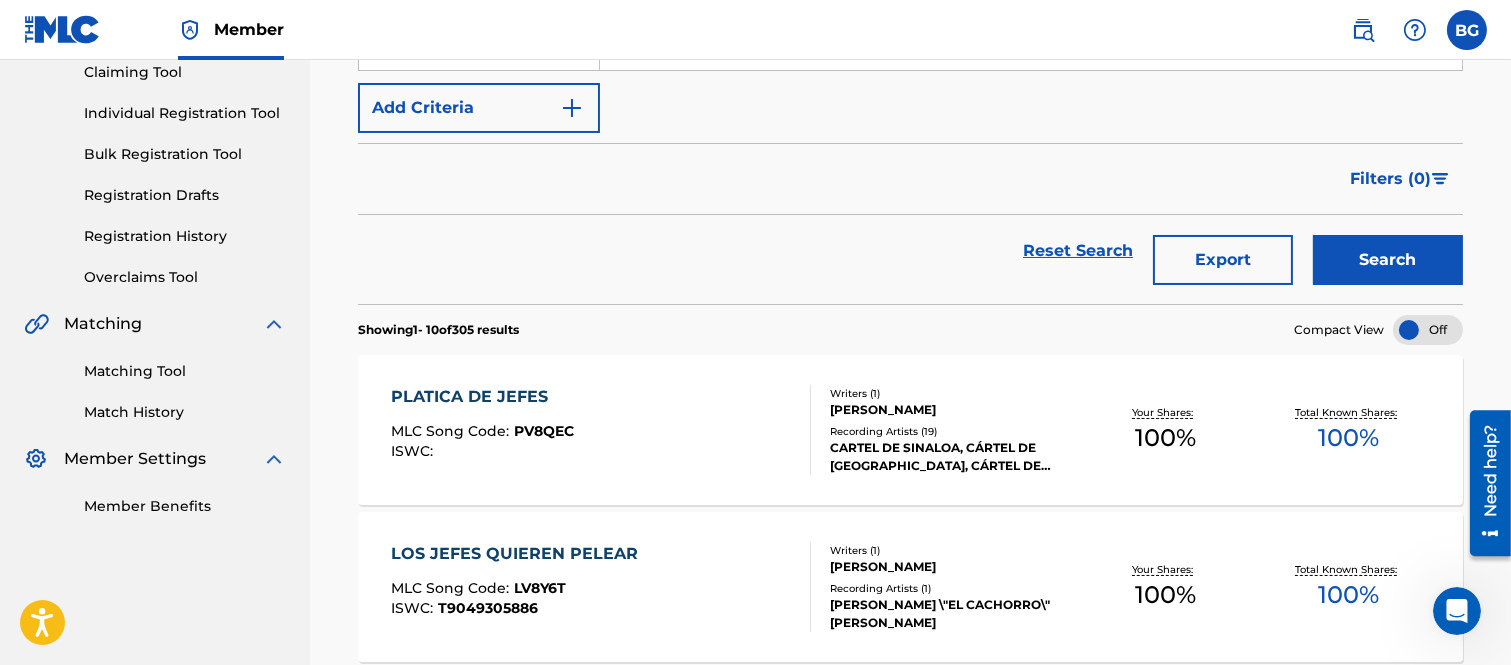 click on "PLATICA DE JEFES" at bounding box center [482, 397] 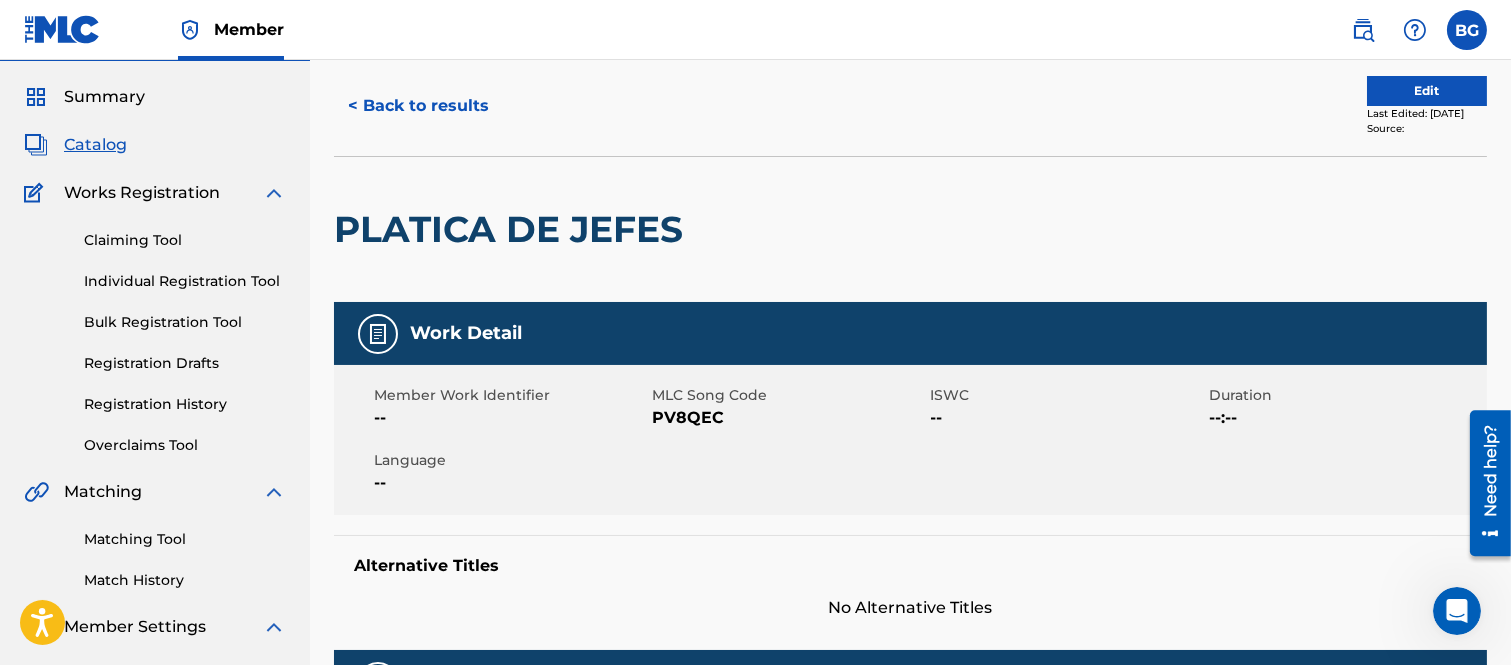 scroll, scrollTop: 0, scrollLeft: 0, axis: both 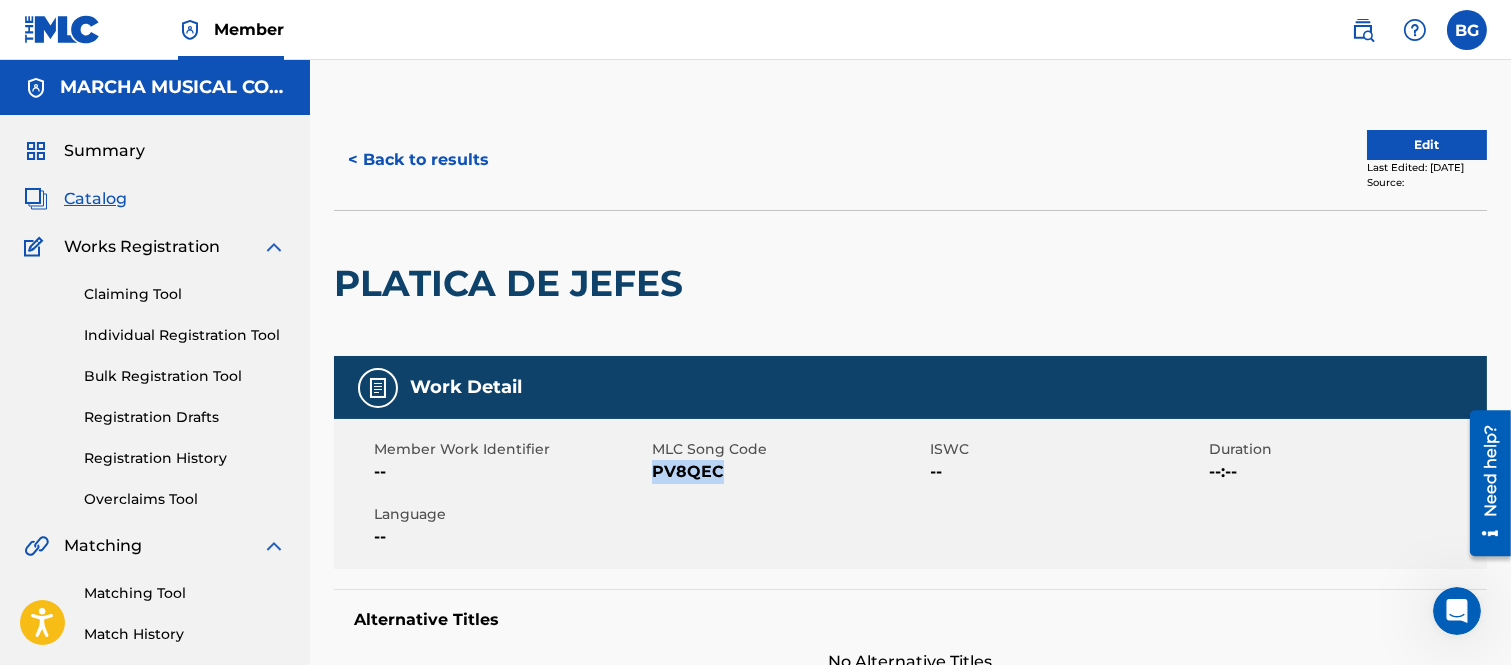 drag, startPoint x: 653, startPoint y: 471, endPoint x: 720, endPoint y: 475, distance: 67.11929 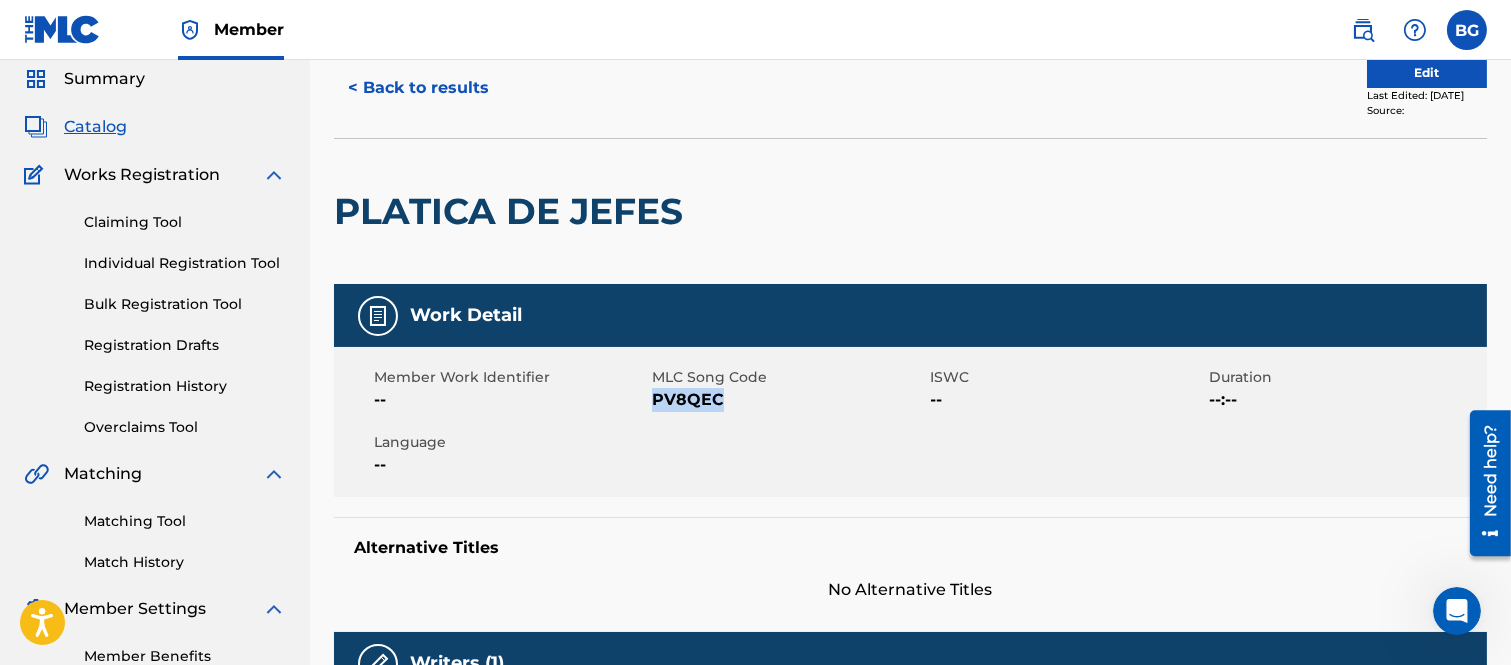 scroll, scrollTop: 111, scrollLeft: 0, axis: vertical 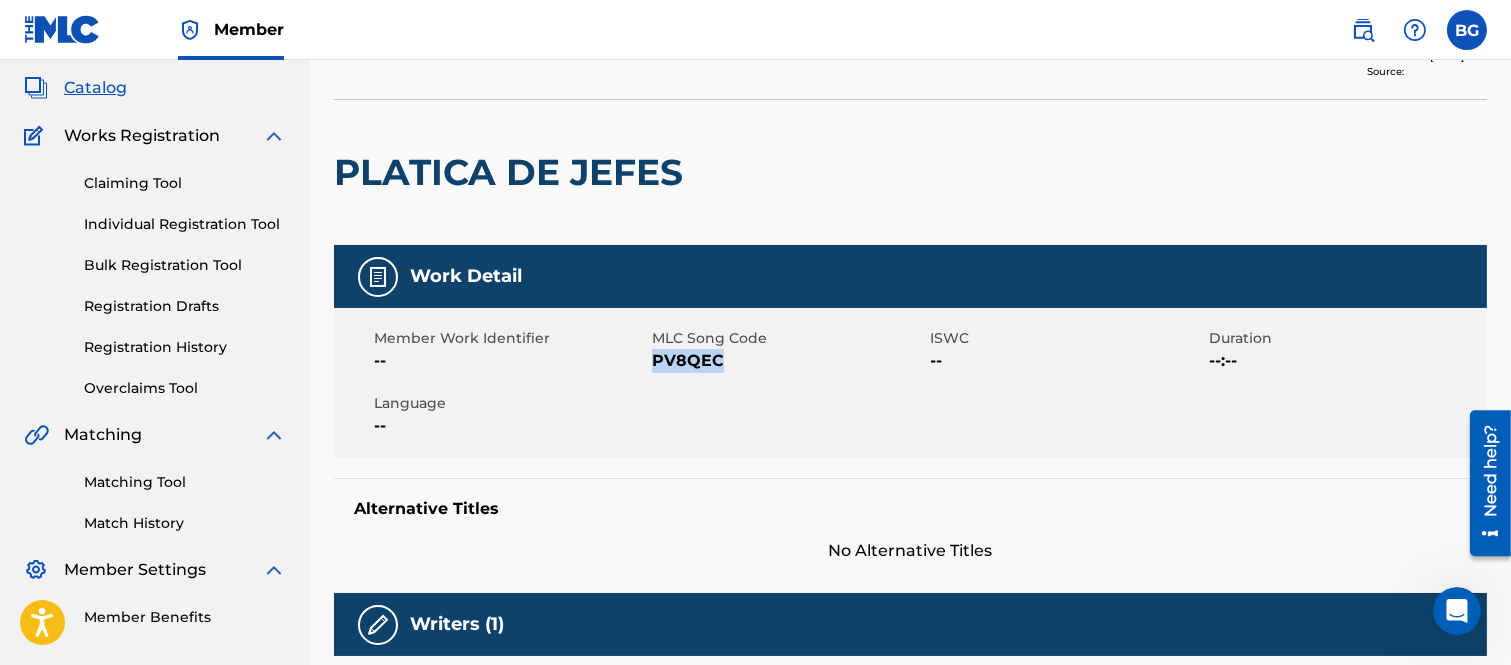 click on "Member Work Identifier -- MLC Song Code PV8QEC ISWC -- Duration --:-- Language --" at bounding box center (910, 383) 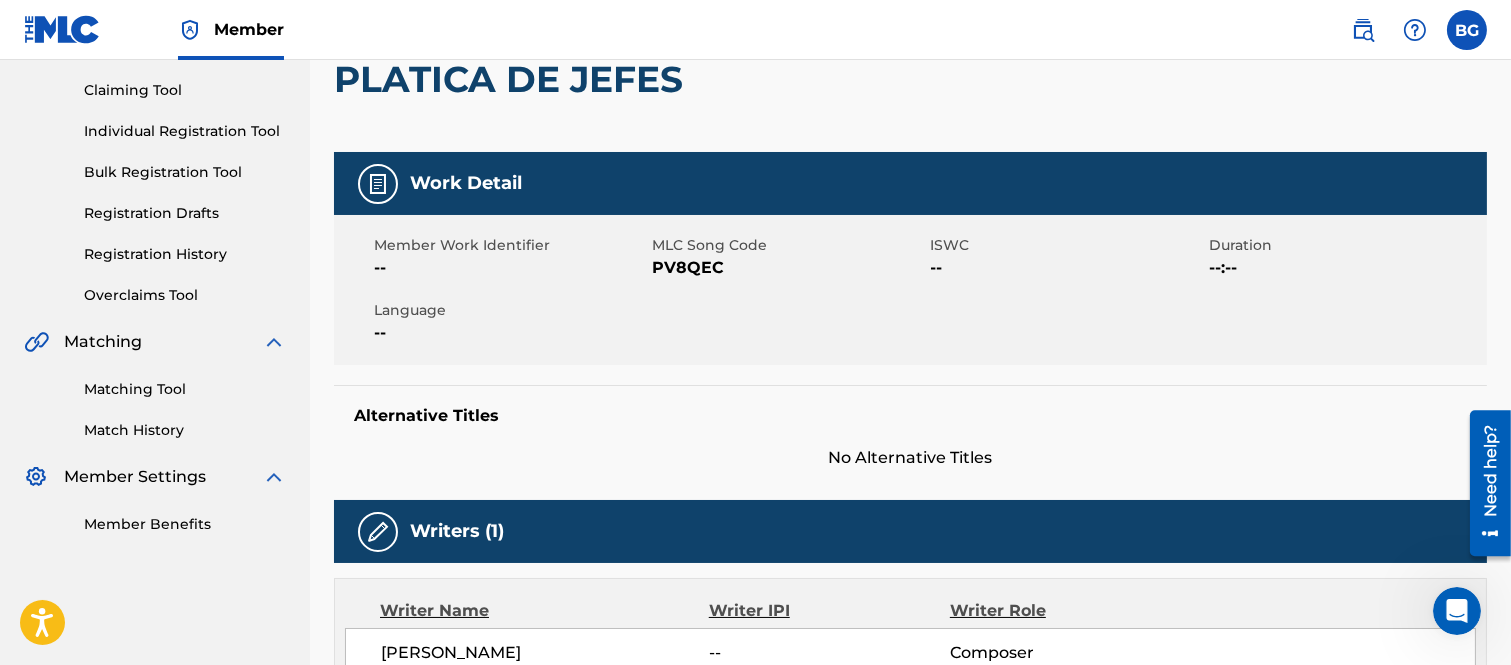 scroll, scrollTop: 0, scrollLeft: 0, axis: both 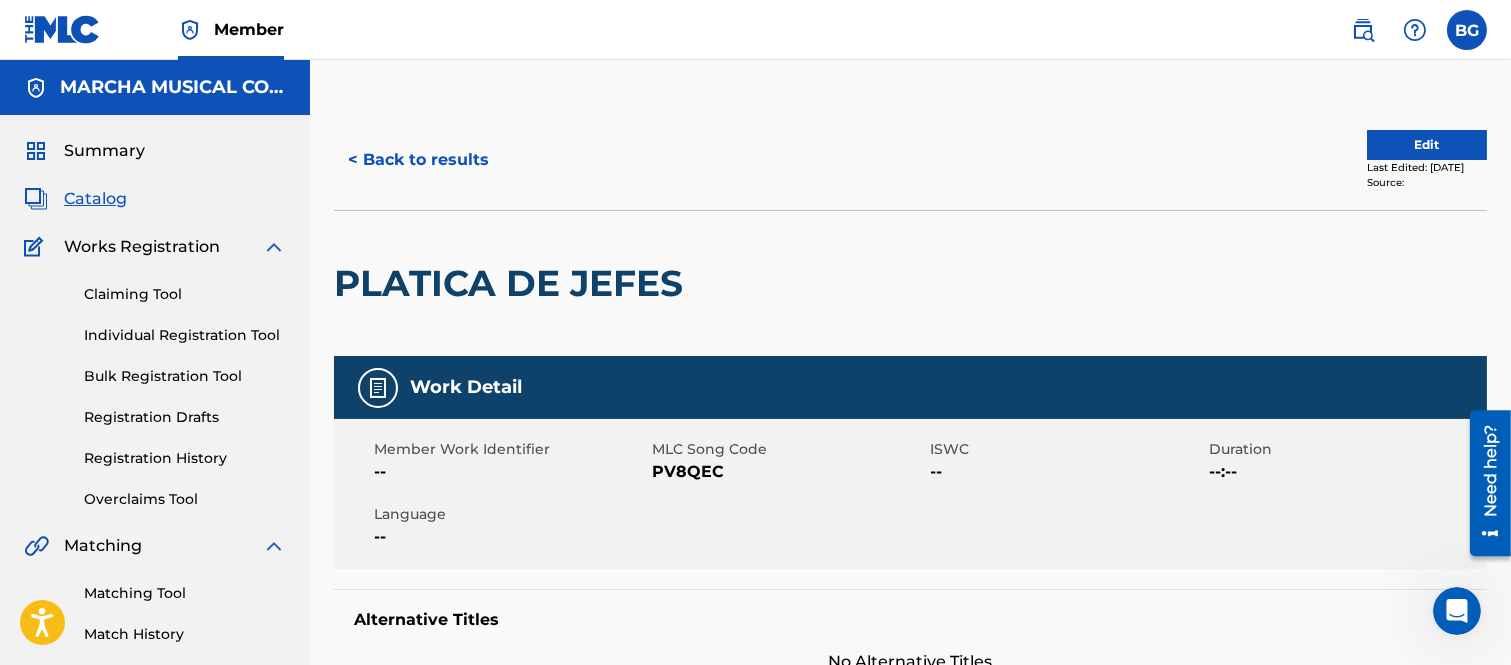 click on "< Back to results" at bounding box center (418, 160) 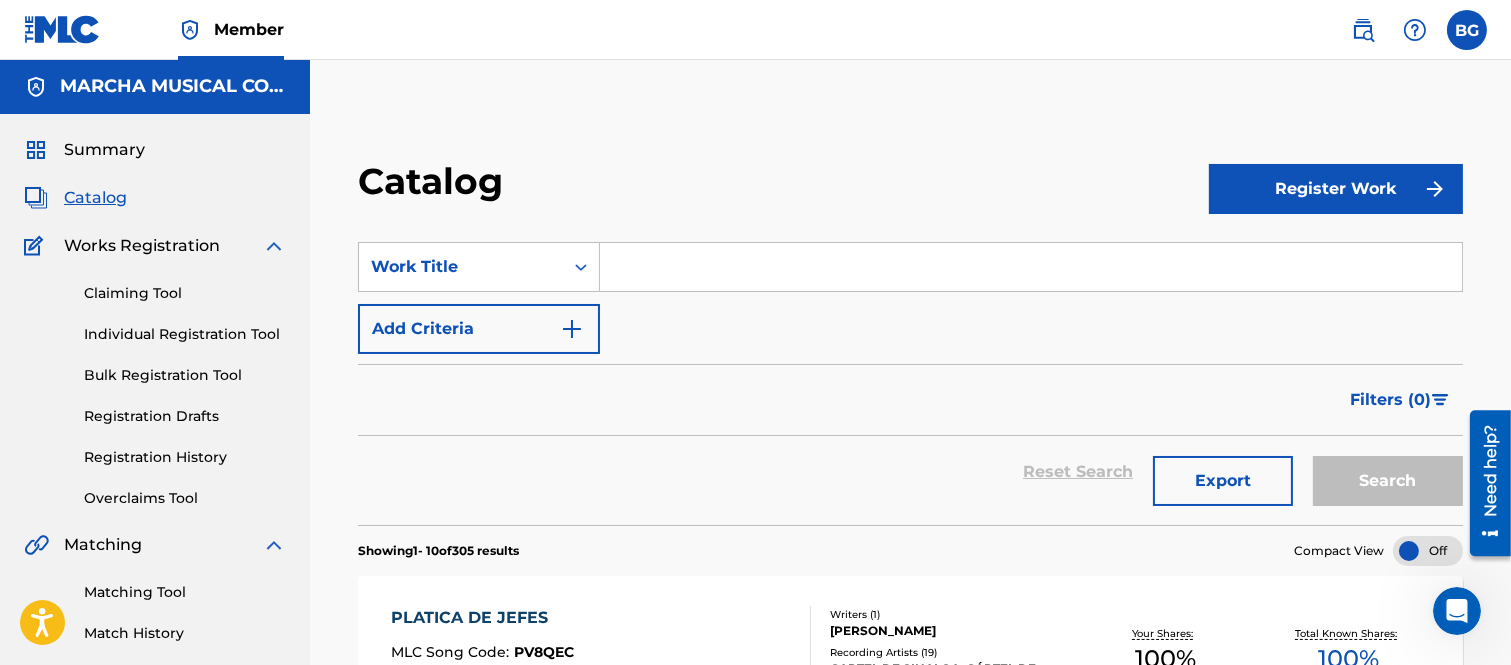 scroll, scrollTop: 0, scrollLeft: 0, axis: both 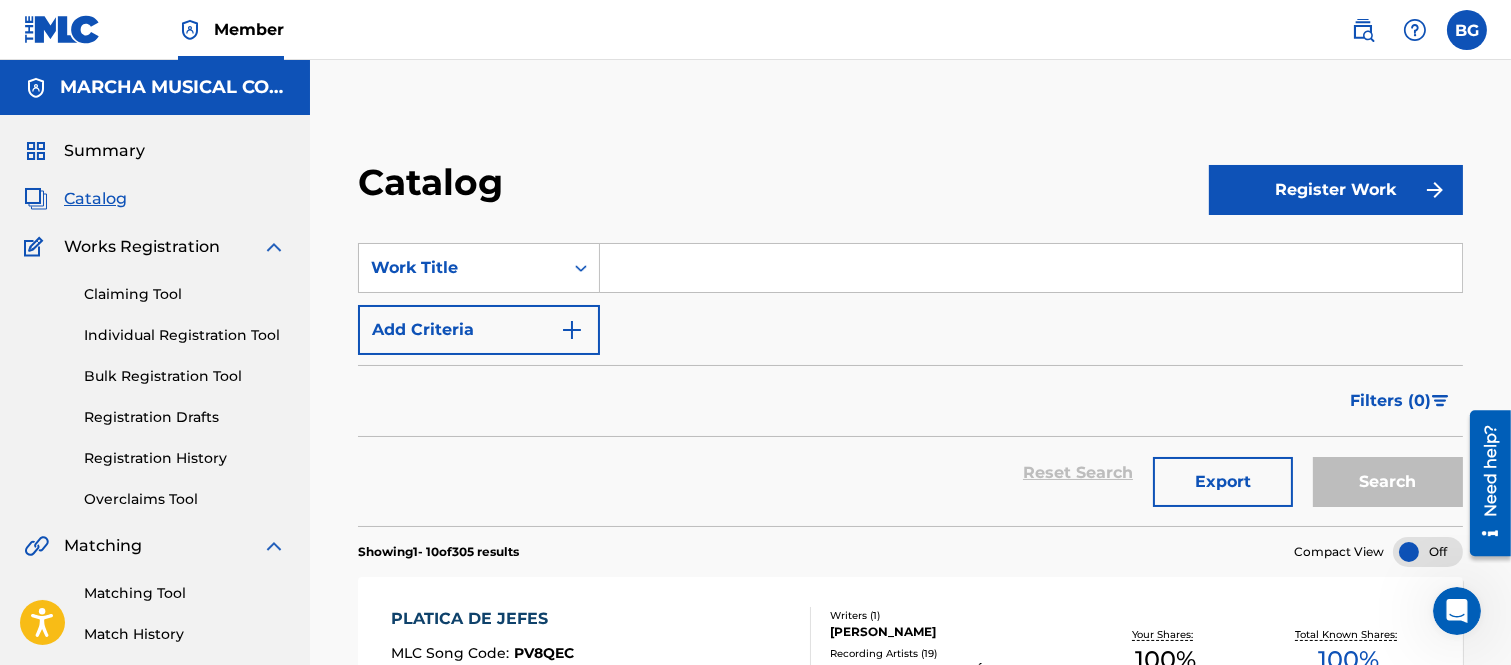 click on "Individual Registration Tool" at bounding box center [185, 335] 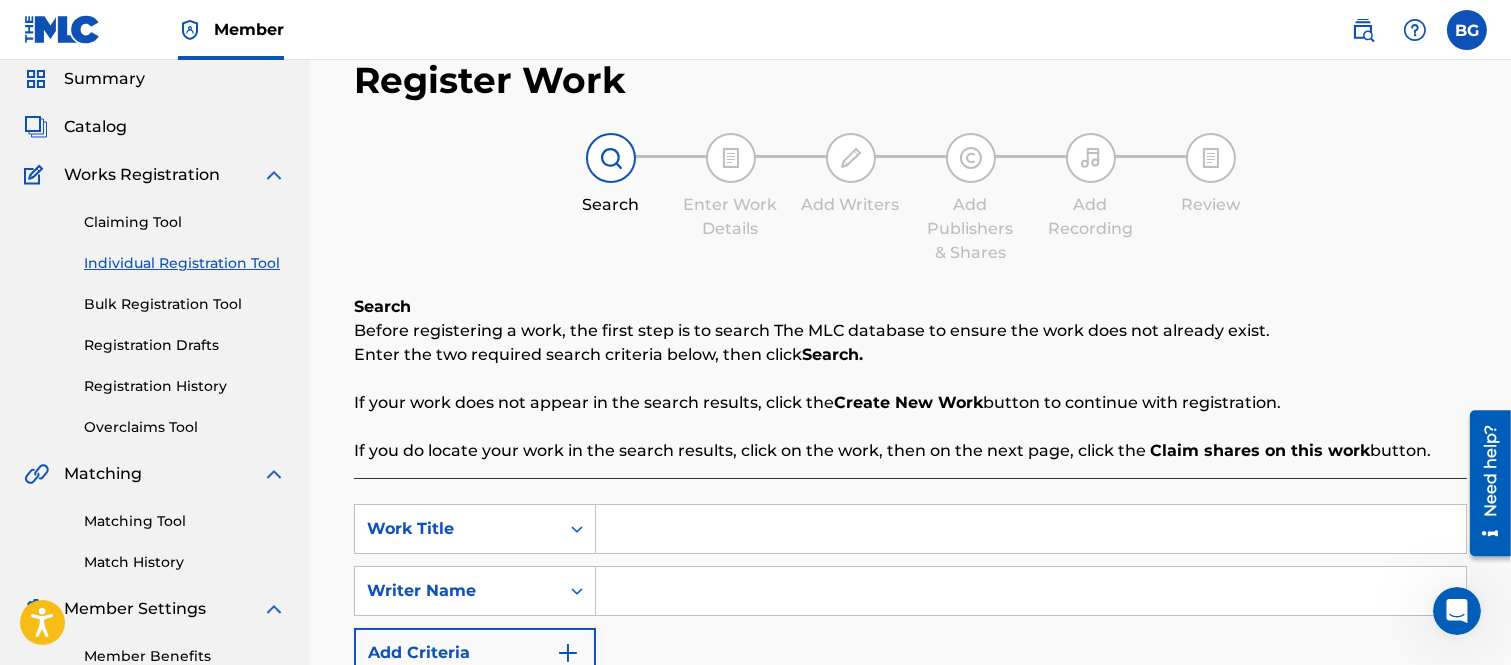 scroll, scrollTop: 111, scrollLeft: 0, axis: vertical 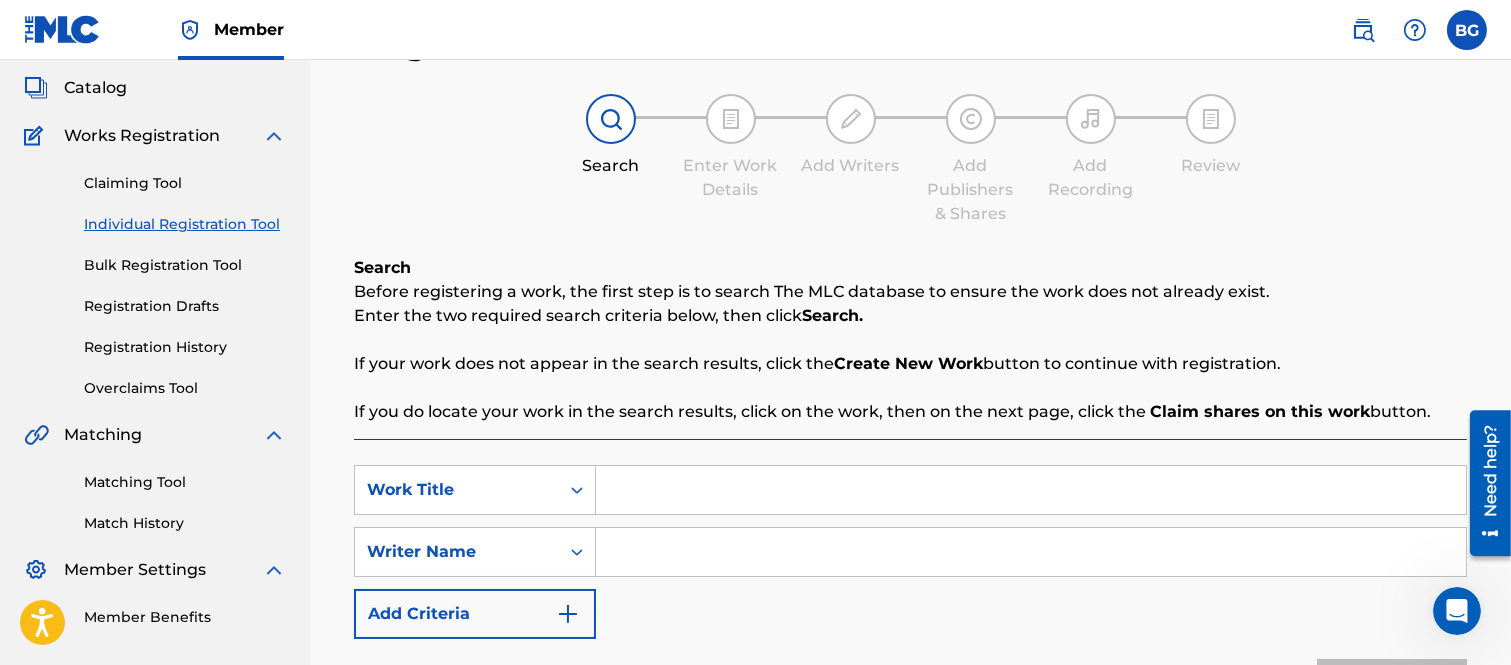 click at bounding box center [1031, 490] 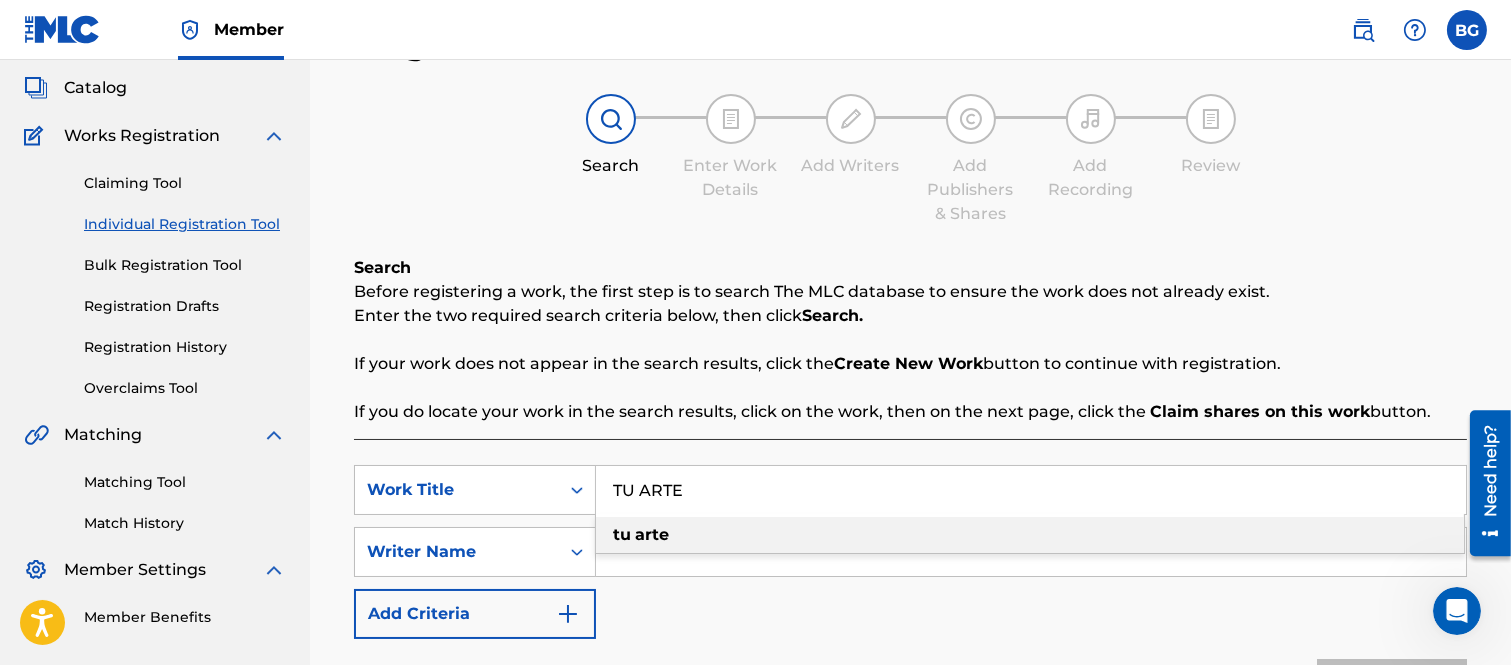 click on "tu   arte" at bounding box center (1030, 535) 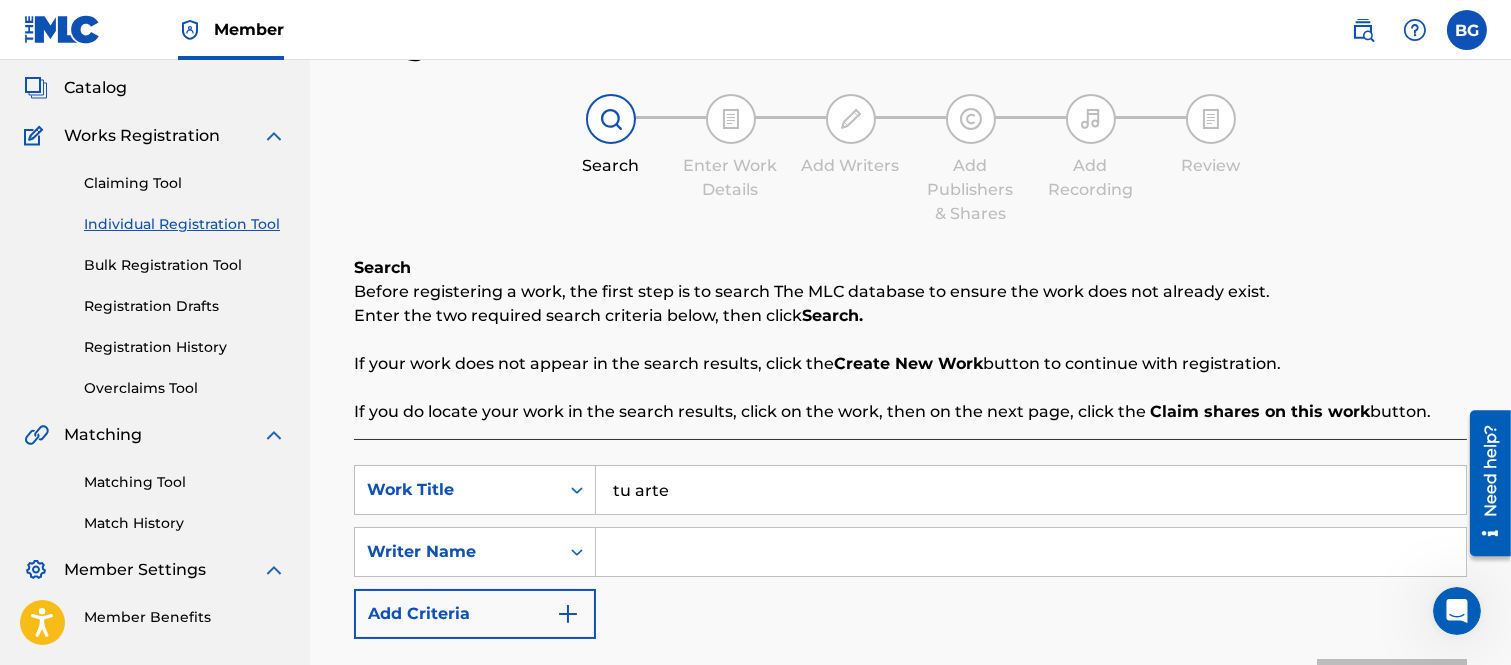 click at bounding box center [1031, 552] 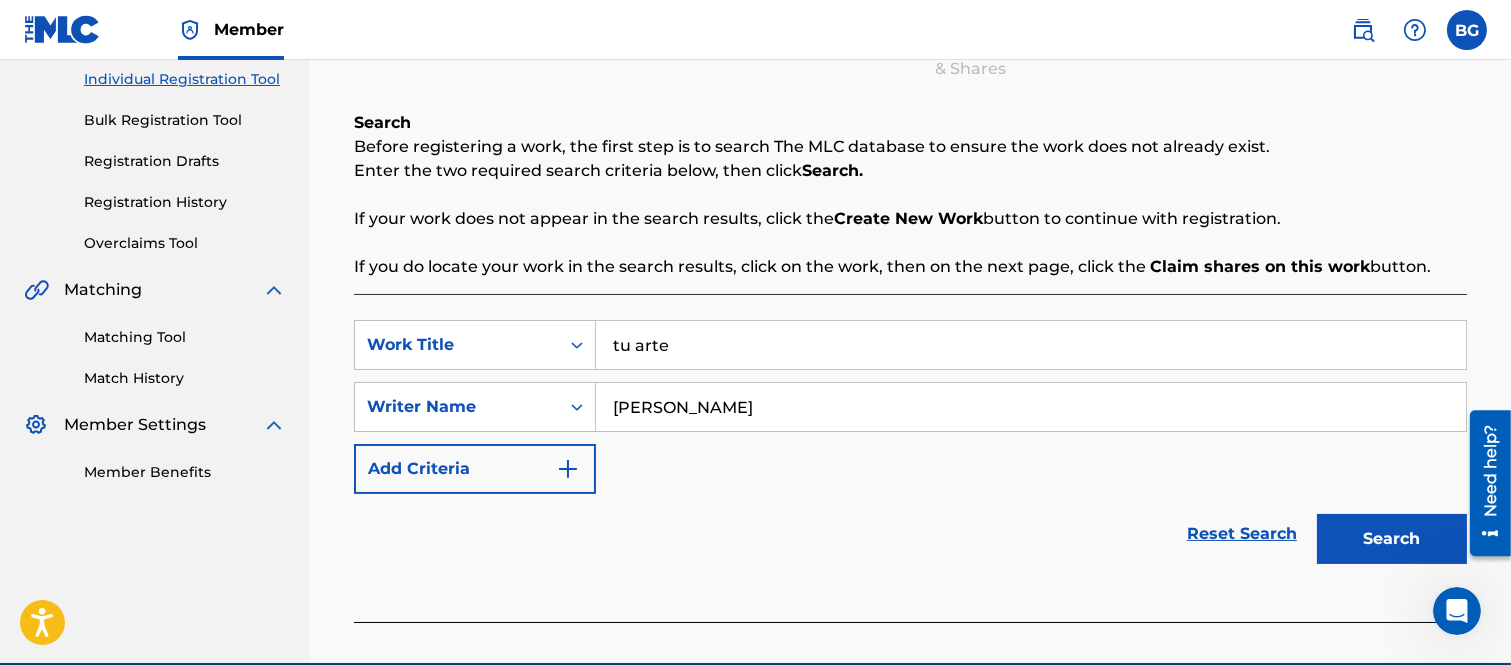 scroll, scrollTop: 350, scrollLeft: 0, axis: vertical 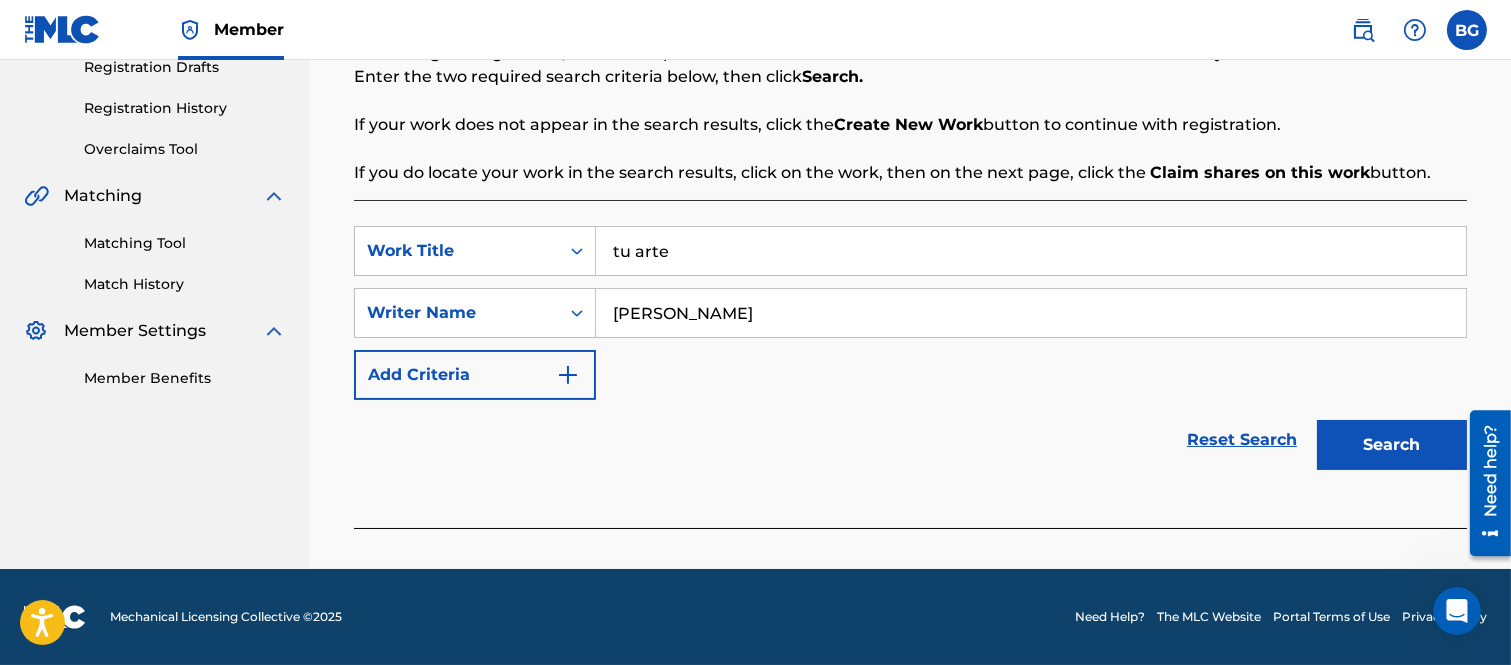 type on "[PERSON_NAME]" 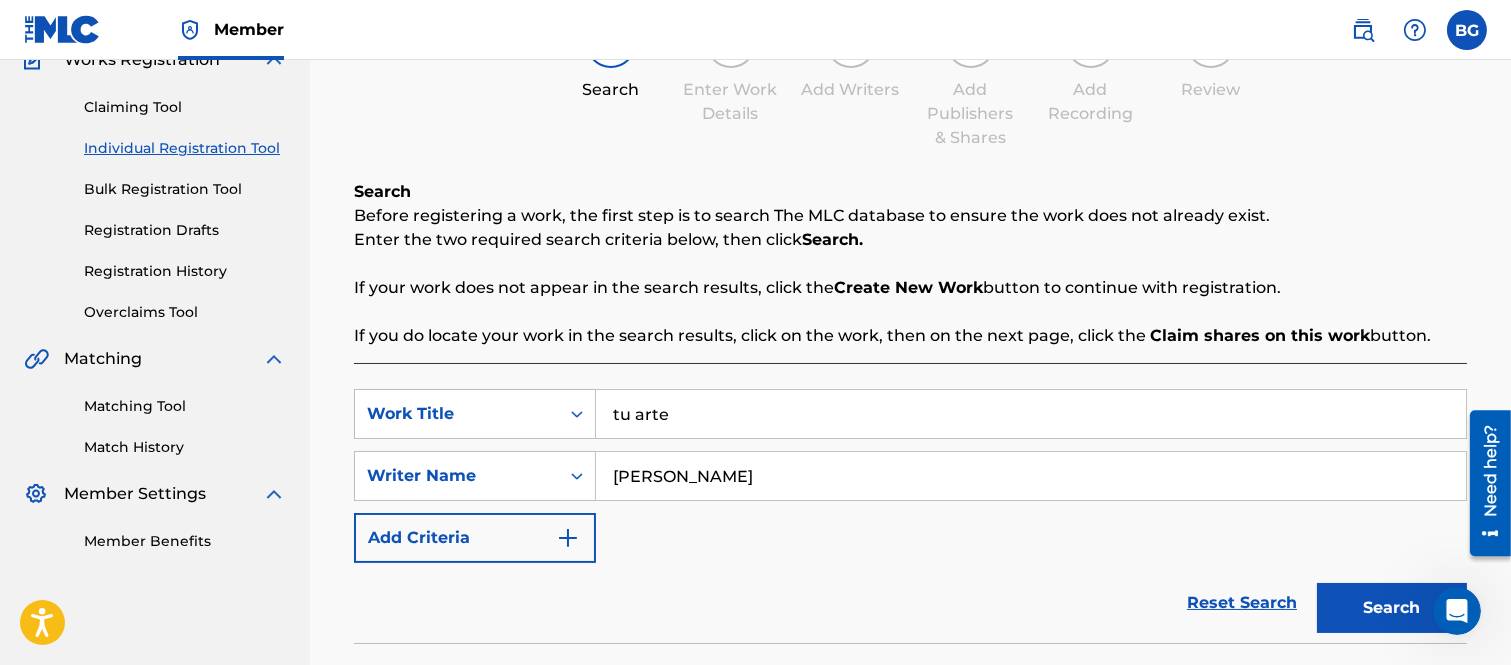 scroll, scrollTop: 0, scrollLeft: 0, axis: both 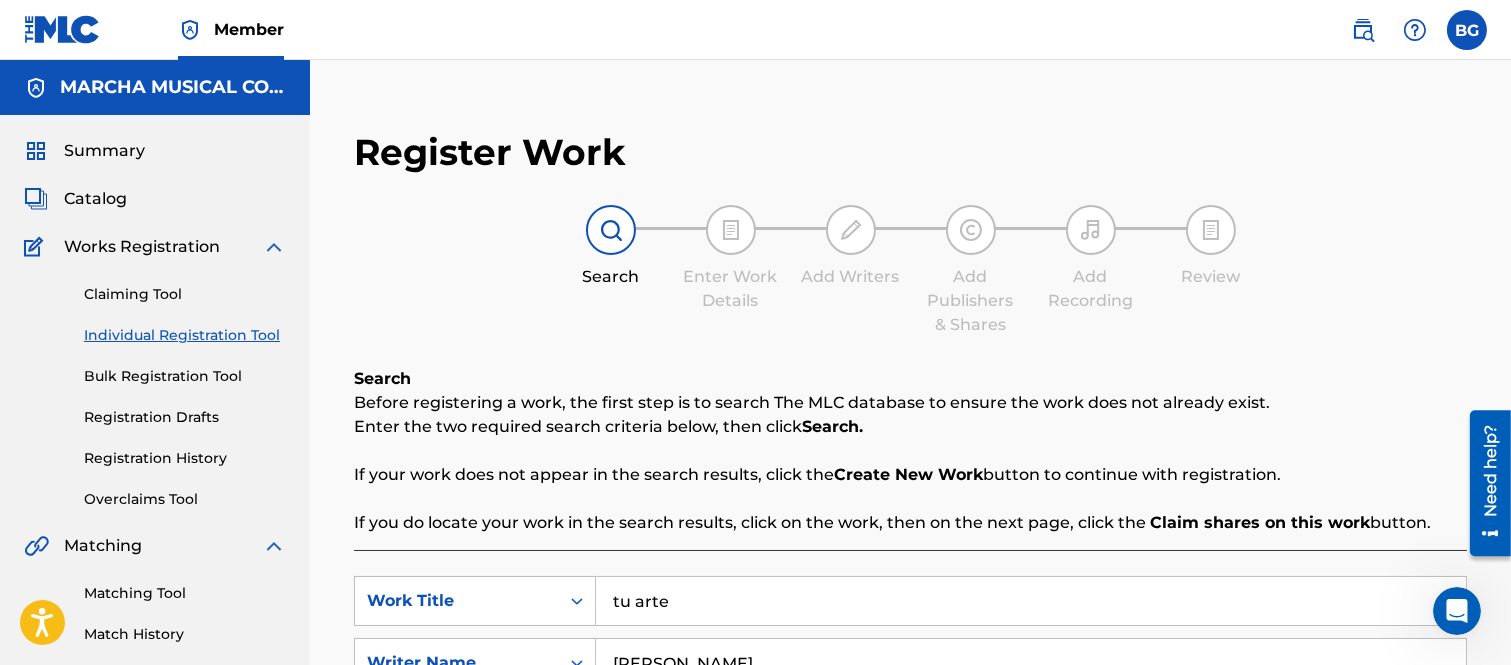 click on "Catalog" at bounding box center (95, 199) 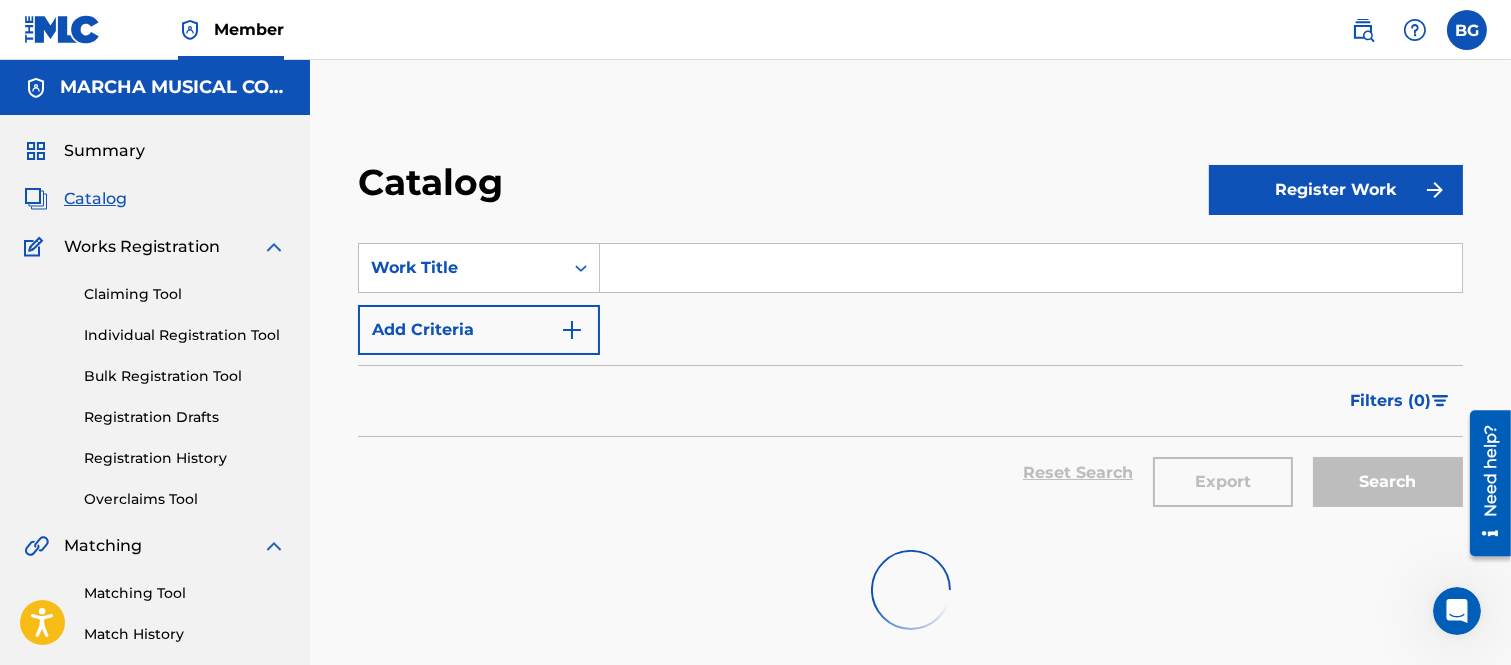 click at bounding box center [1031, 268] 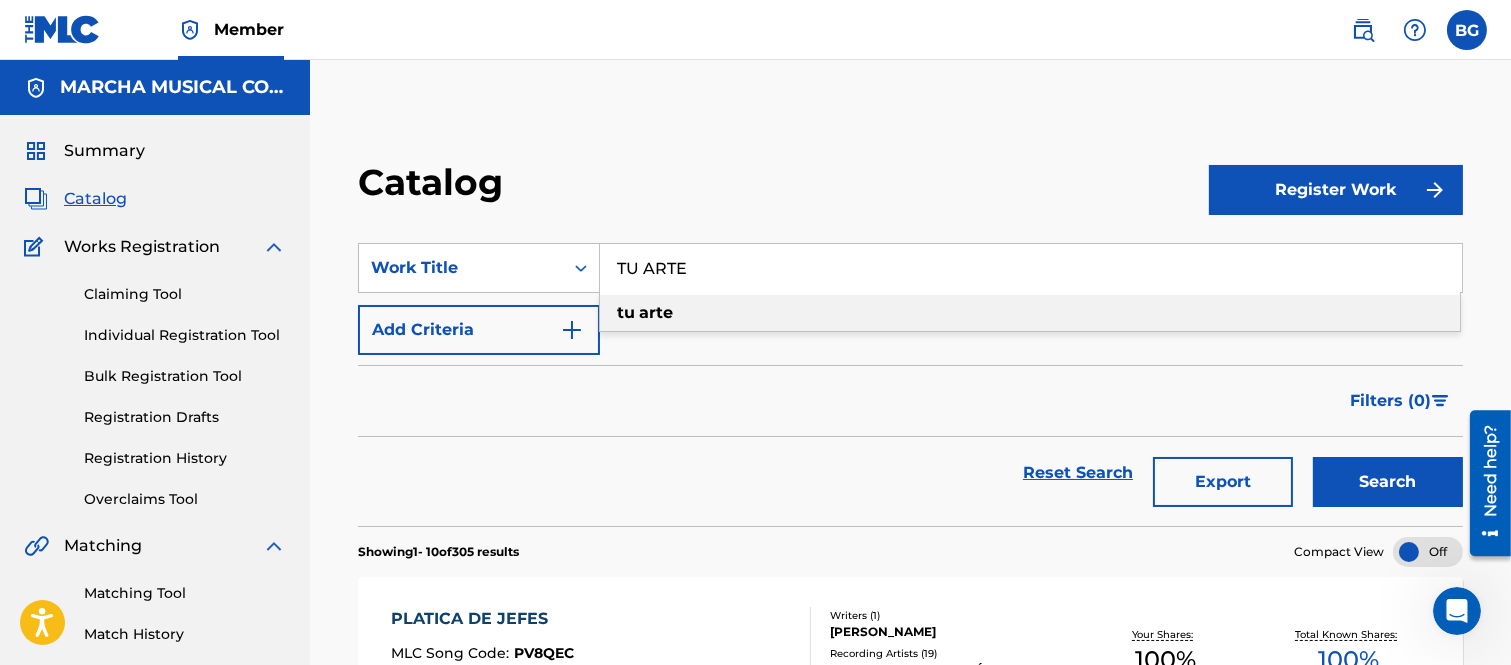 click on "tu   arte" at bounding box center (1030, 313) 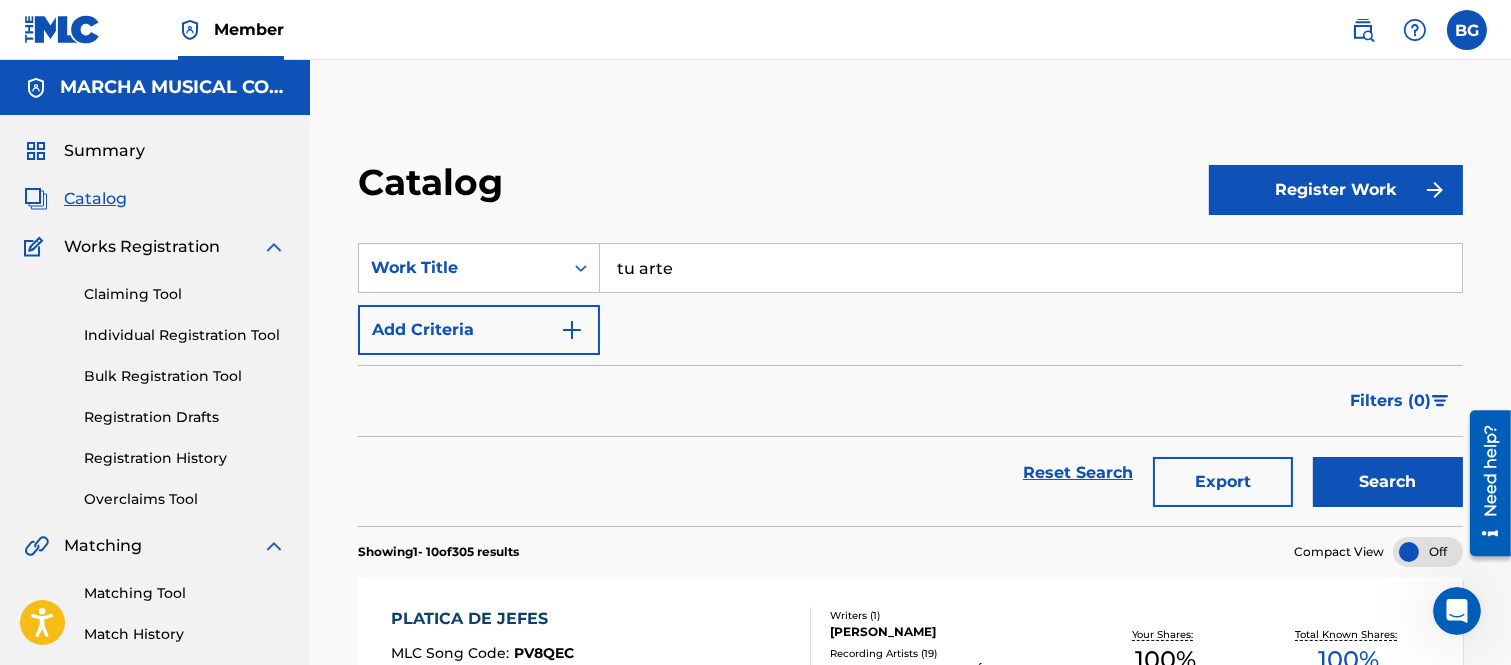 click on "Search" at bounding box center [1388, 482] 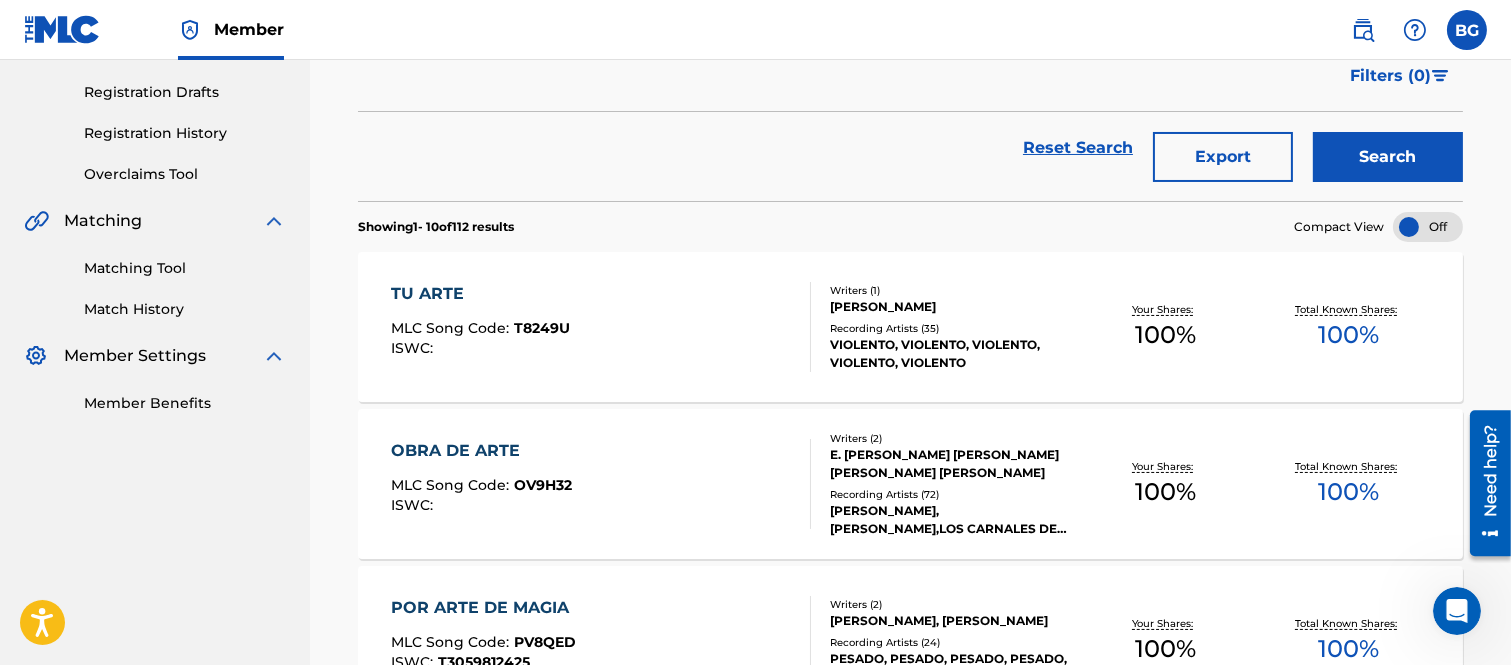 scroll, scrollTop: 333, scrollLeft: 0, axis: vertical 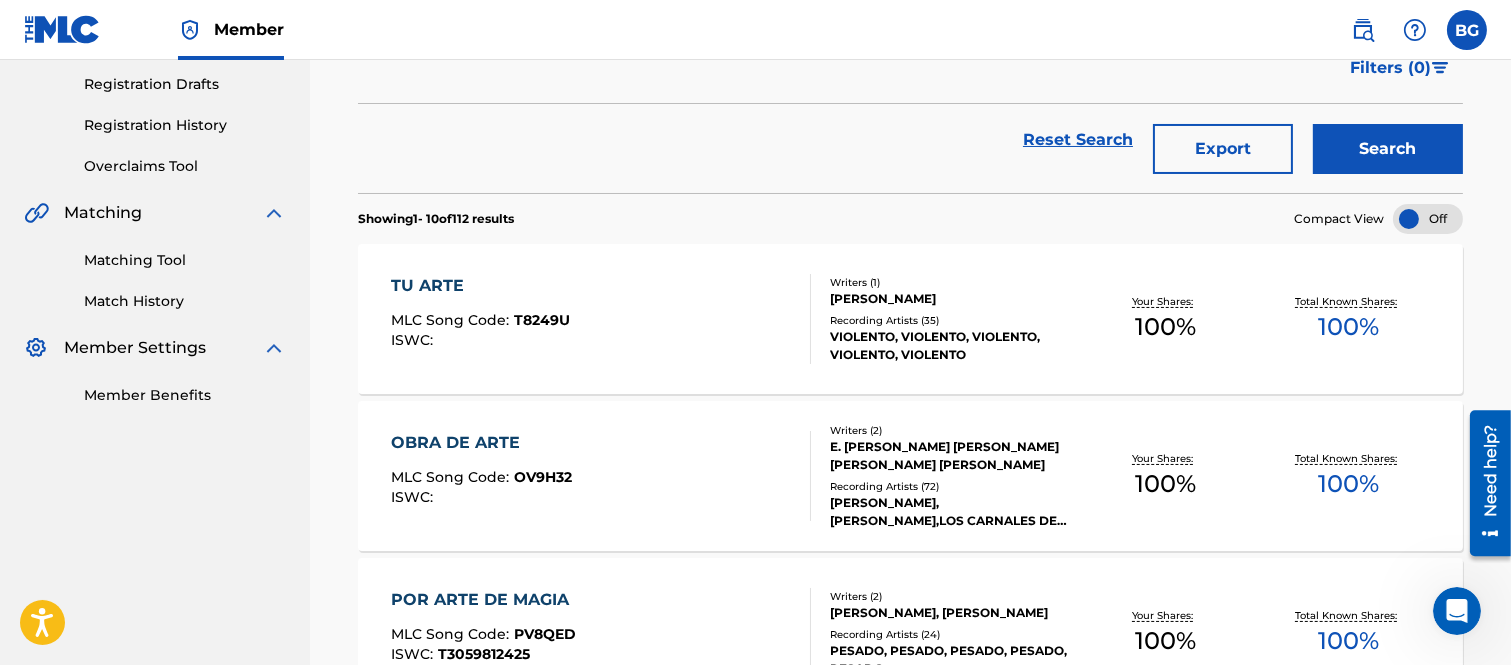 click on "TU ARTE" at bounding box center [480, 286] 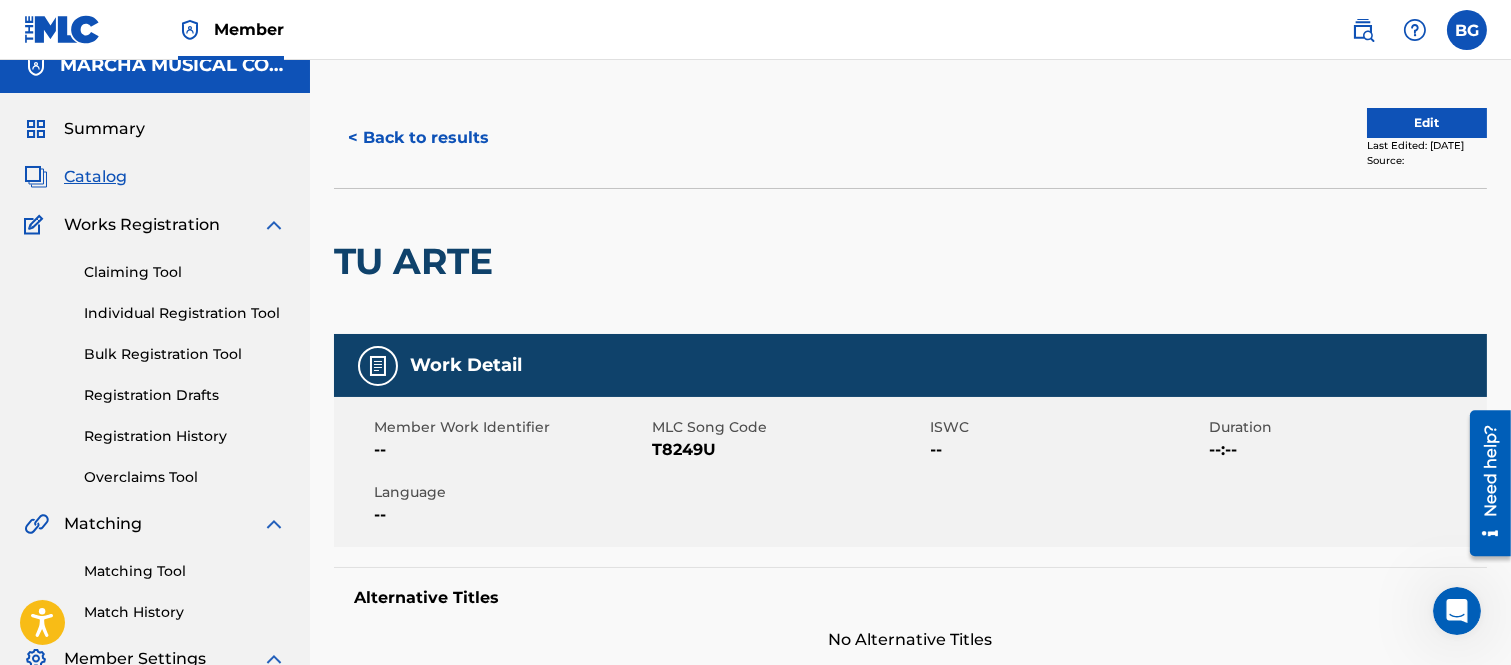 scroll, scrollTop: 0, scrollLeft: 0, axis: both 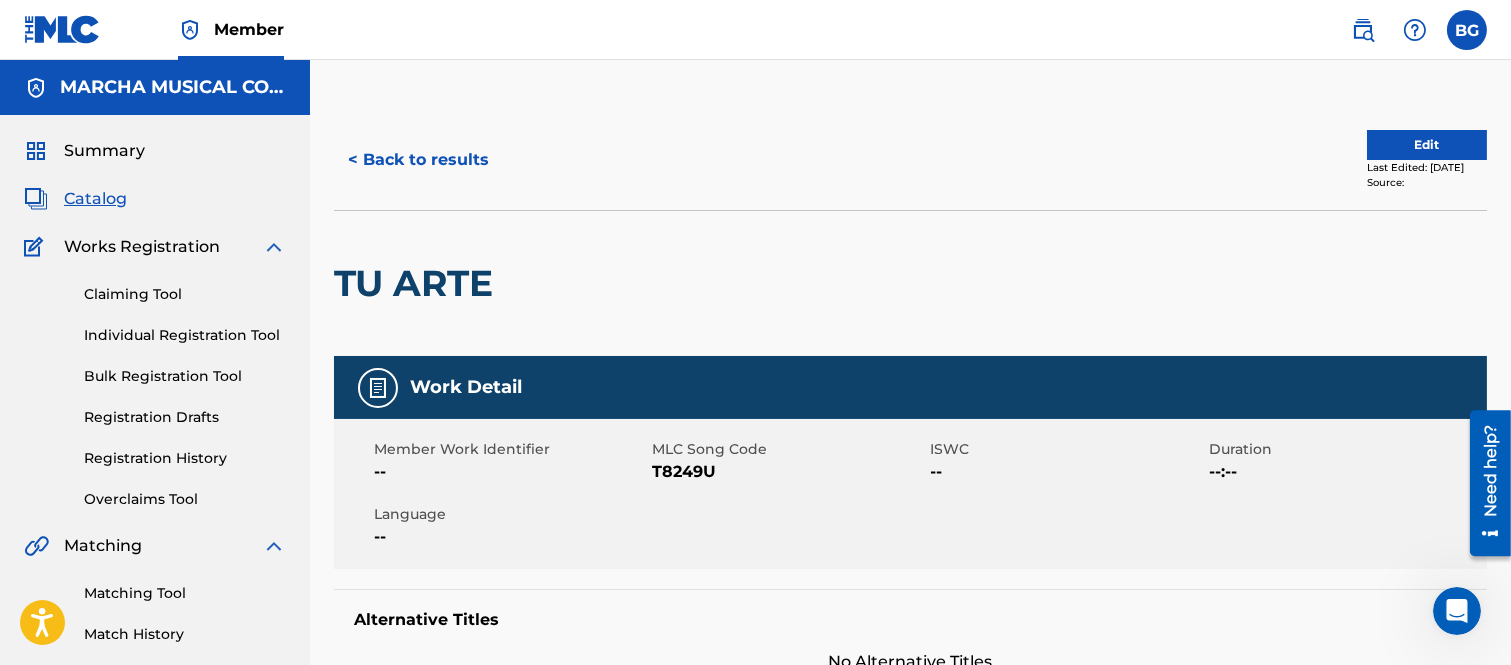 click on "Edit" at bounding box center [1427, 145] 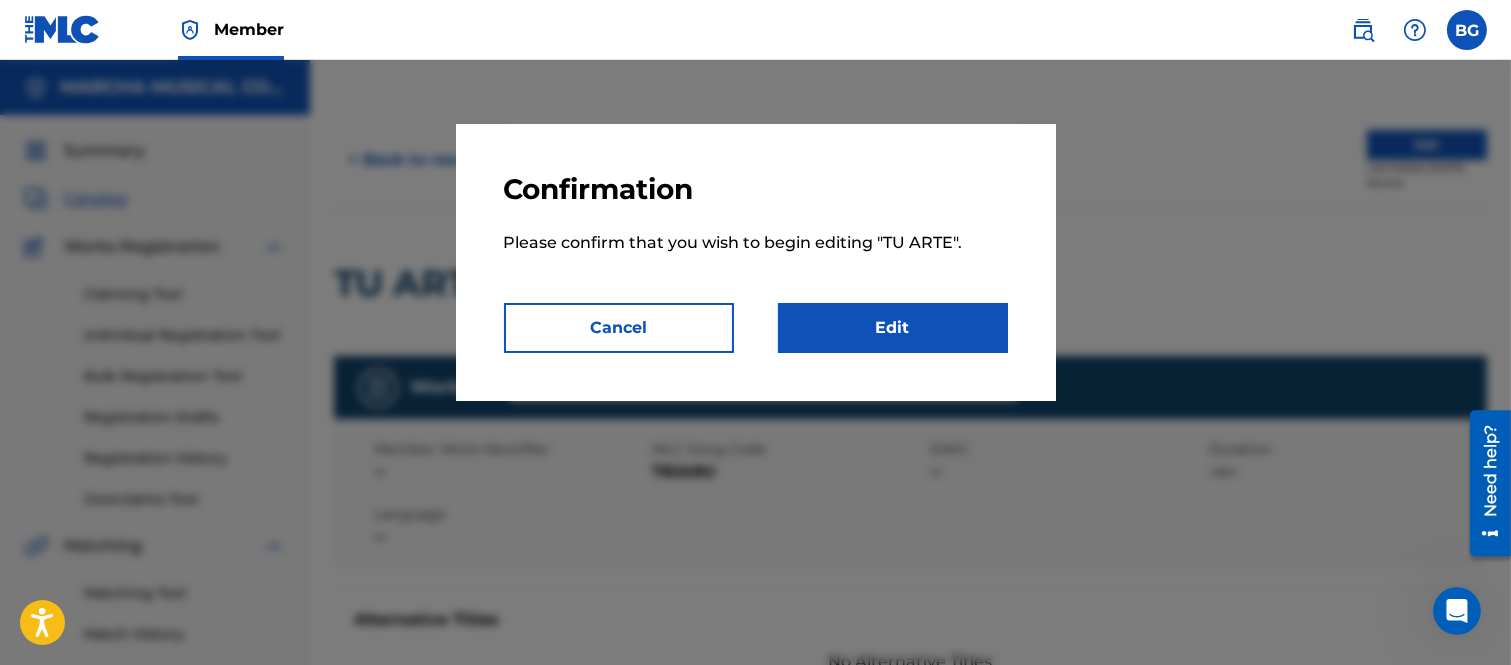 click on "Edit" at bounding box center (893, 328) 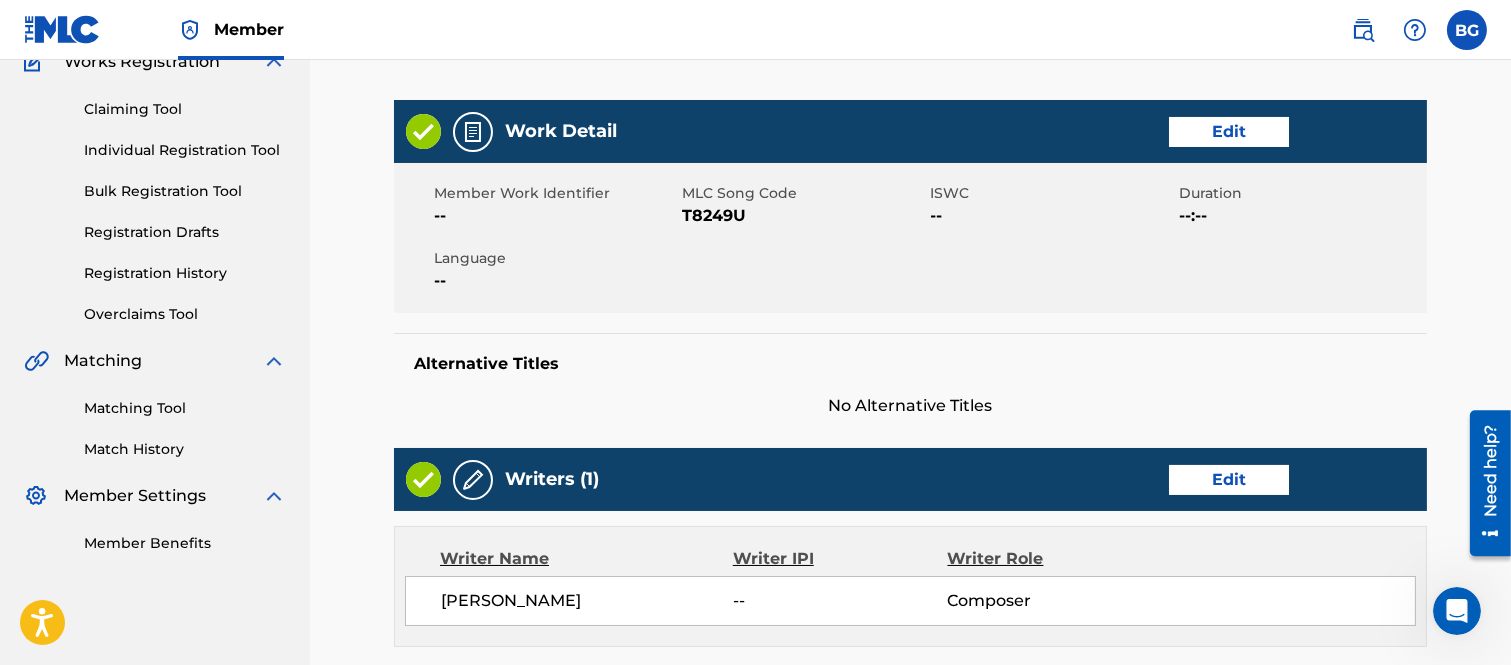 scroll, scrollTop: 222, scrollLeft: 0, axis: vertical 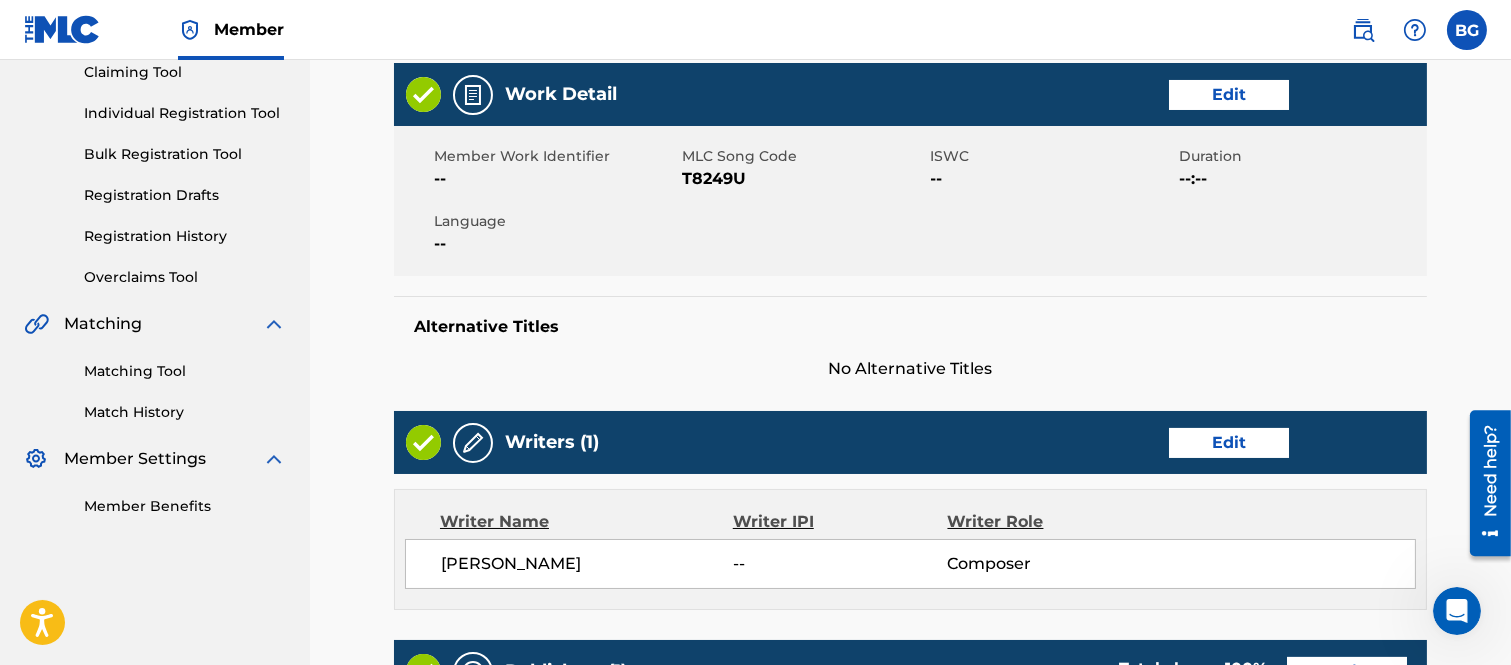 click on "Edit" at bounding box center [1229, 95] 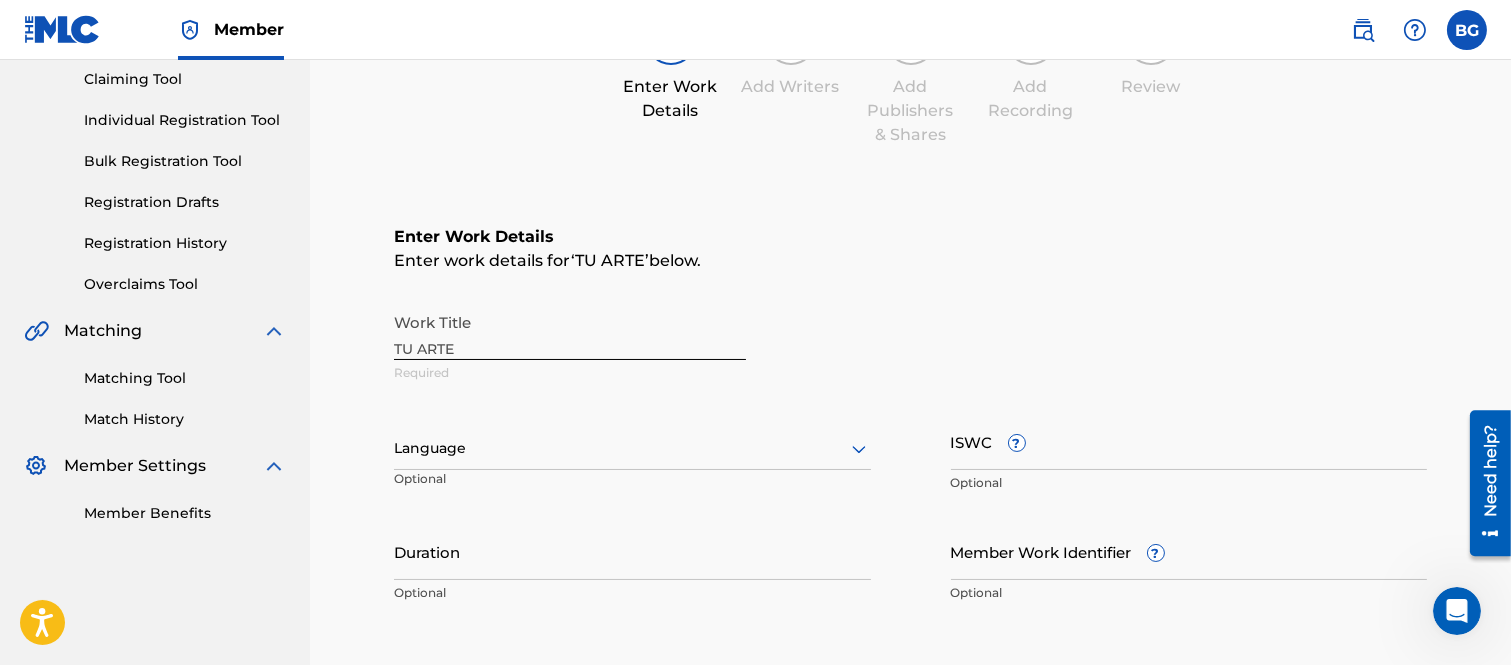 scroll, scrollTop: 222, scrollLeft: 0, axis: vertical 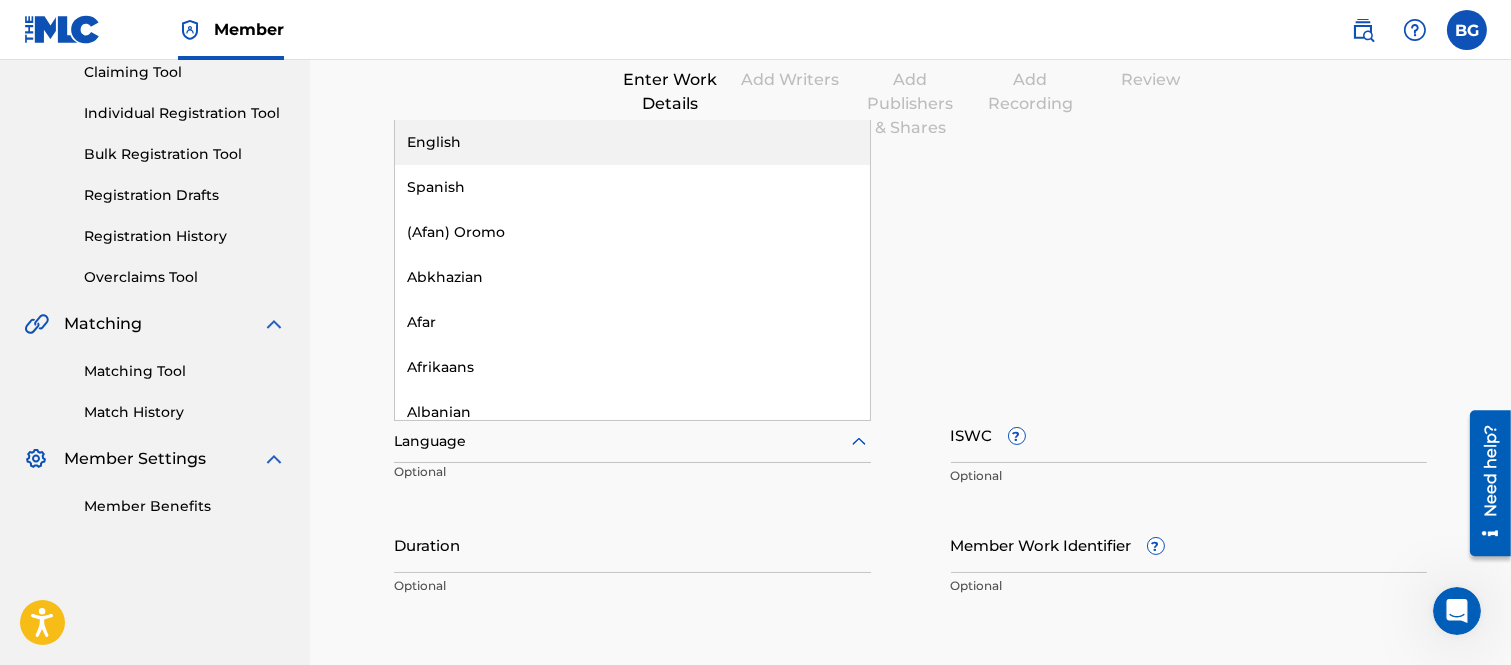 click 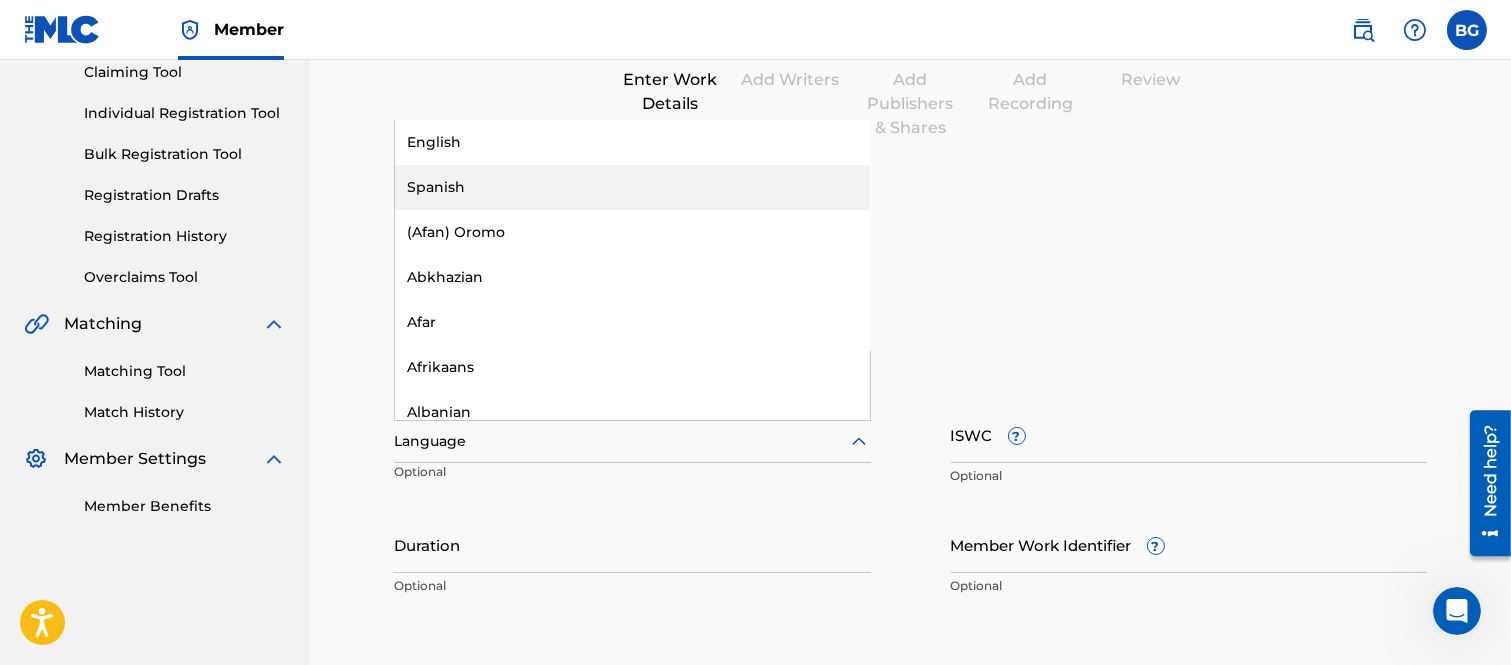 click on "Spanish" at bounding box center (632, 187) 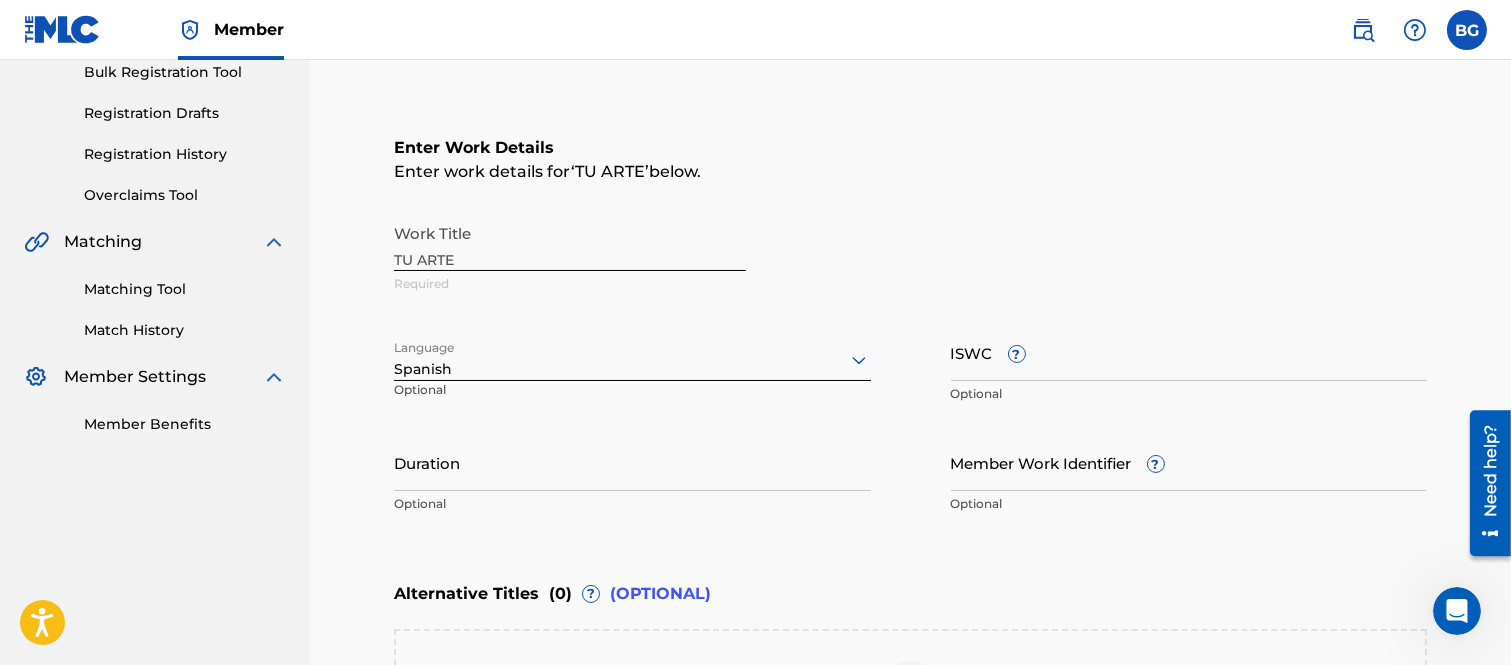 scroll, scrollTop: 444, scrollLeft: 0, axis: vertical 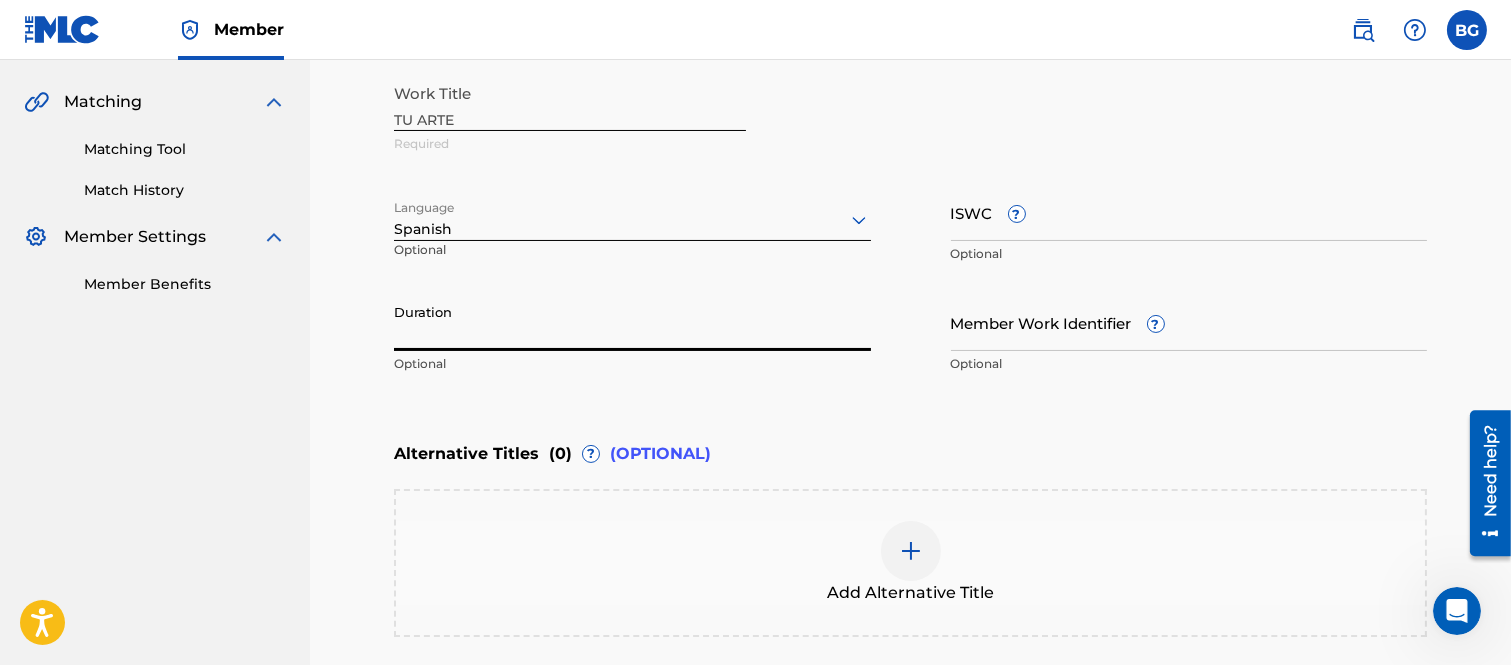 click on "Duration" at bounding box center (632, 322) 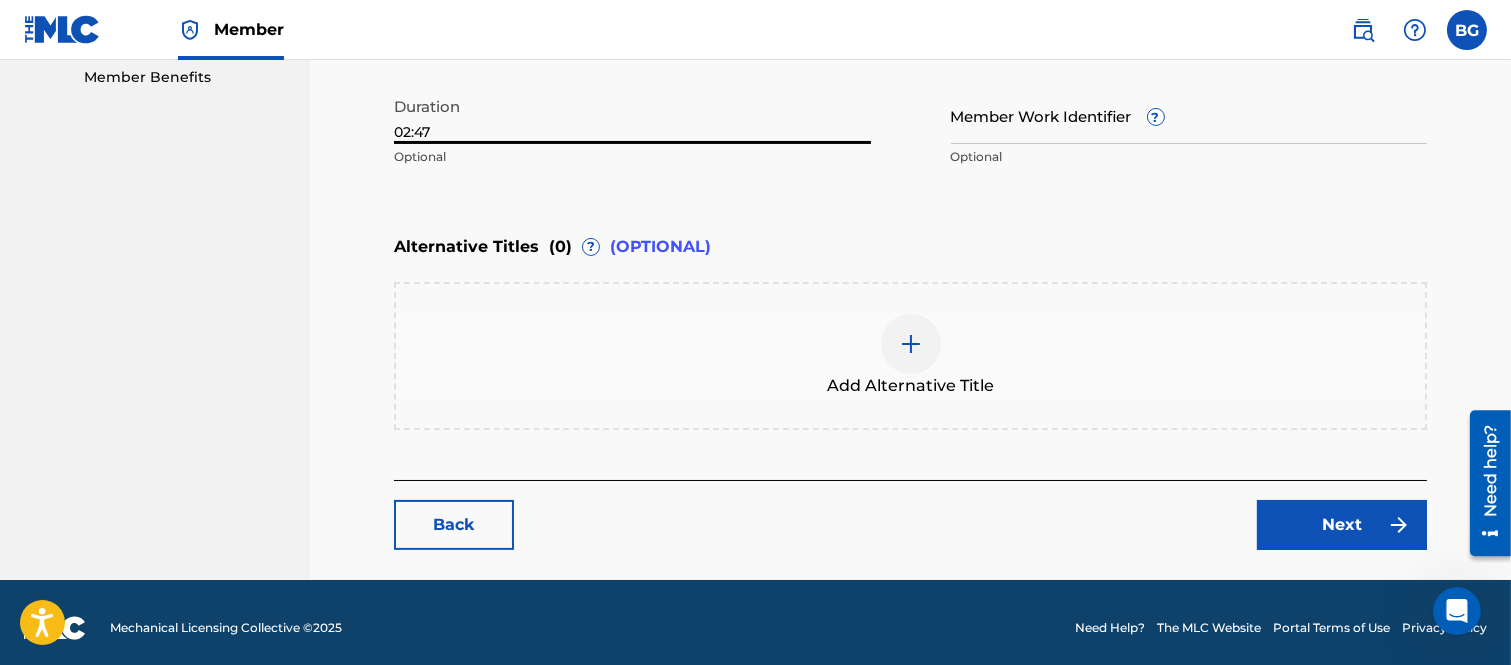 scroll, scrollTop: 658, scrollLeft: 0, axis: vertical 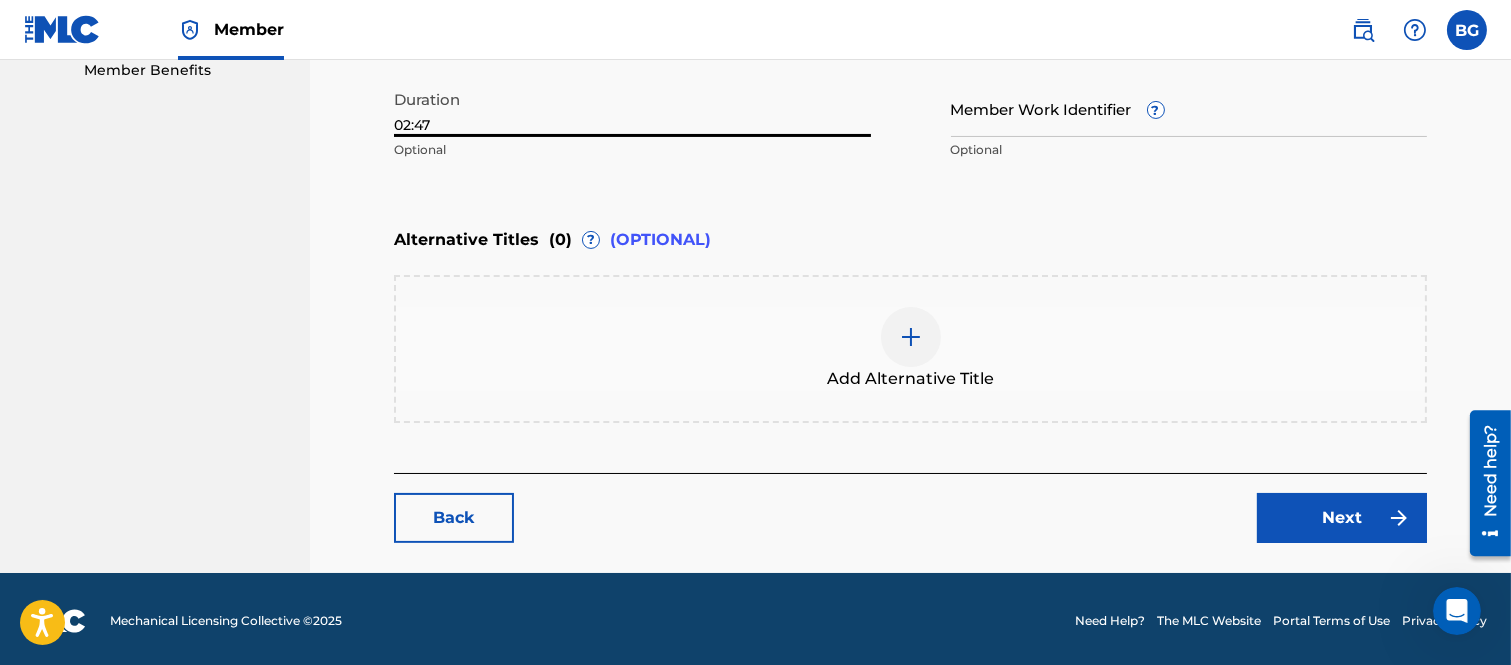 click on "Next" at bounding box center [1342, 518] 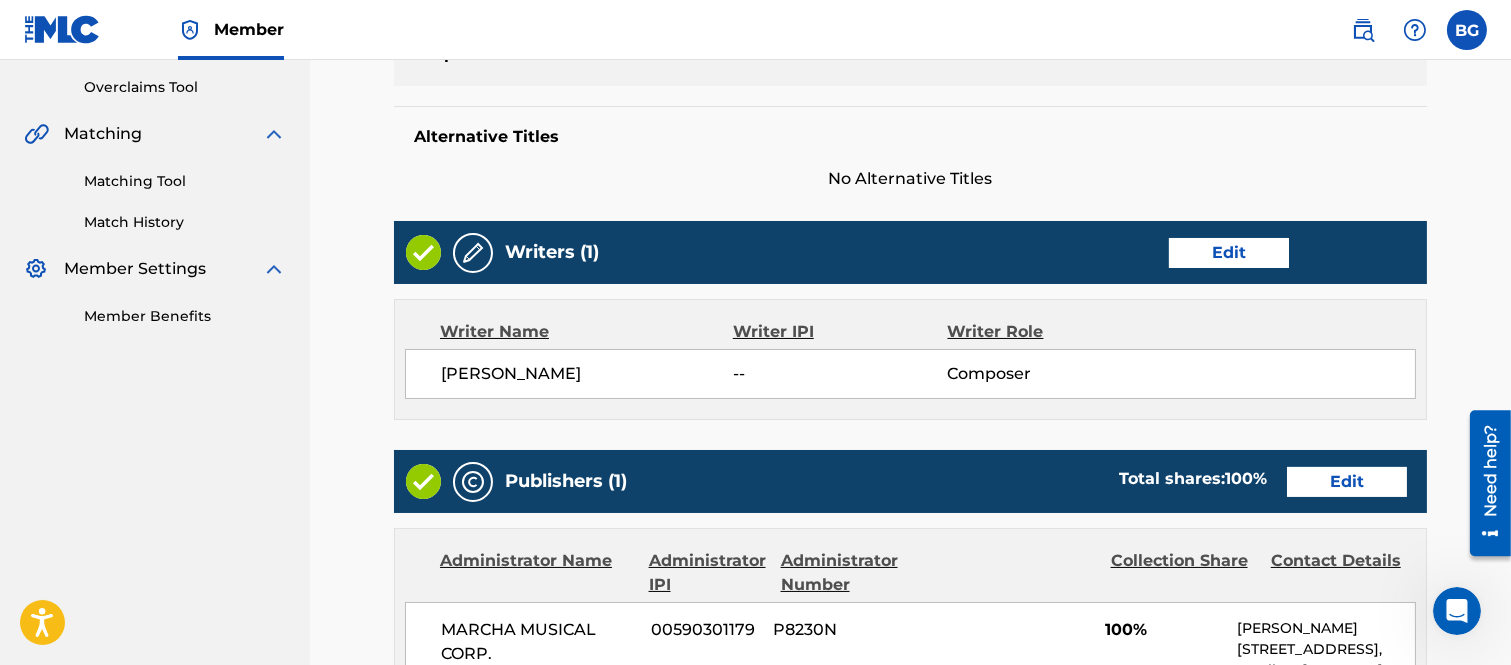 scroll, scrollTop: 444, scrollLeft: 0, axis: vertical 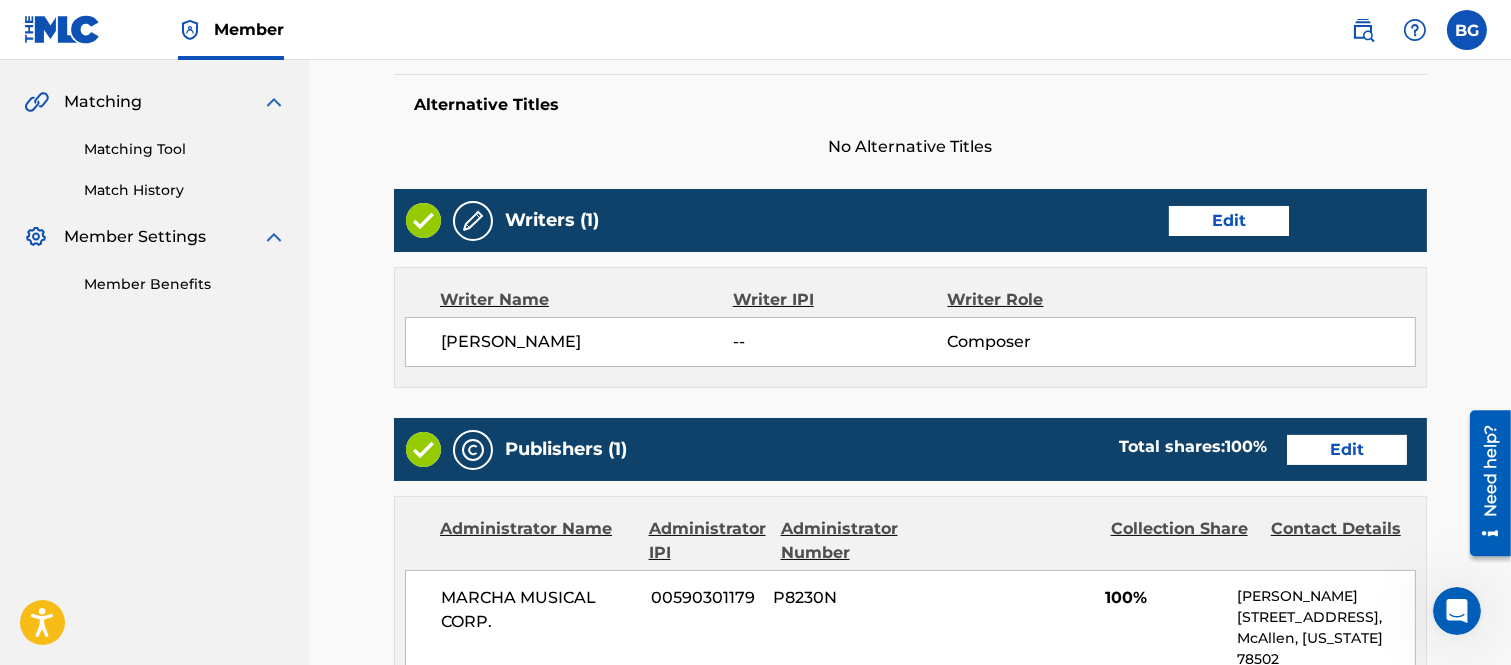 click on "Edit" at bounding box center (1229, 221) 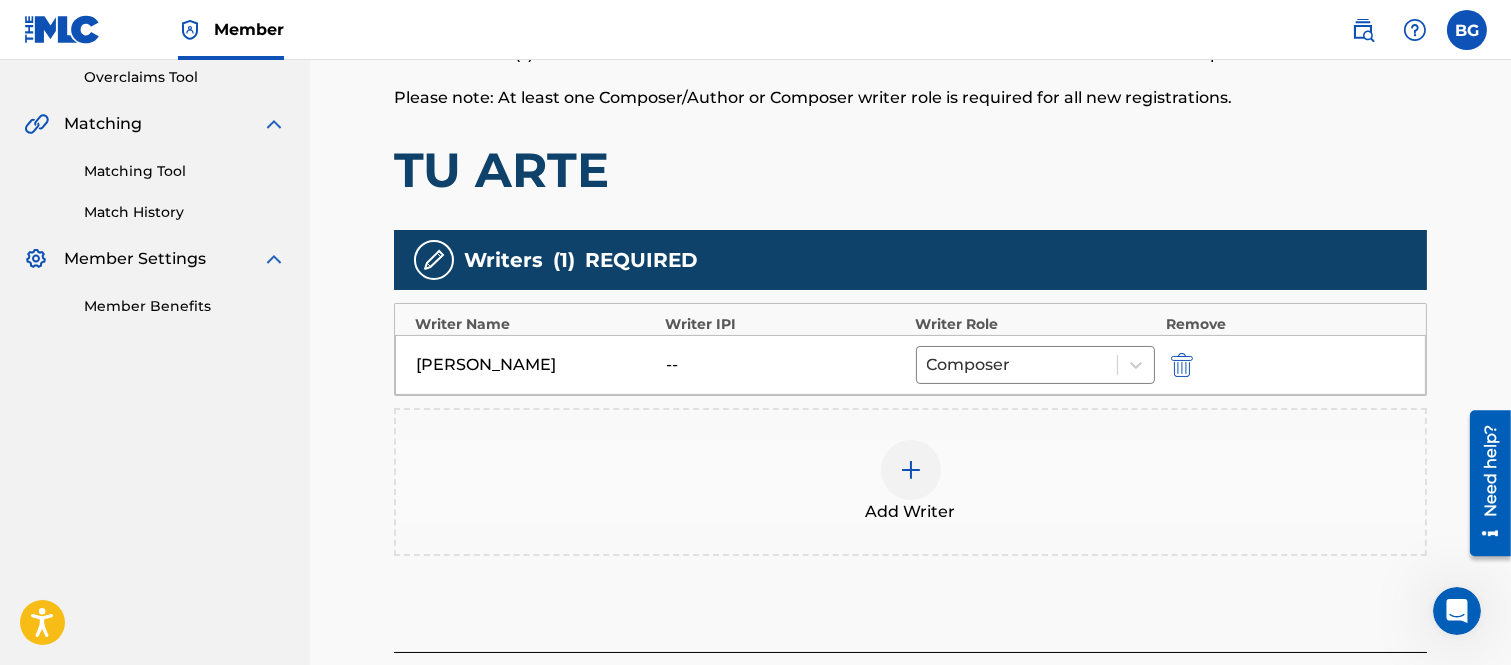 scroll, scrollTop: 444, scrollLeft: 0, axis: vertical 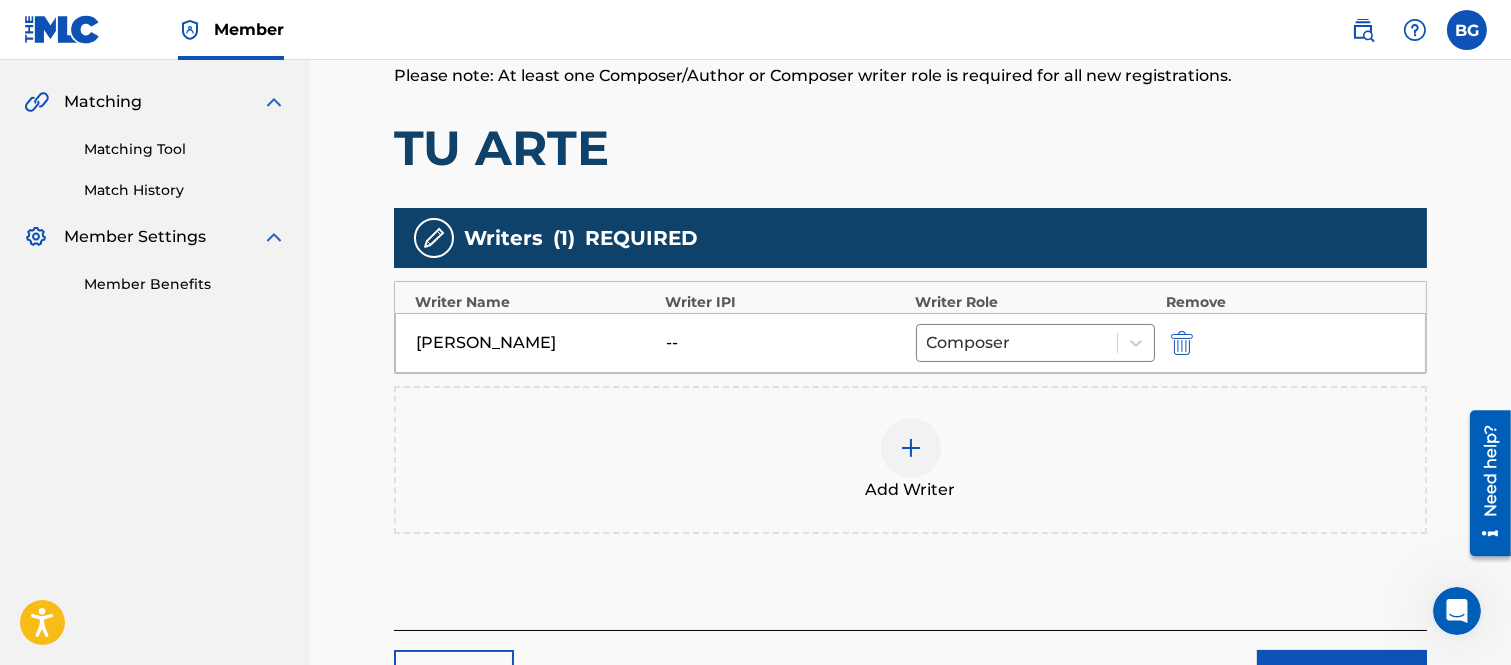 click at bounding box center [1182, 343] 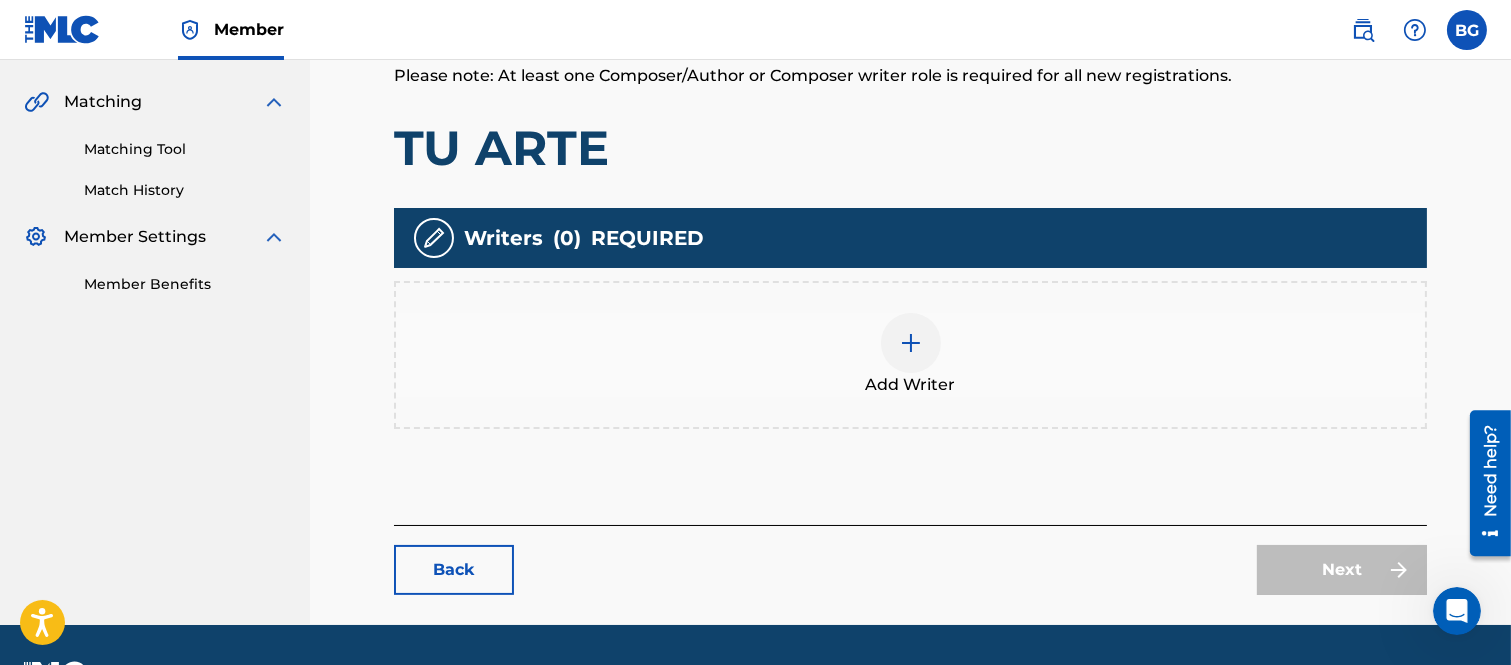 click at bounding box center (911, 343) 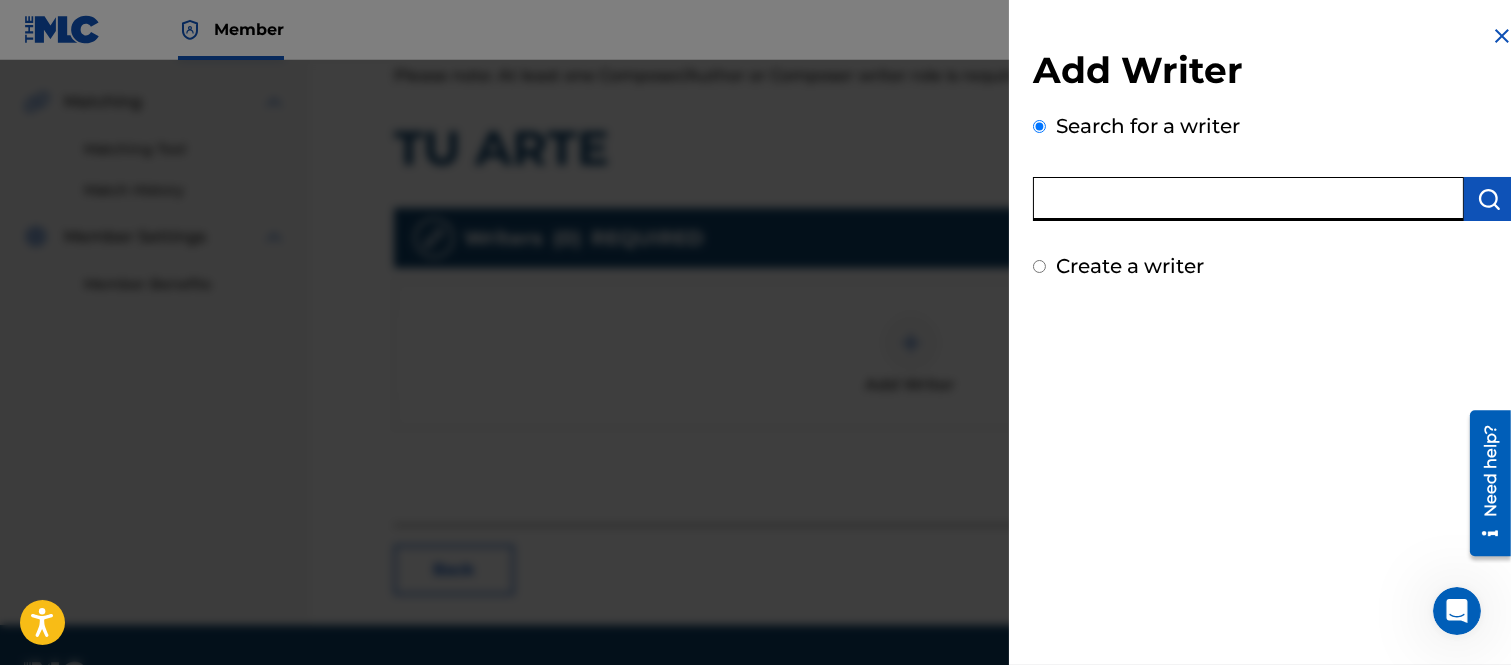 click at bounding box center (1248, 199) 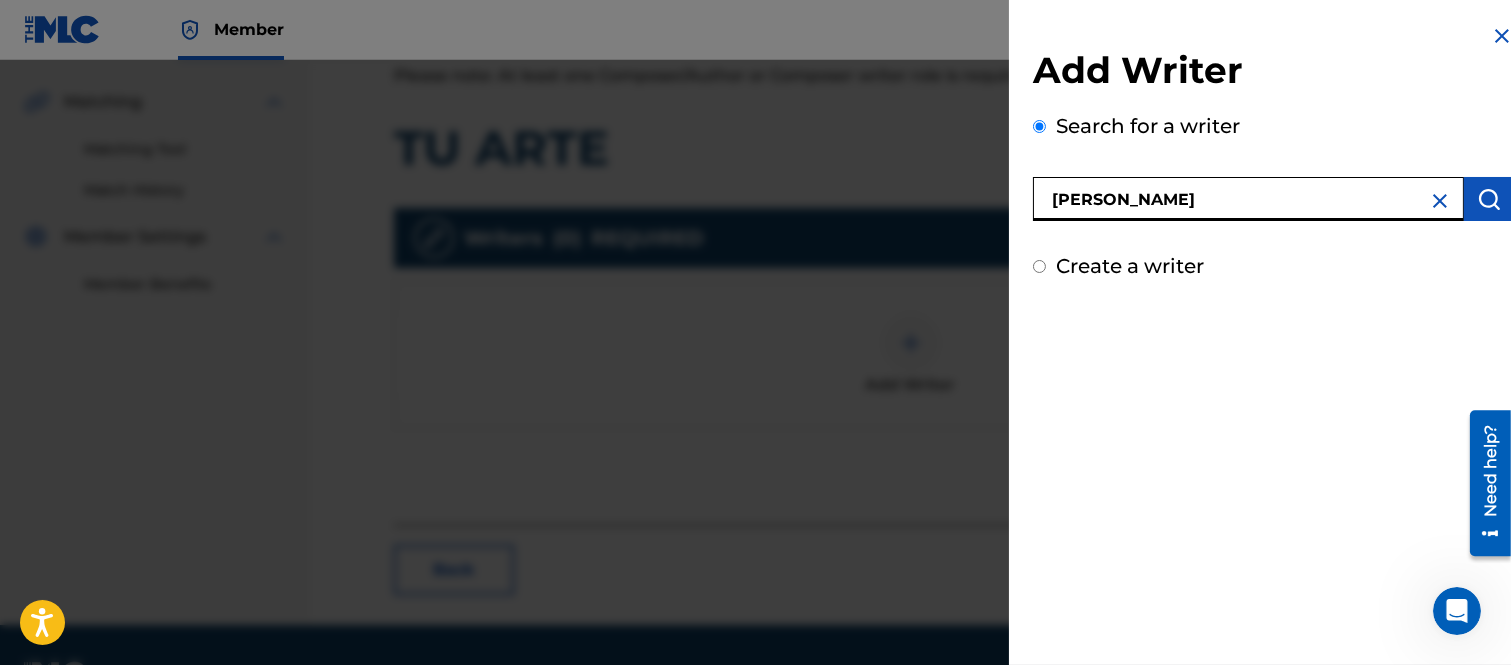 type on "[PERSON_NAME]" 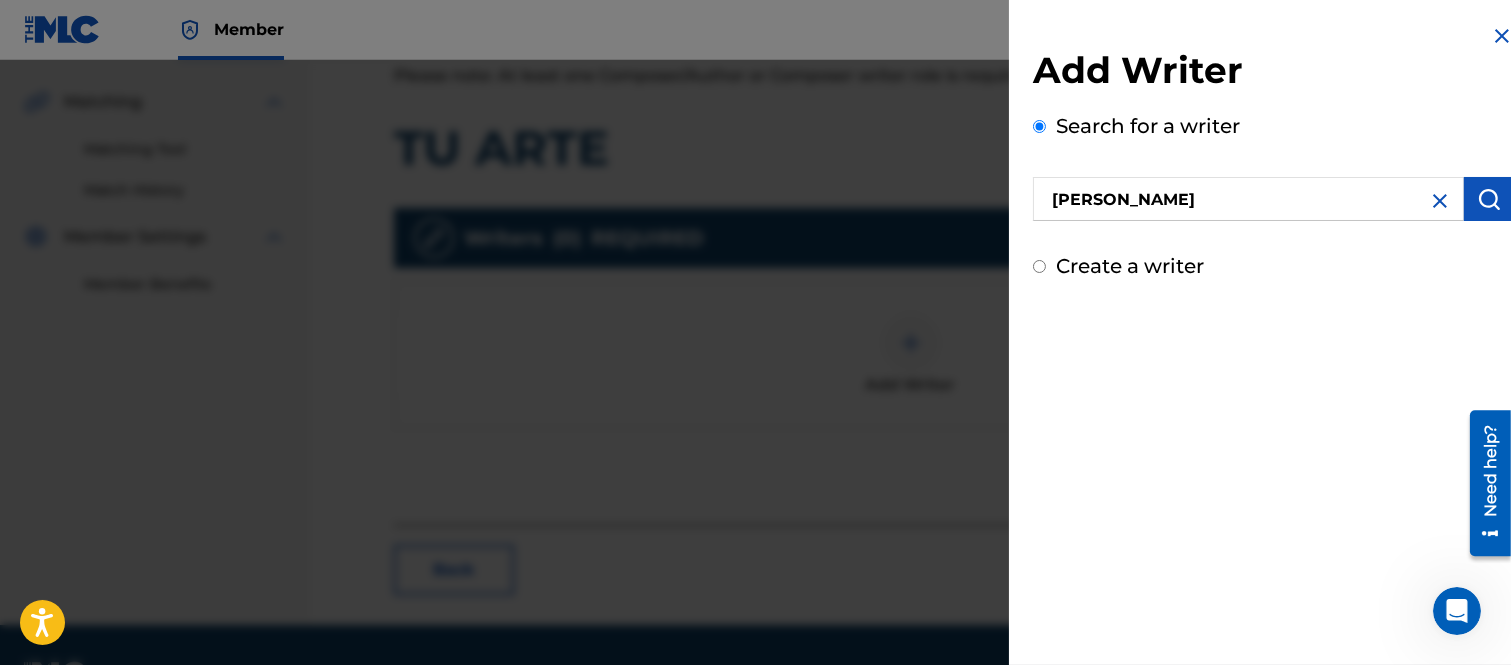 click at bounding box center (1489, 199) 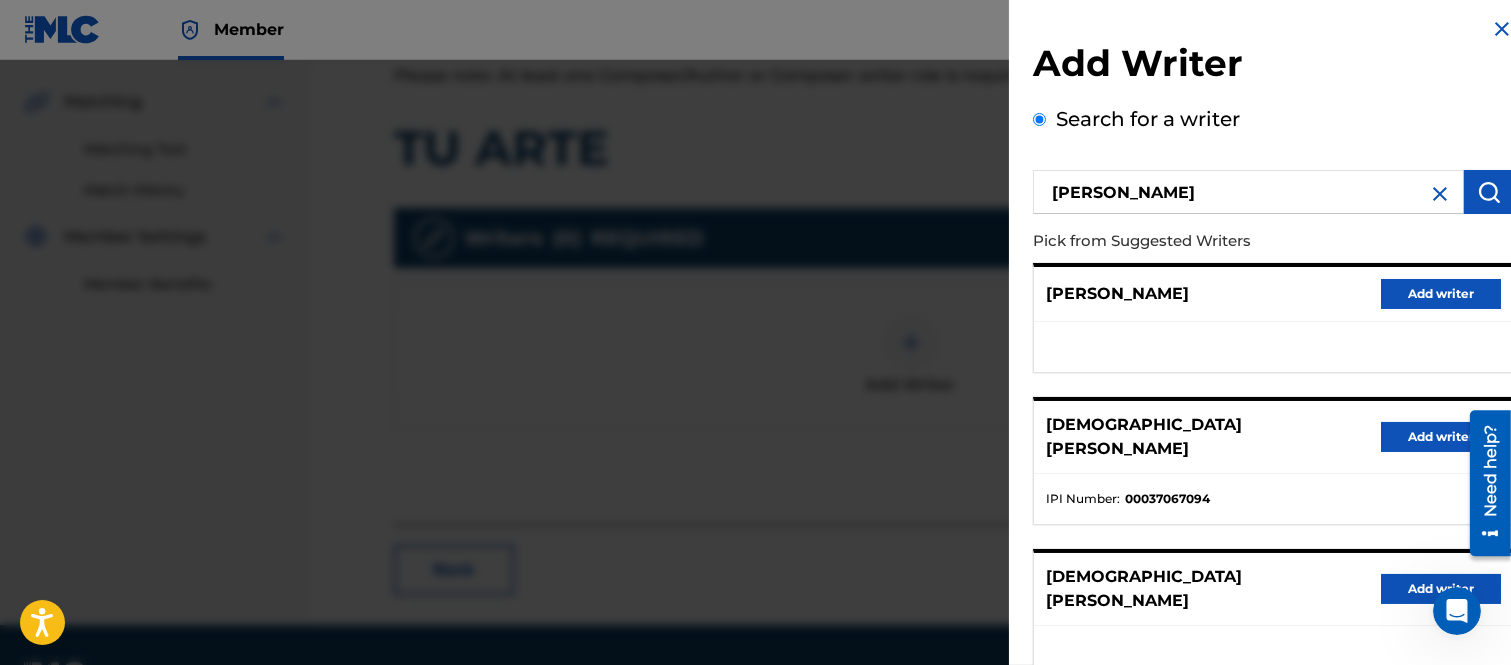 scroll, scrollTop: 0, scrollLeft: 0, axis: both 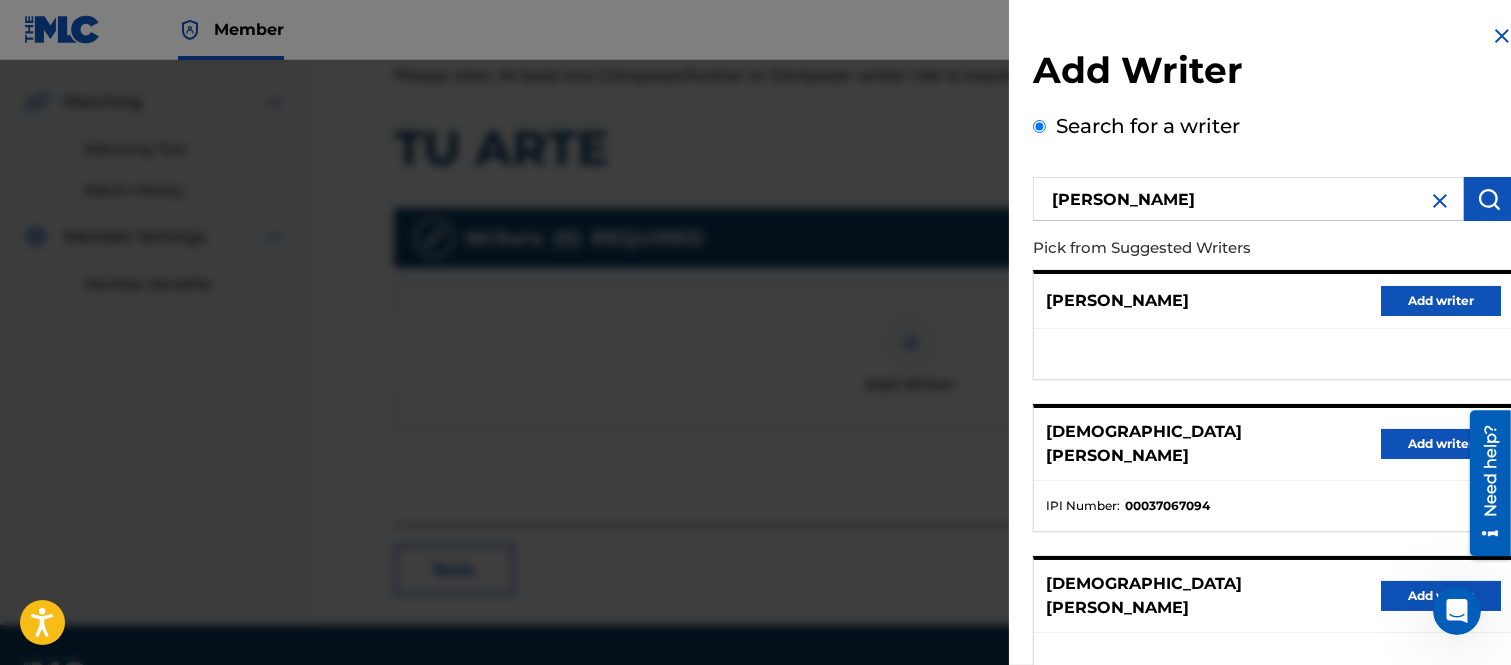 click on "Add writer" at bounding box center (1441, 301) 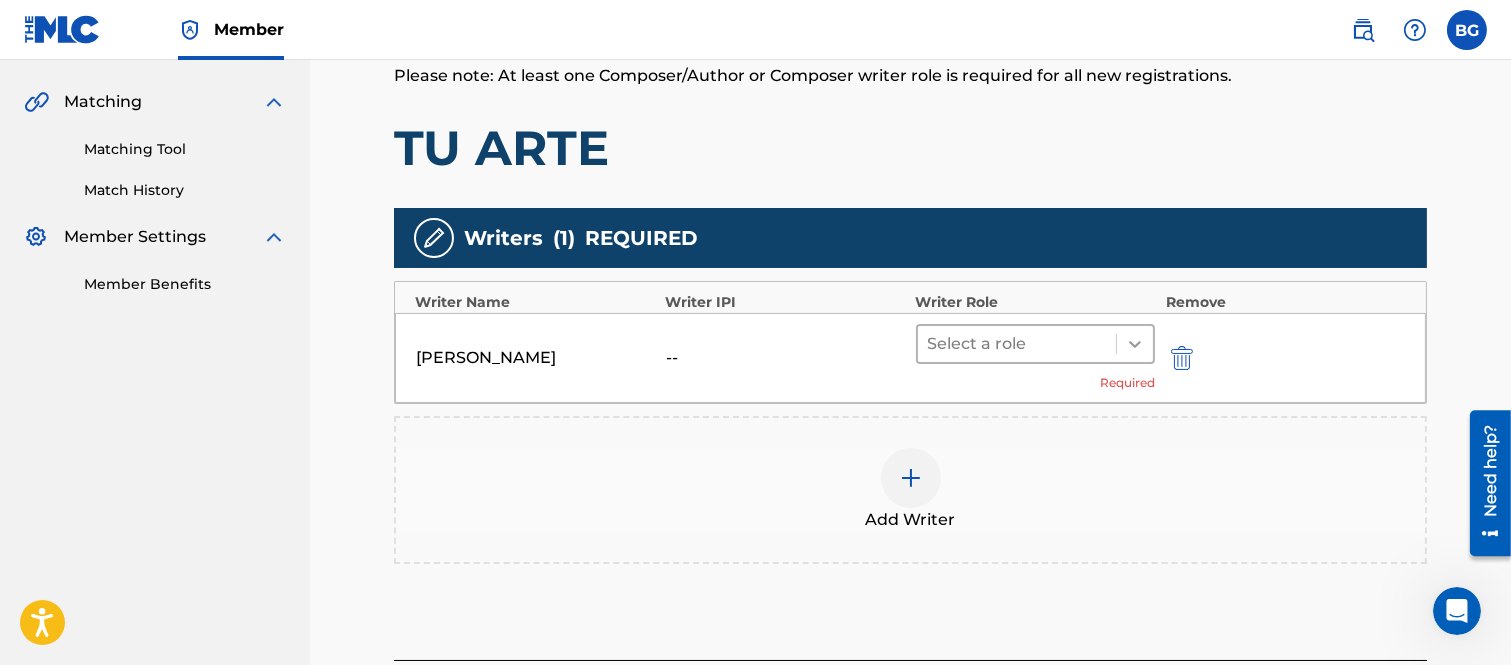 click 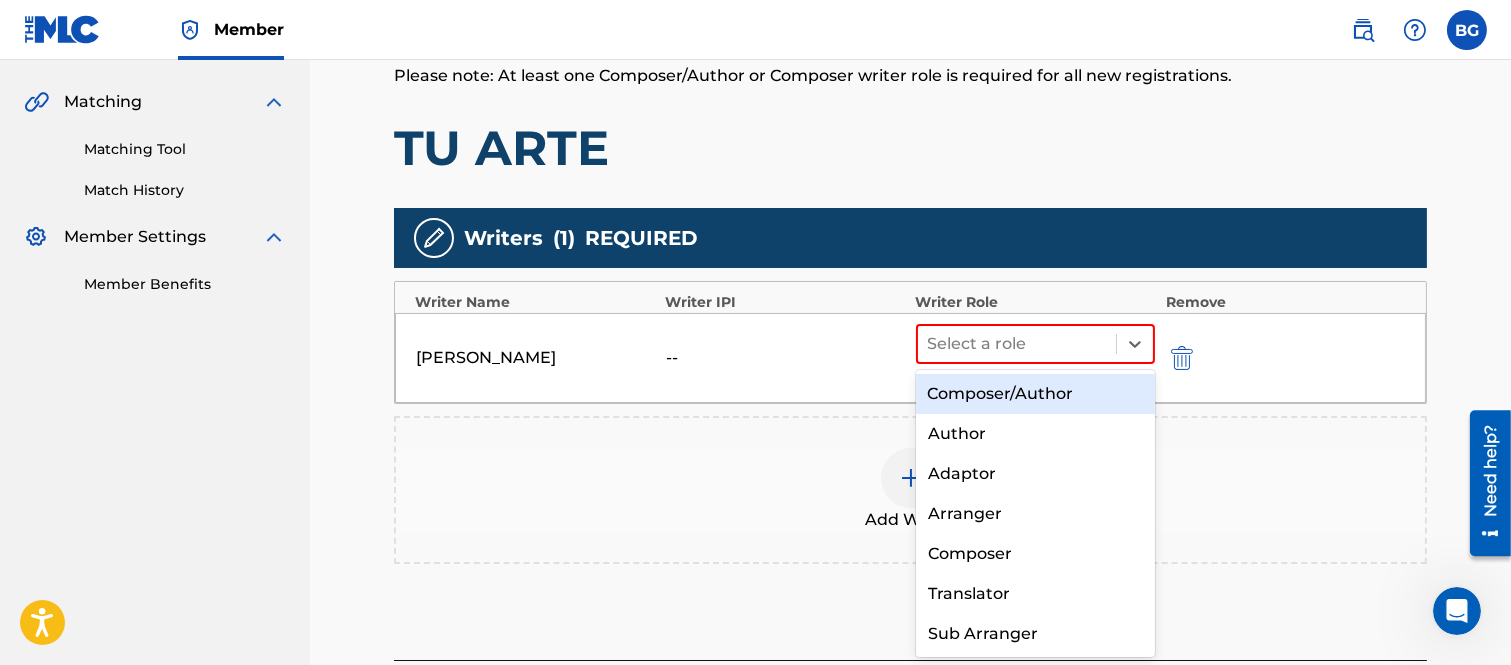 click on "Composer/Author" at bounding box center (1036, 394) 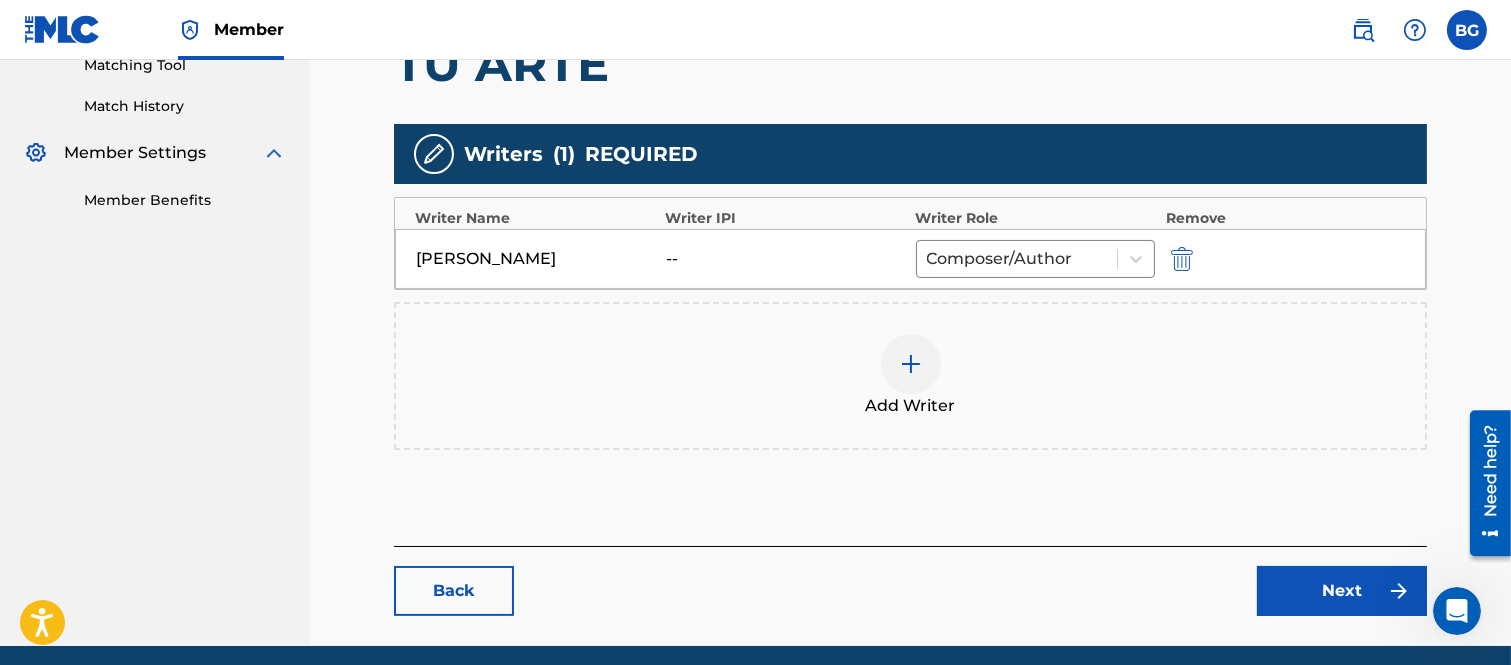 scroll, scrollTop: 613, scrollLeft: 0, axis: vertical 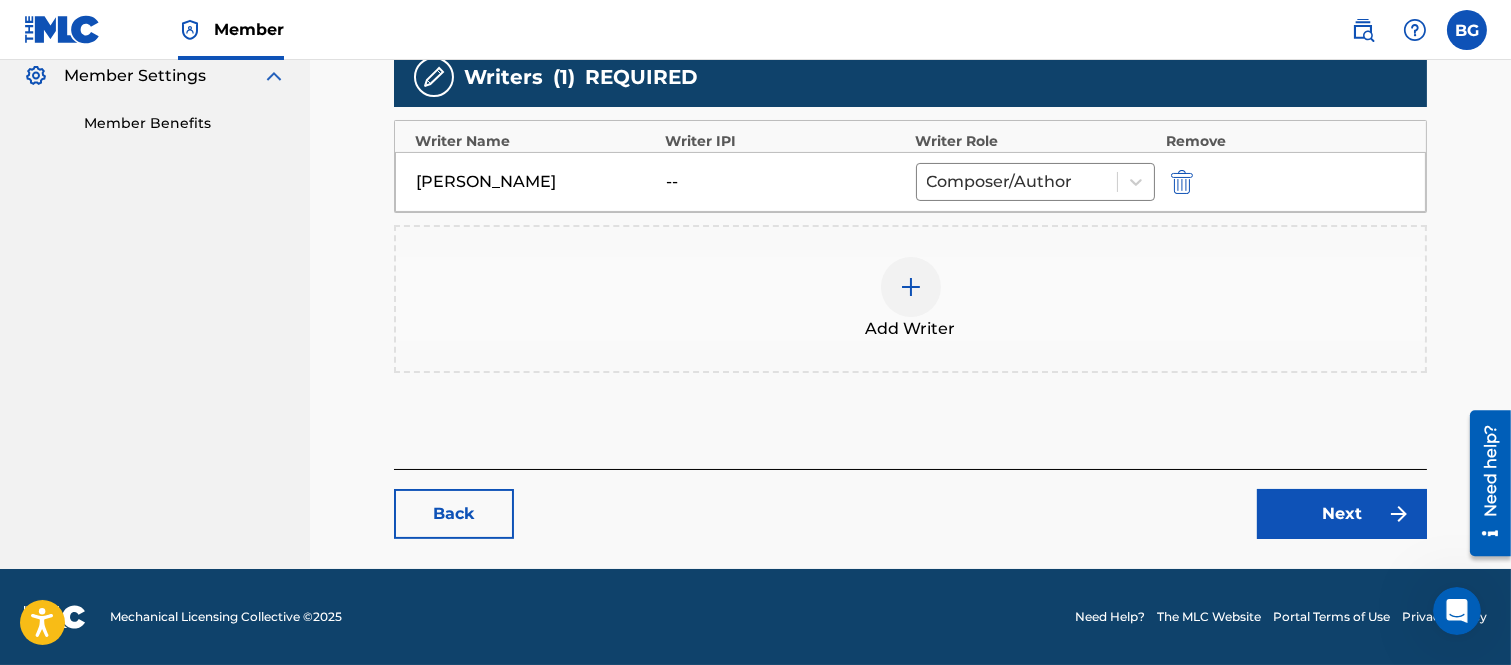 click on "Next" at bounding box center [1342, 514] 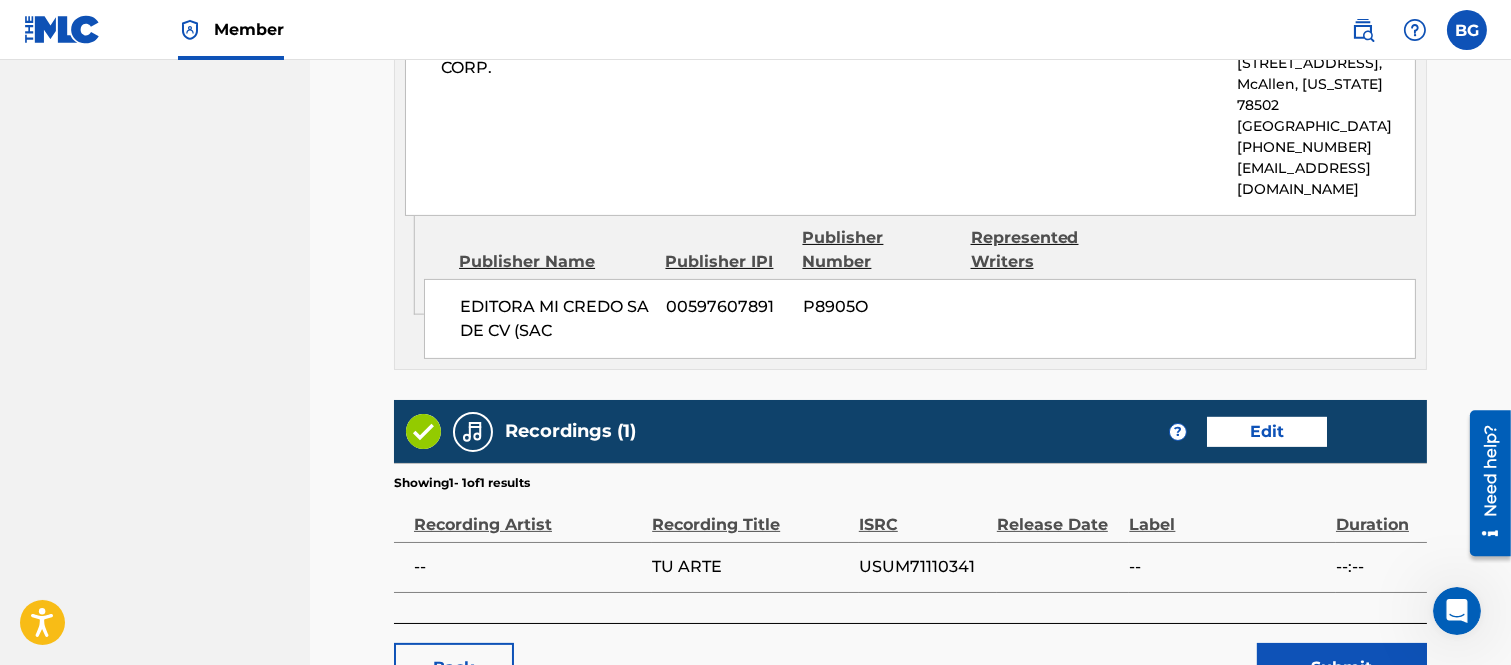scroll, scrollTop: 1131, scrollLeft: 0, axis: vertical 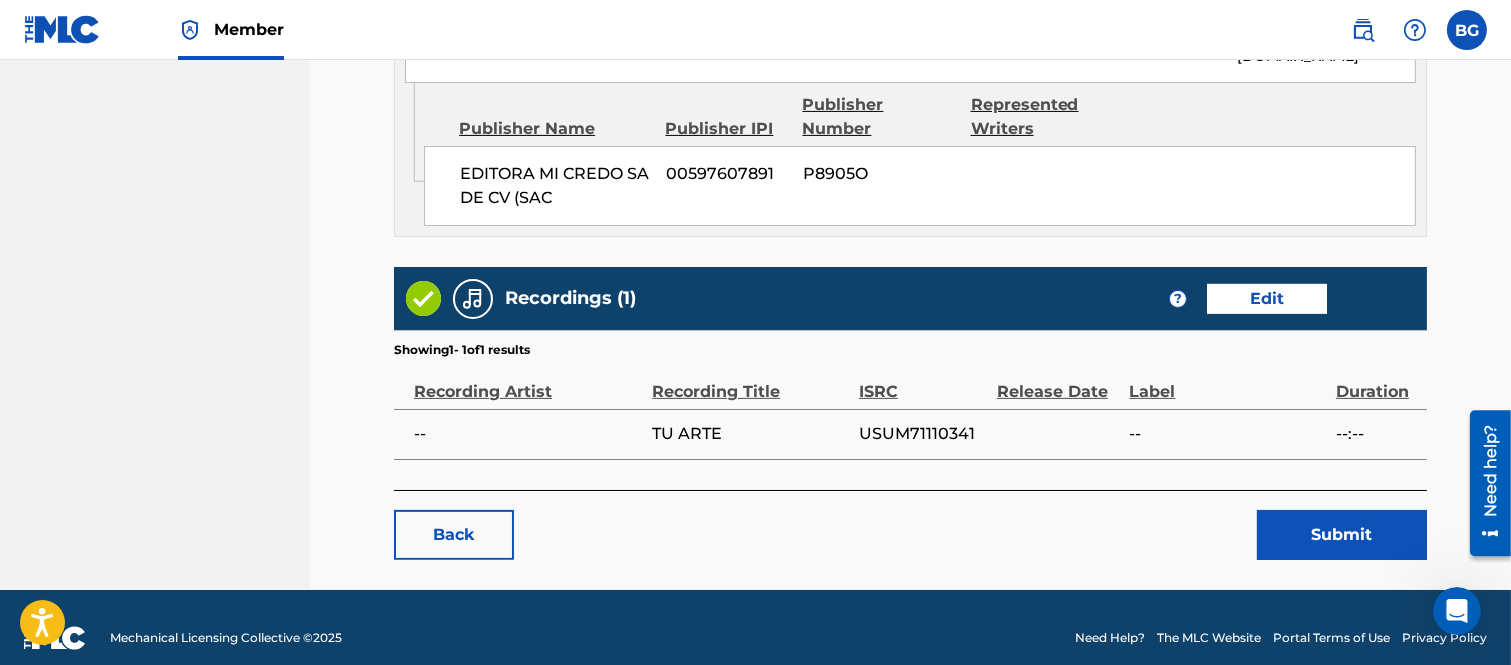 click on "Submit" at bounding box center (1342, 535) 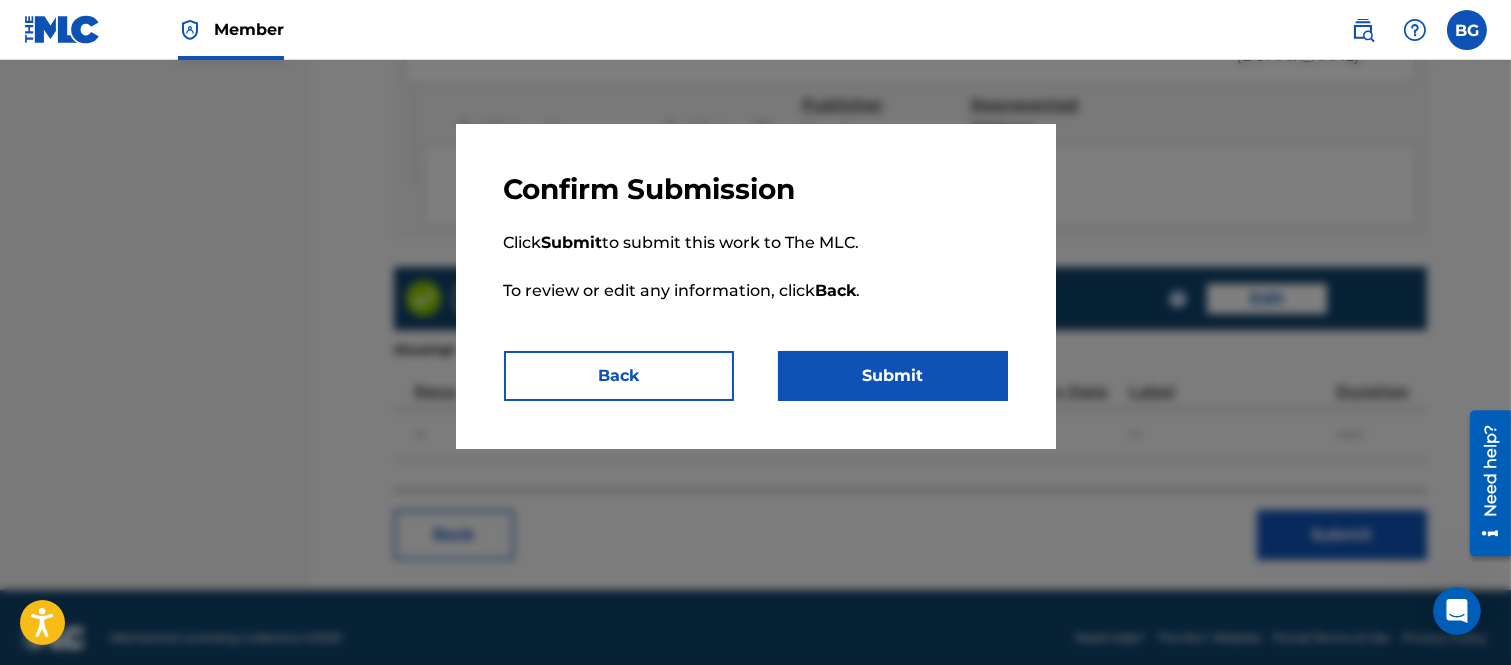 click on "Submit" at bounding box center (893, 376) 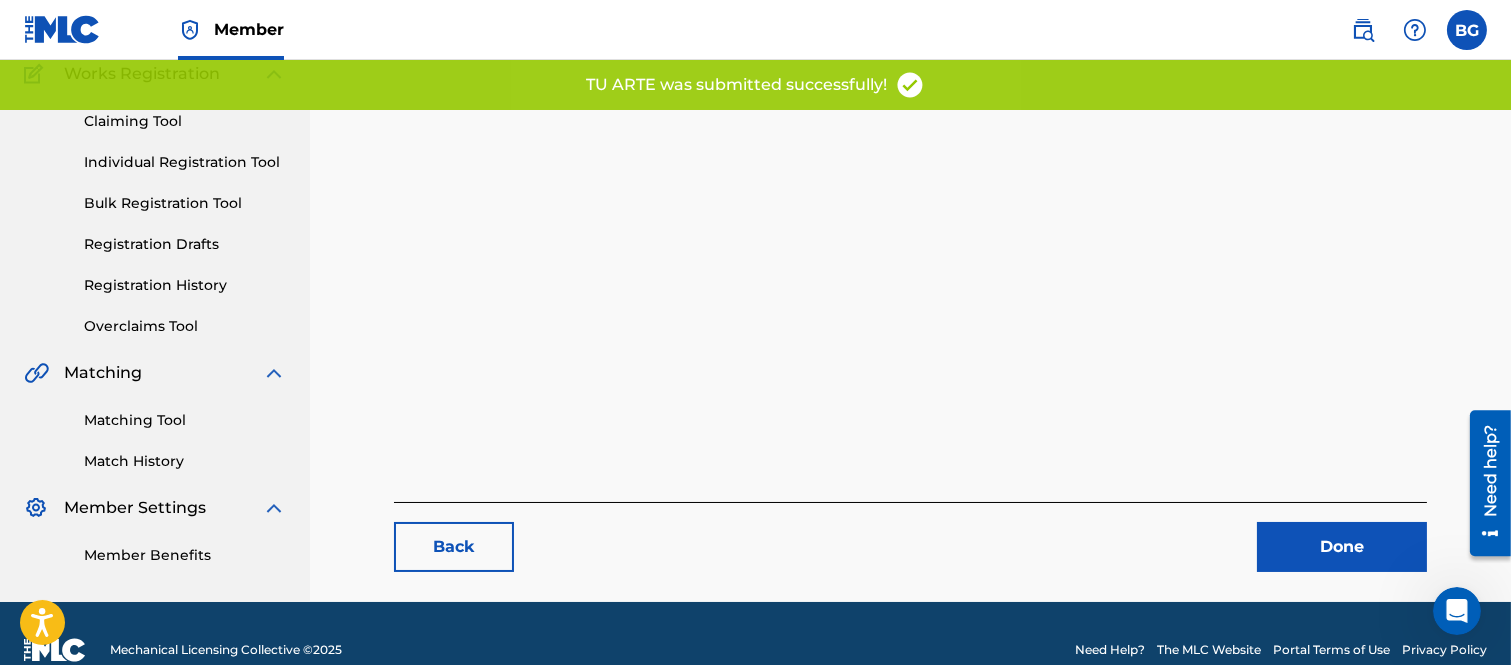 scroll, scrollTop: 205, scrollLeft: 0, axis: vertical 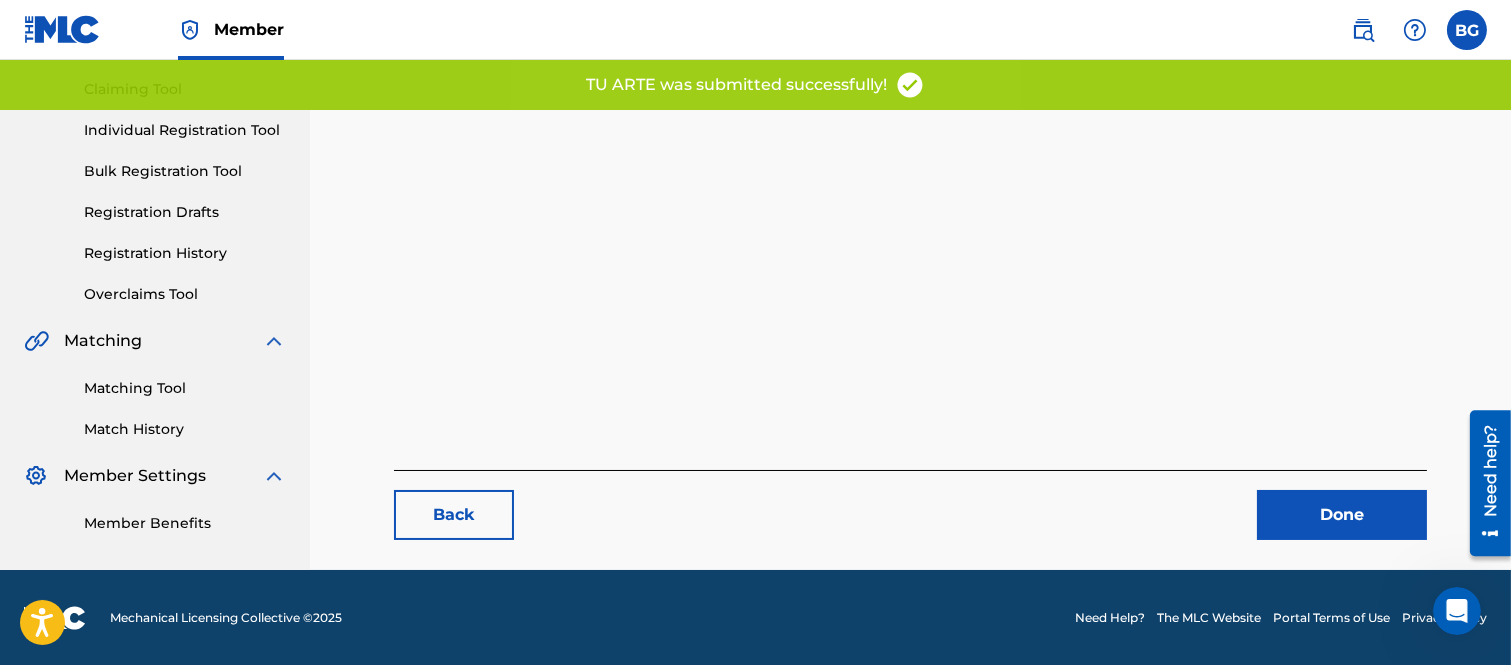 click on "Done" at bounding box center [1342, 515] 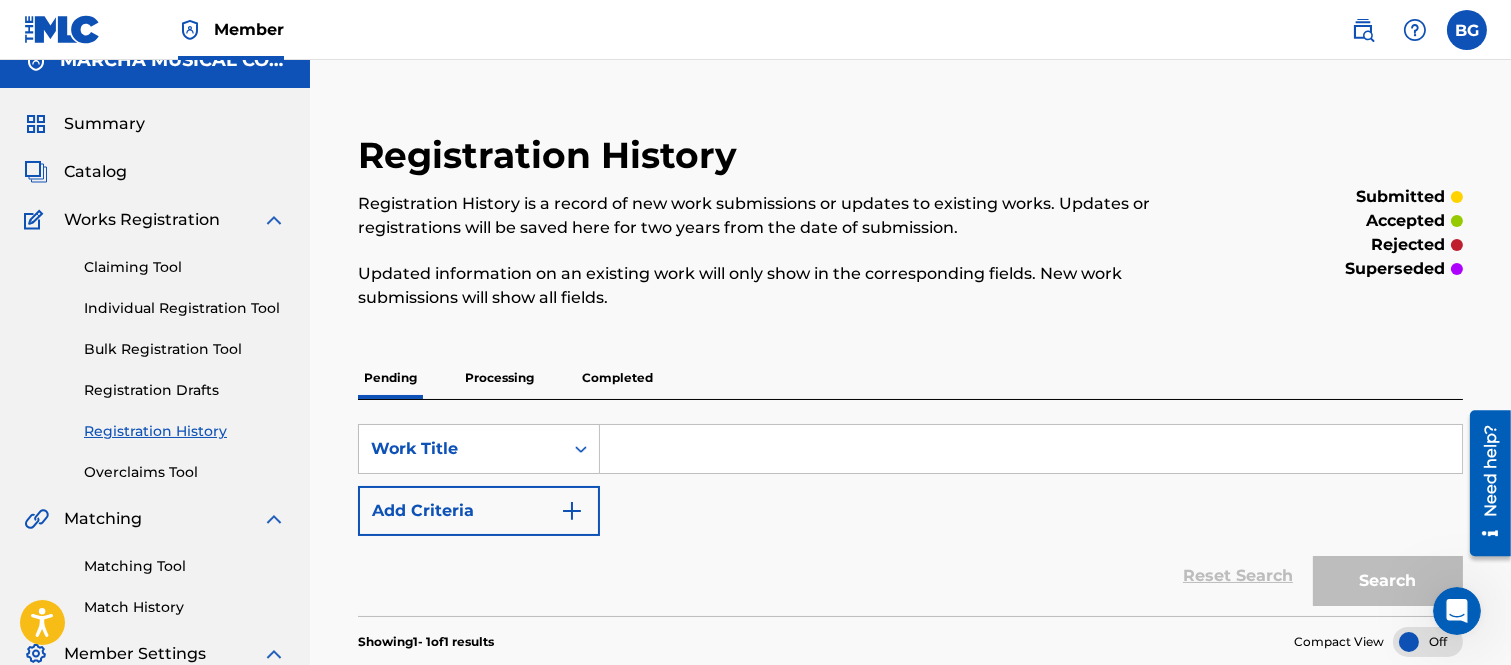 scroll, scrollTop: 0, scrollLeft: 0, axis: both 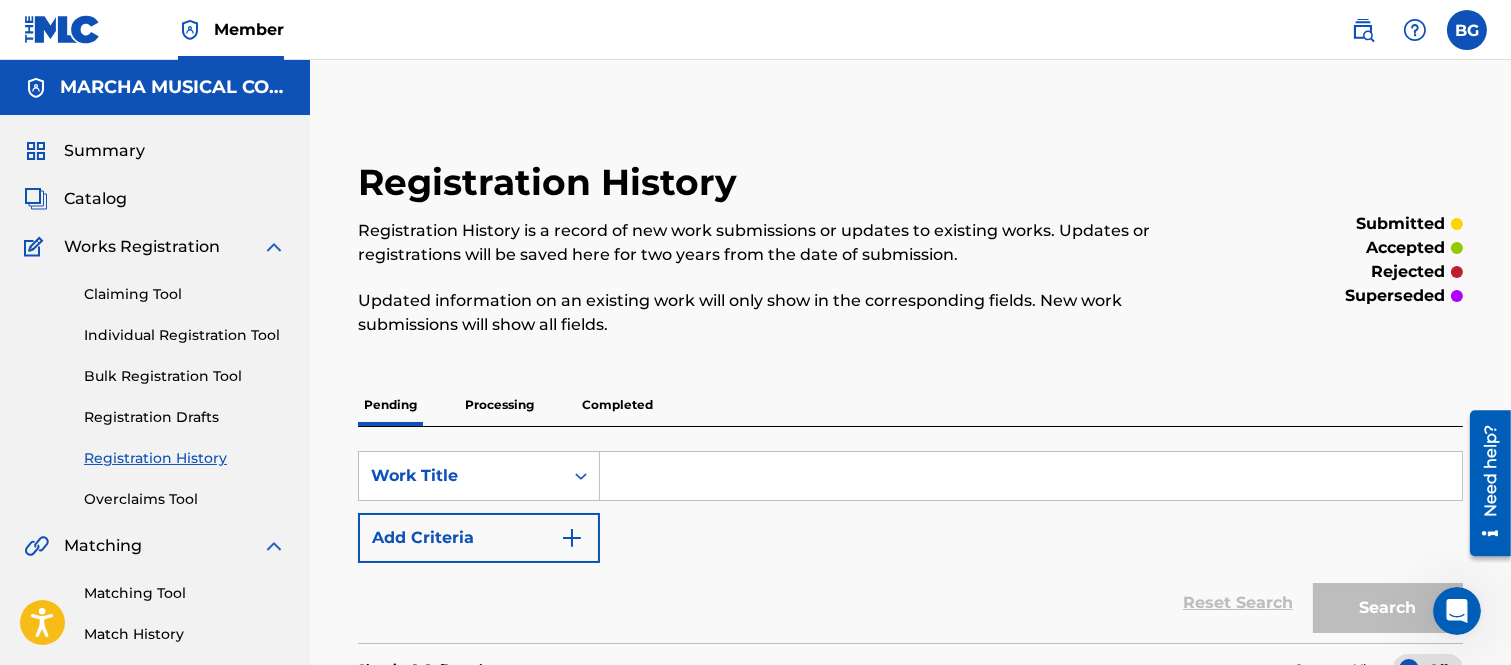 click on "Individual Registration Tool" at bounding box center (185, 335) 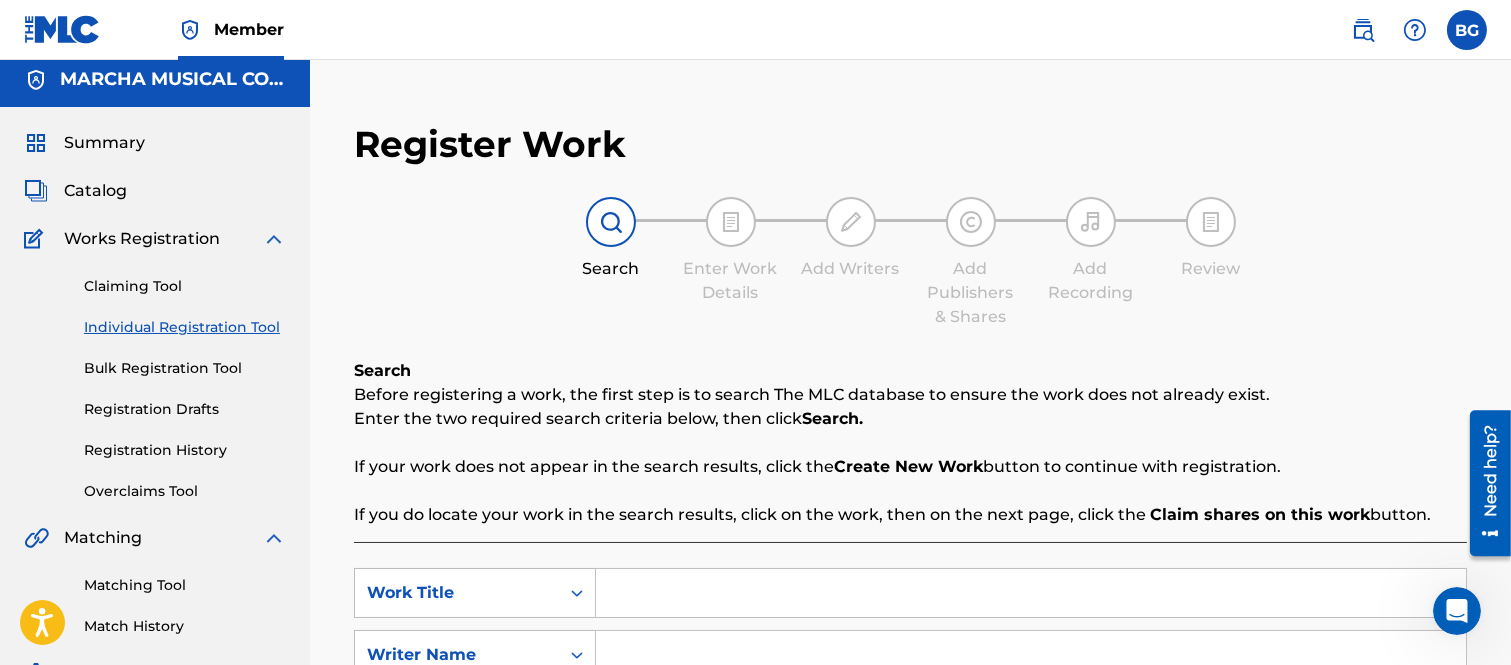 scroll, scrollTop: 333, scrollLeft: 0, axis: vertical 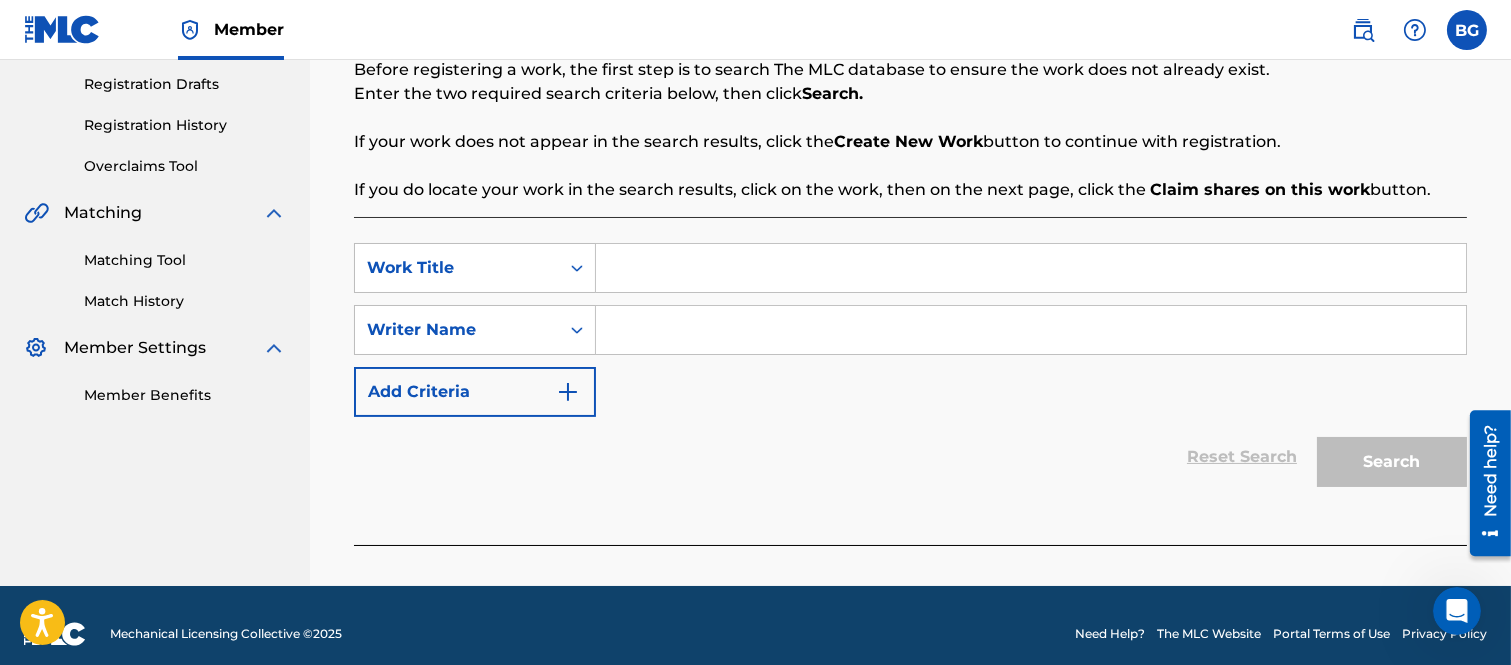 click at bounding box center (1031, 268) 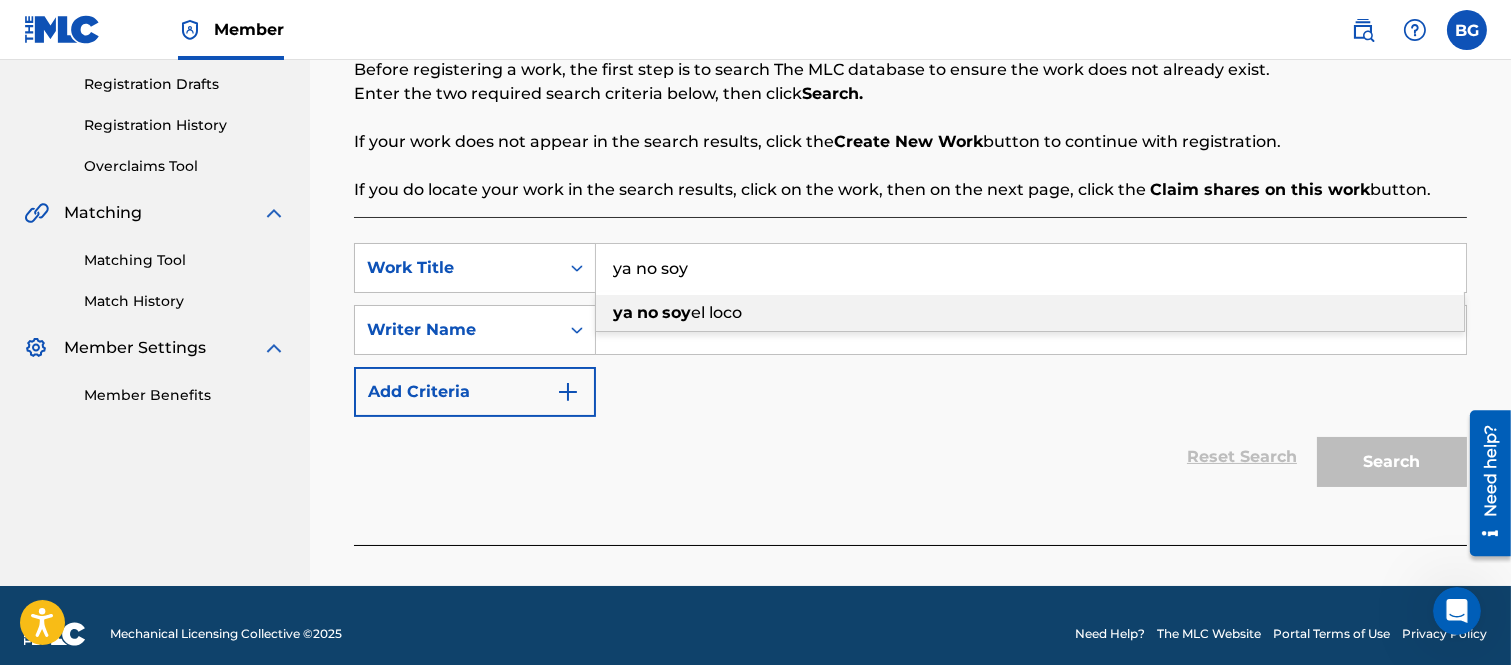 click on "ya   no   soy  el loco" at bounding box center [1030, 313] 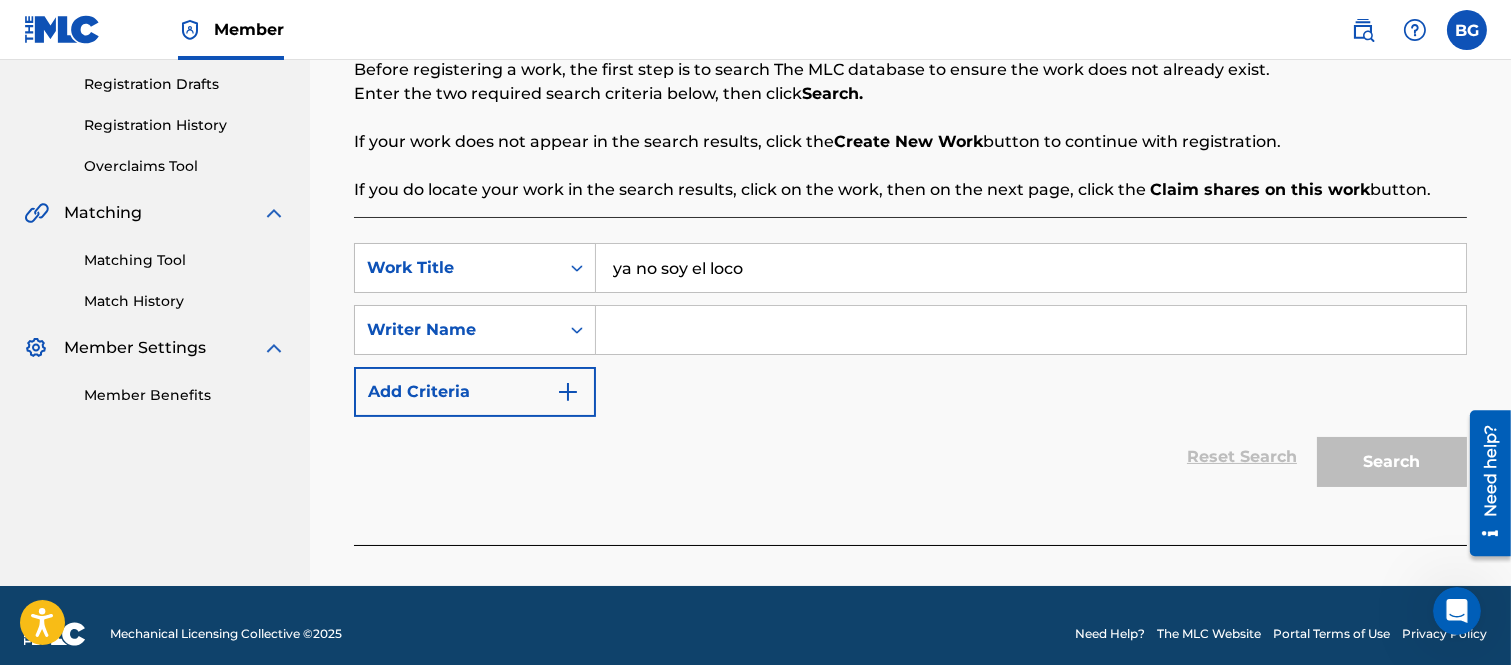 click at bounding box center (1031, 330) 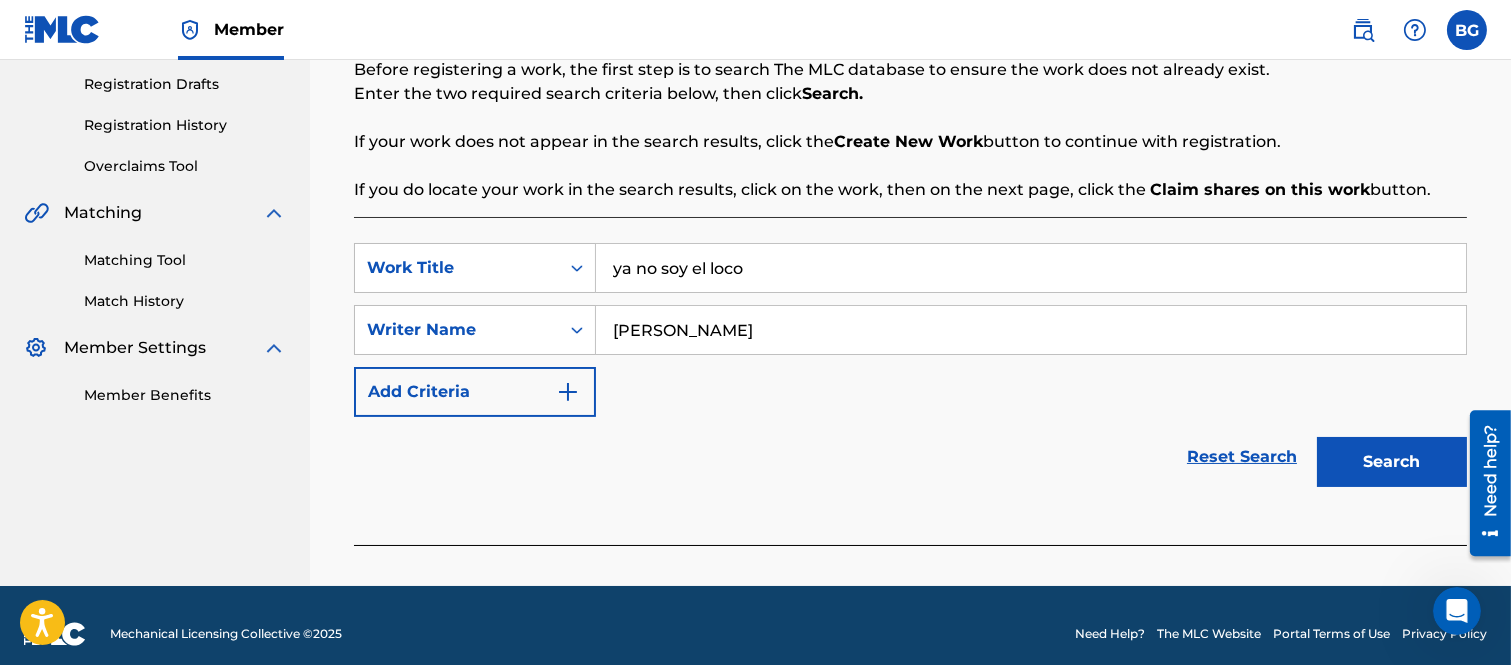 type on "[PERSON_NAME]" 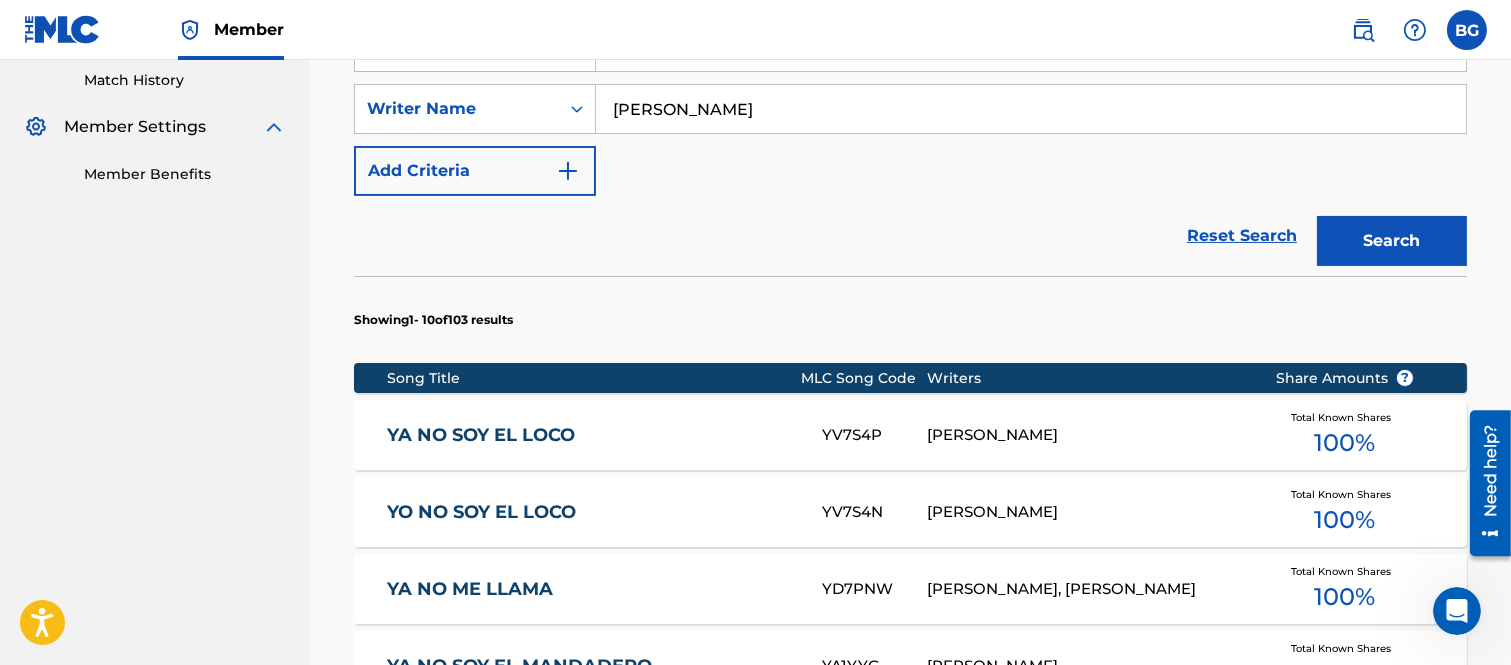 scroll, scrollTop: 555, scrollLeft: 0, axis: vertical 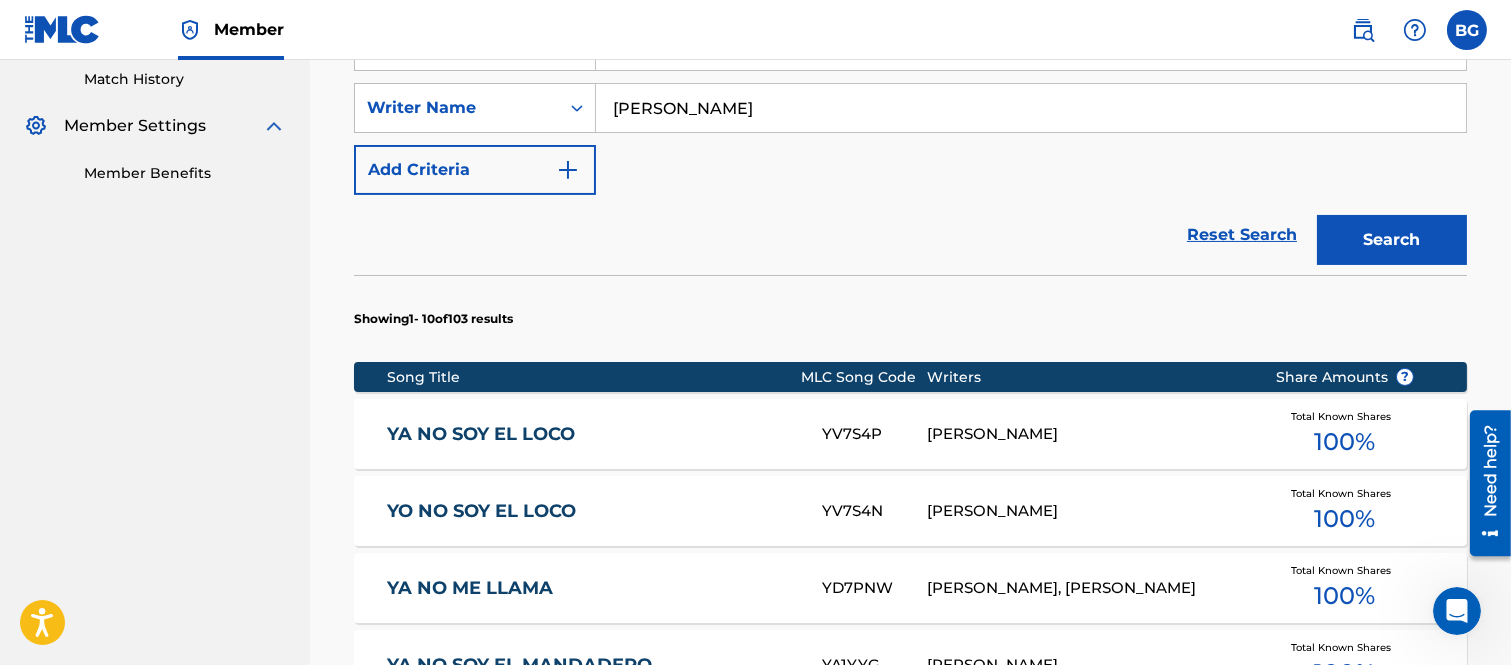 click on "YA NO SOY EL LOCO" at bounding box center (590, 434) 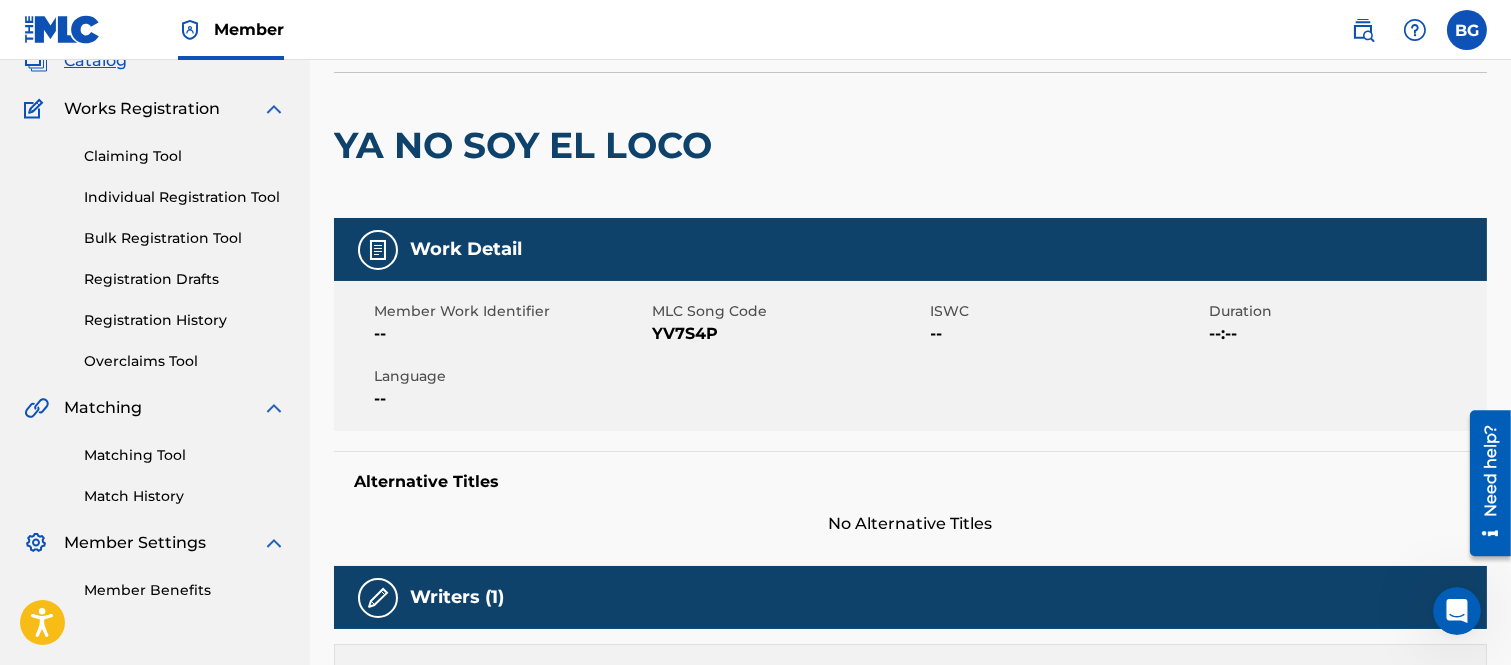 scroll, scrollTop: 0, scrollLeft: 0, axis: both 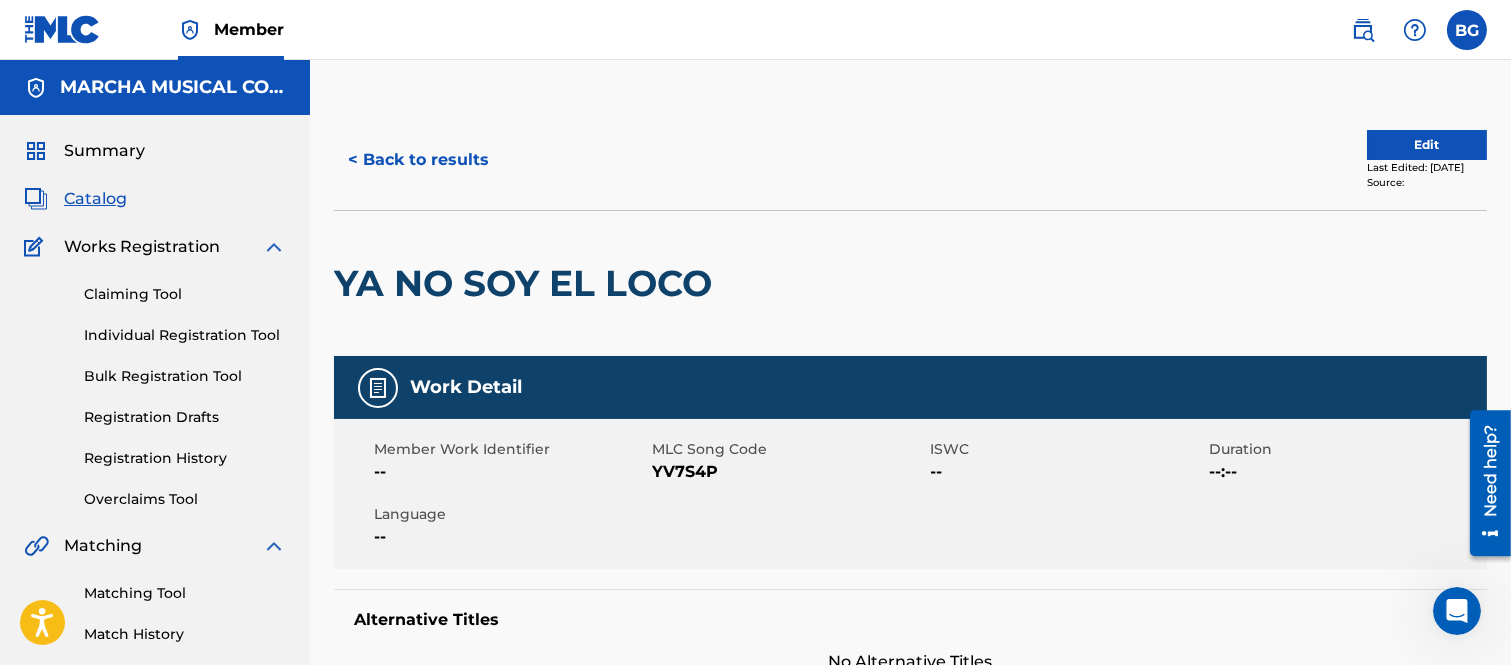 click on "< Back to results" at bounding box center [418, 160] 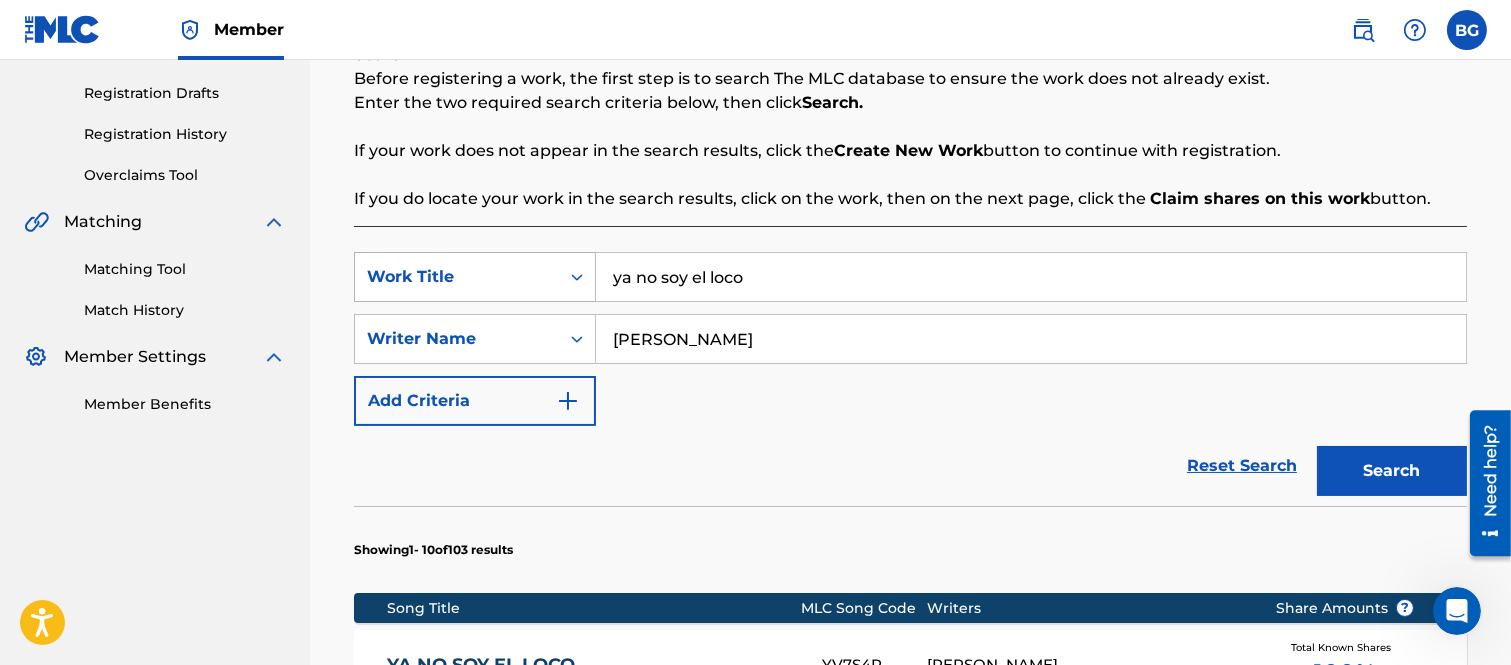 scroll, scrollTop: 333, scrollLeft: 0, axis: vertical 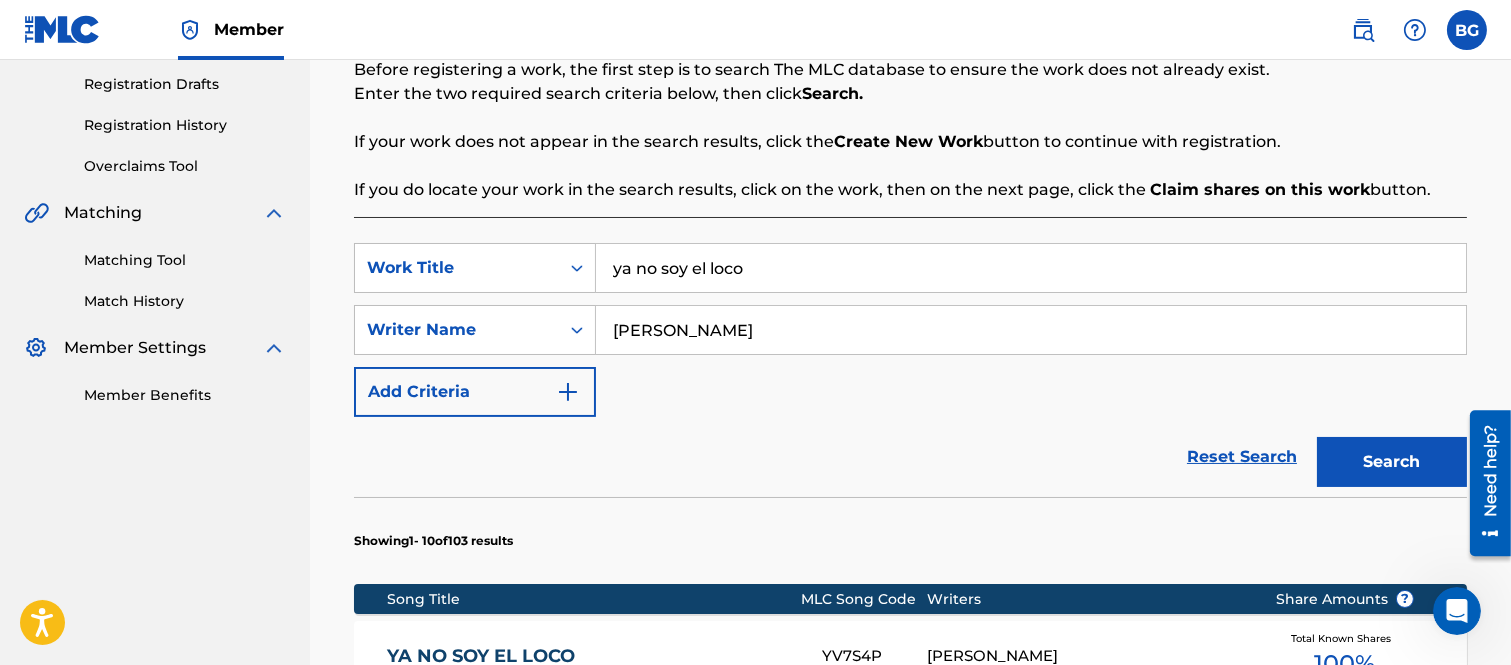 click on "ya no soy el loco" at bounding box center (1031, 268) 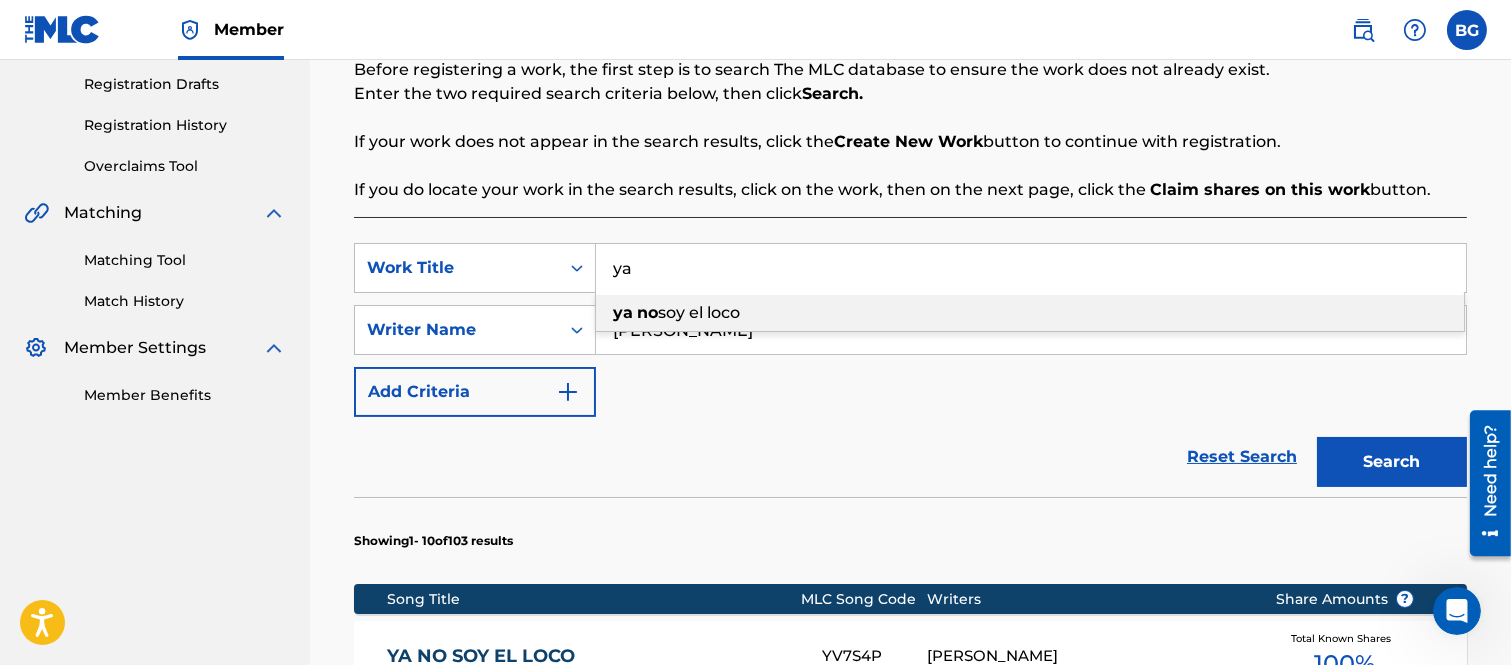 type on "y" 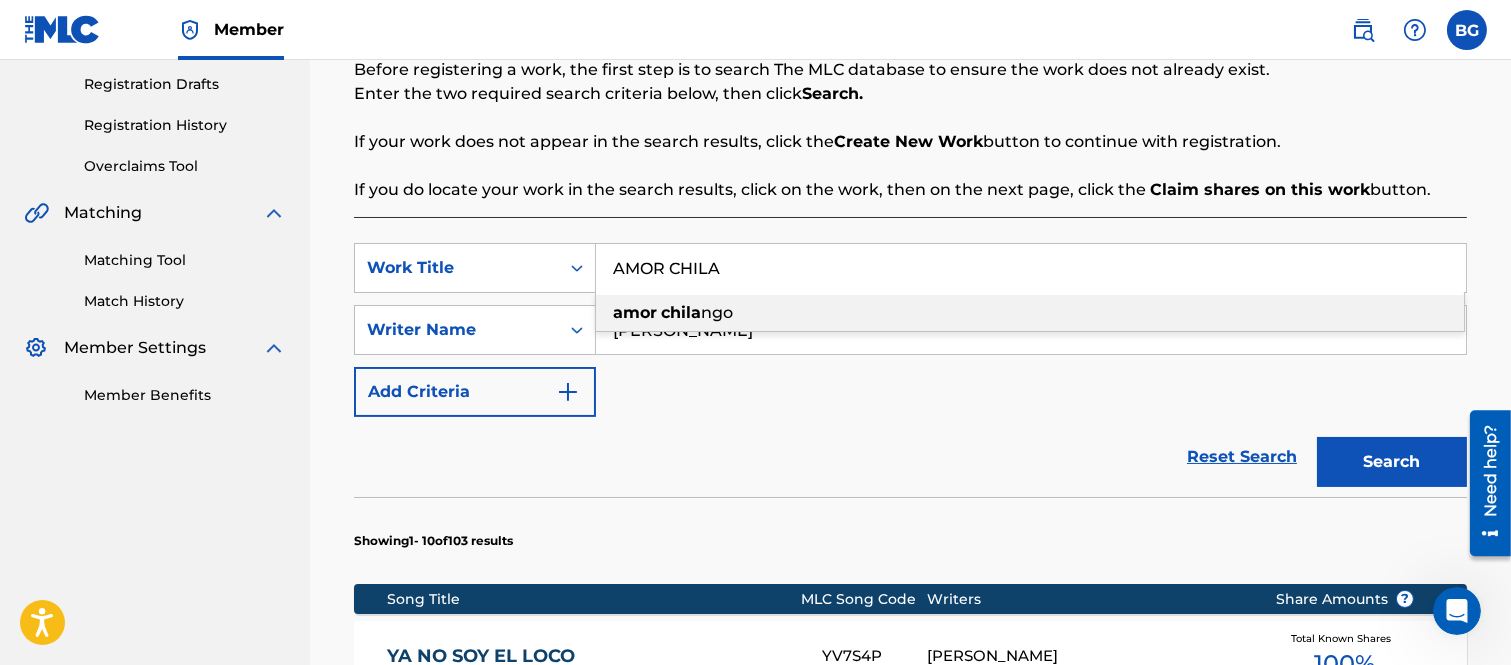 click on "amor   [PERSON_NAME]" at bounding box center [1030, 313] 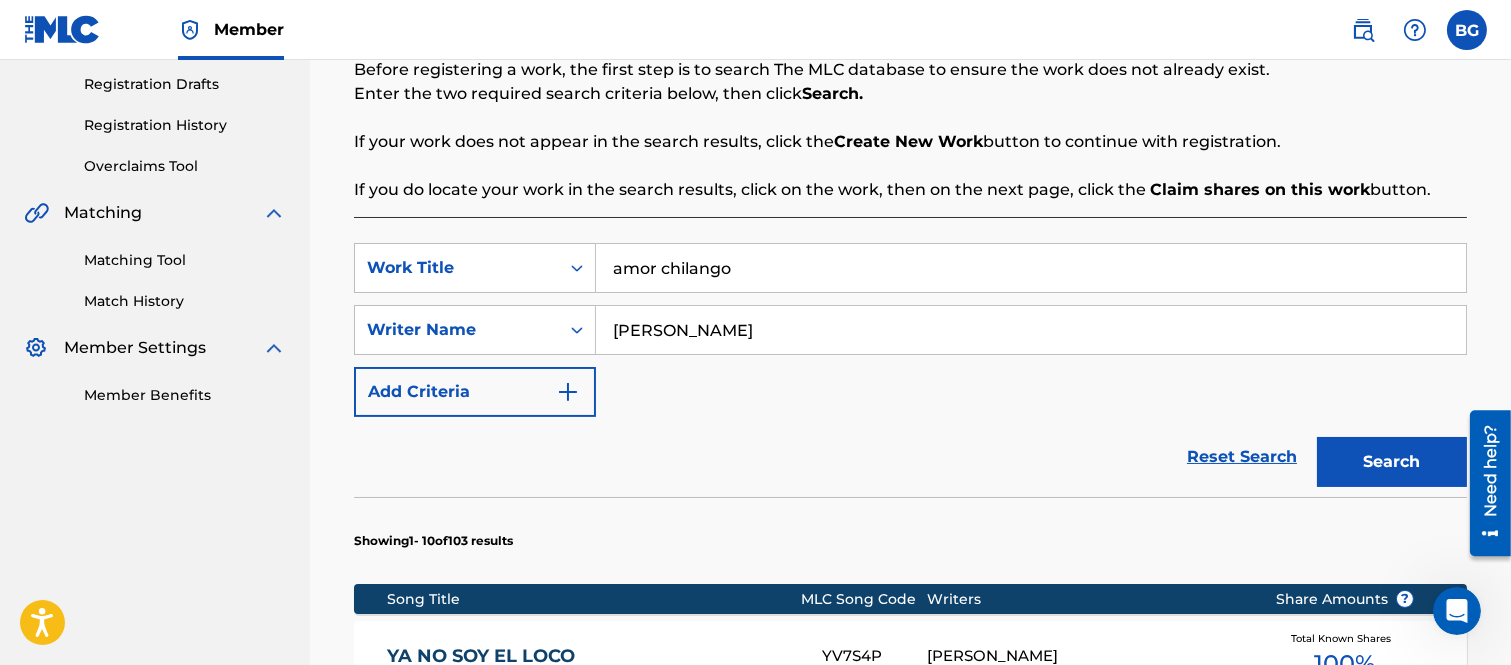 click on "Search" at bounding box center [1392, 462] 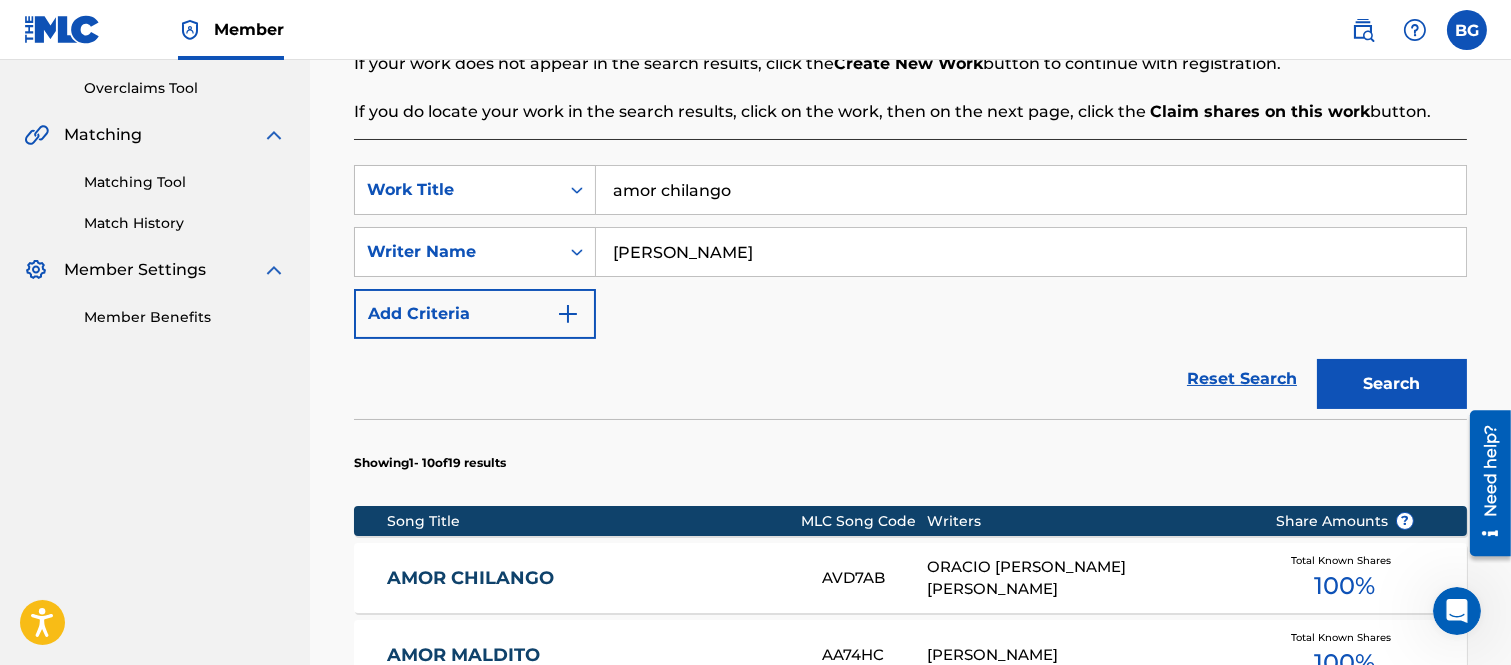 scroll, scrollTop: 666, scrollLeft: 0, axis: vertical 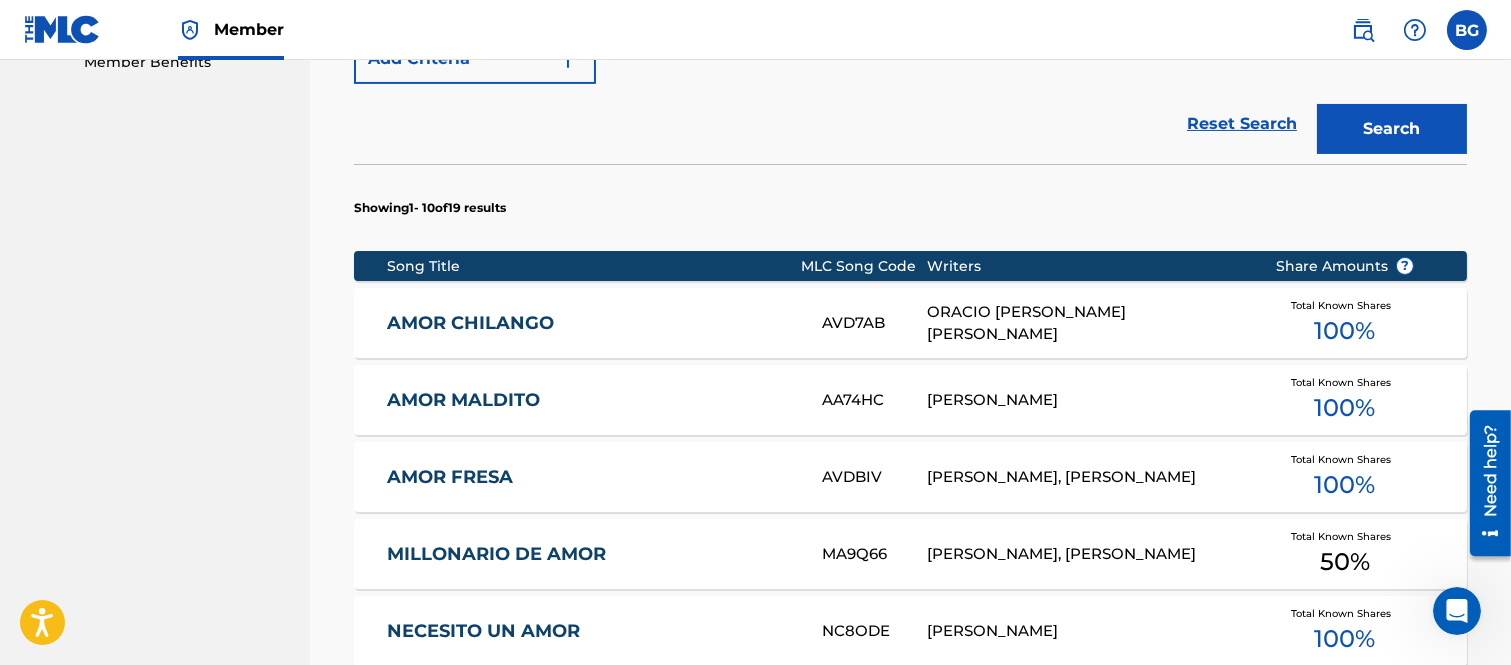 click on "AMOR CHILANGO" at bounding box center (590, 323) 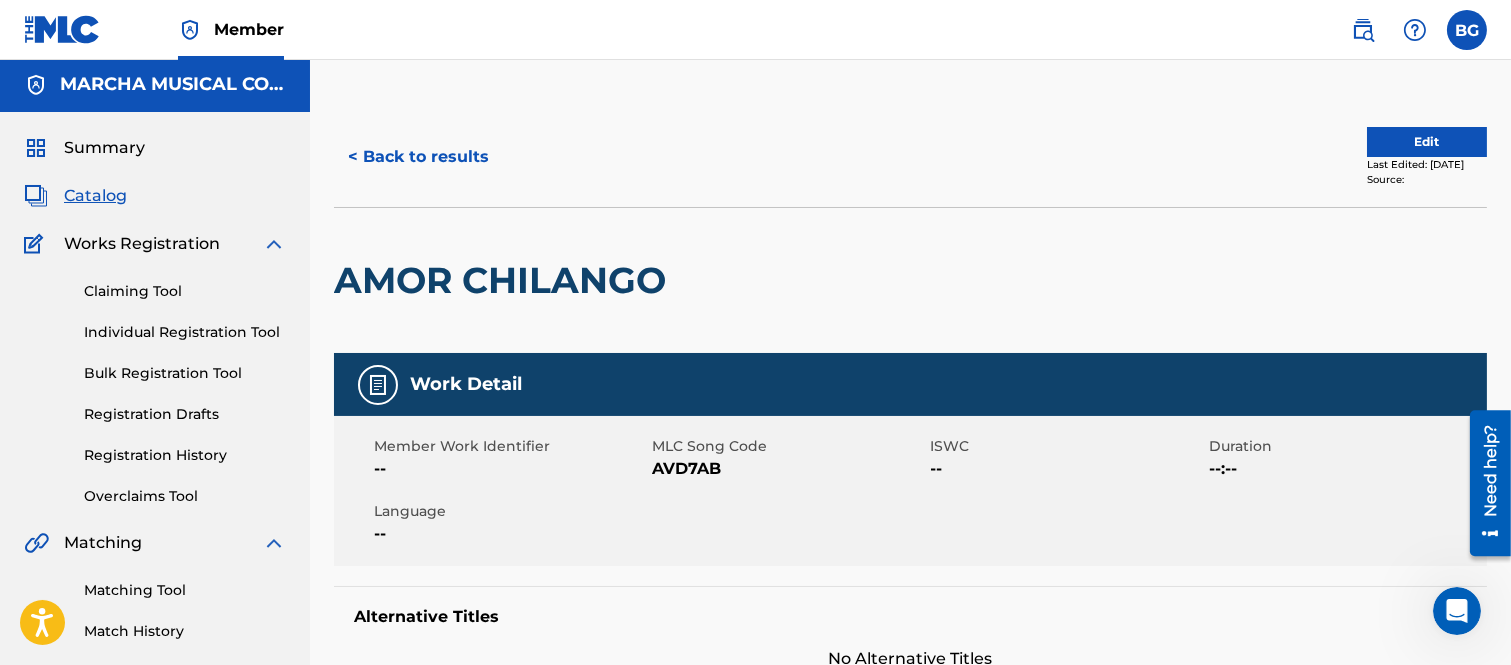 scroll, scrollTop: 0, scrollLeft: 0, axis: both 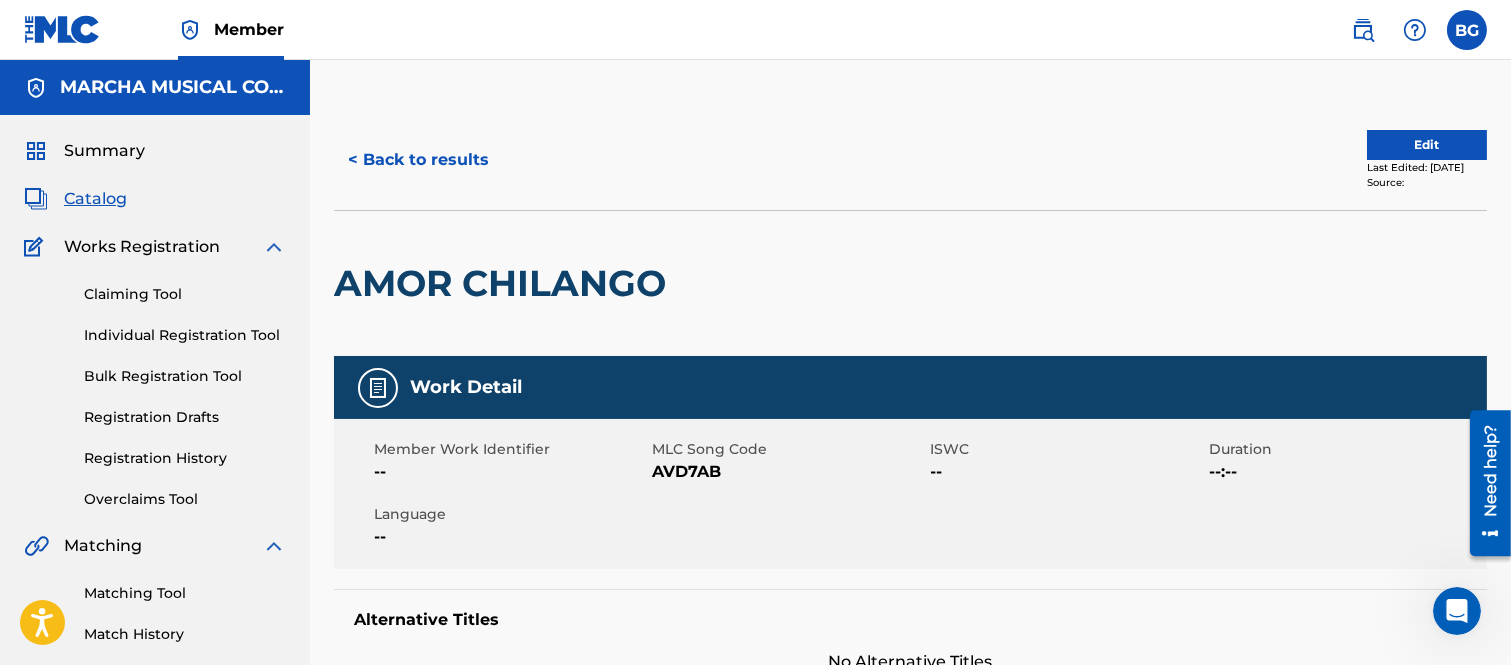 click on "< Back to results" at bounding box center [418, 160] 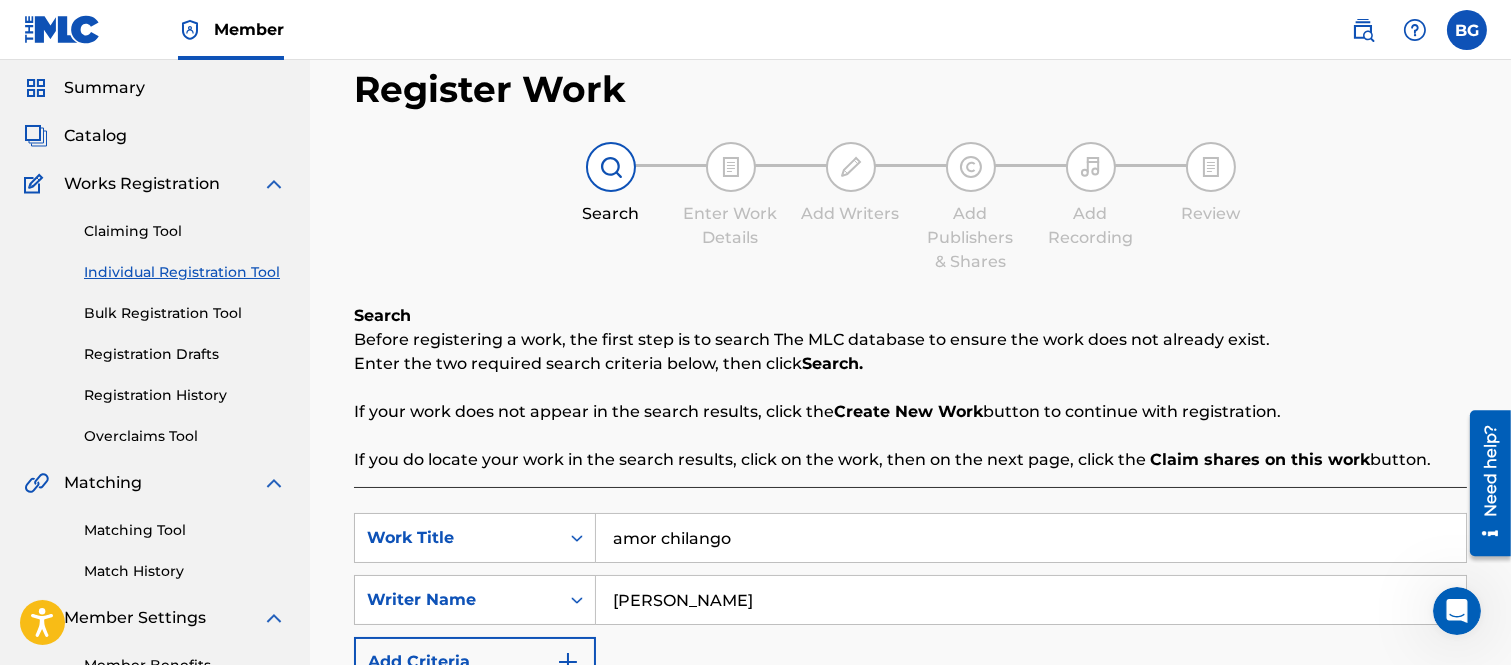 scroll, scrollTop: 285, scrollLeft: 0, axis: vertical 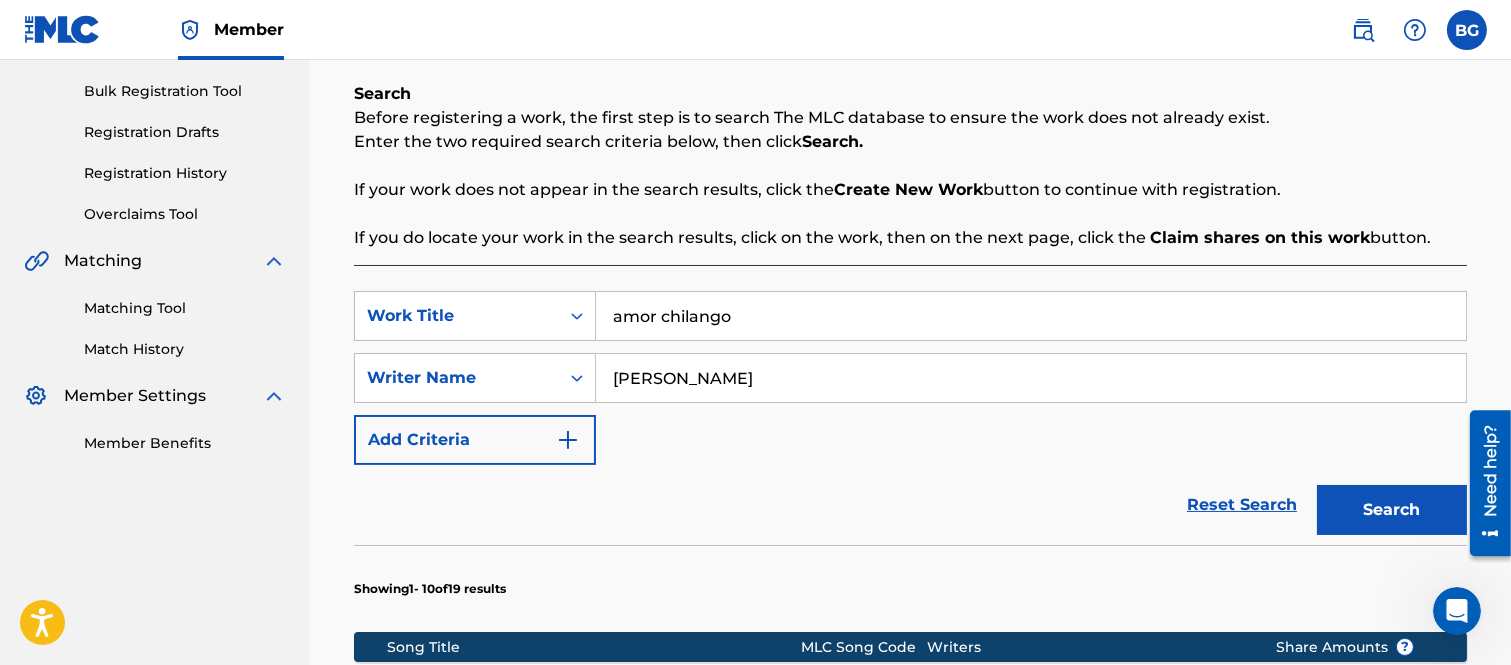 click on "amor chilango" at bounding box center (1031, 316) 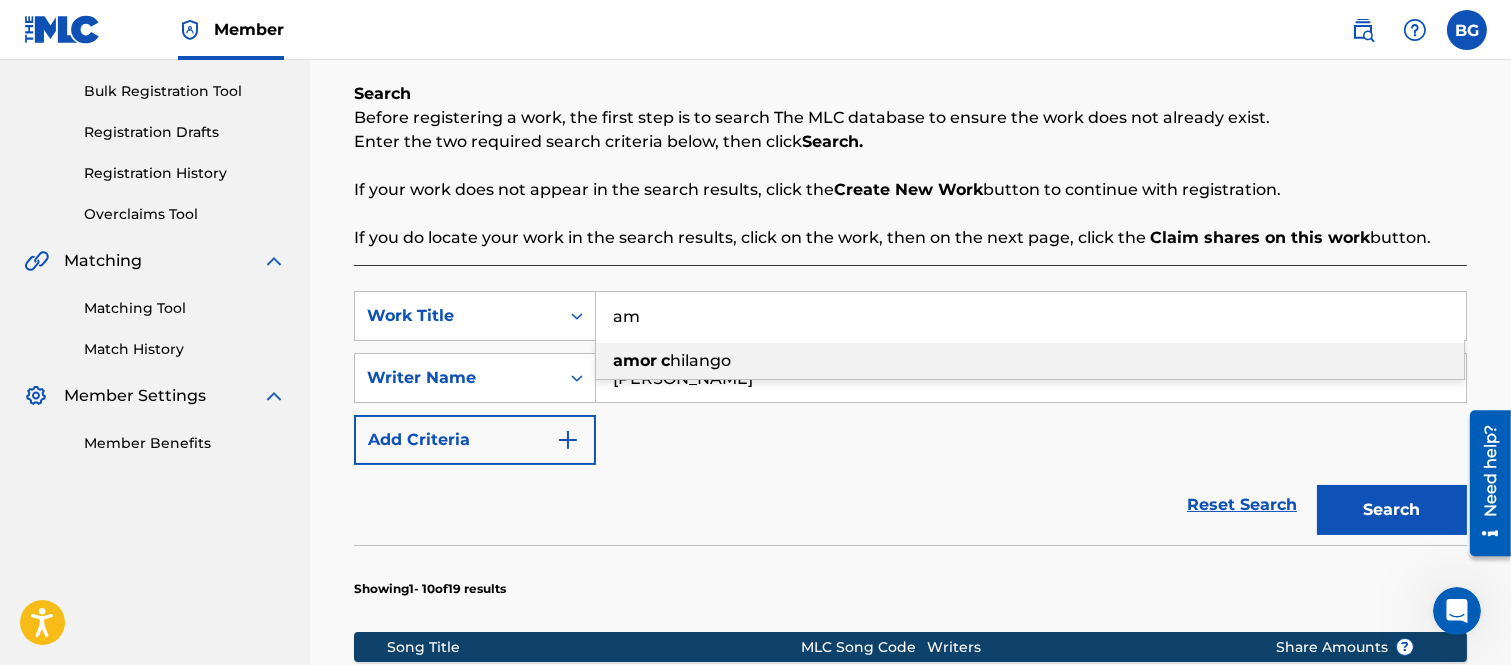 type on "a" 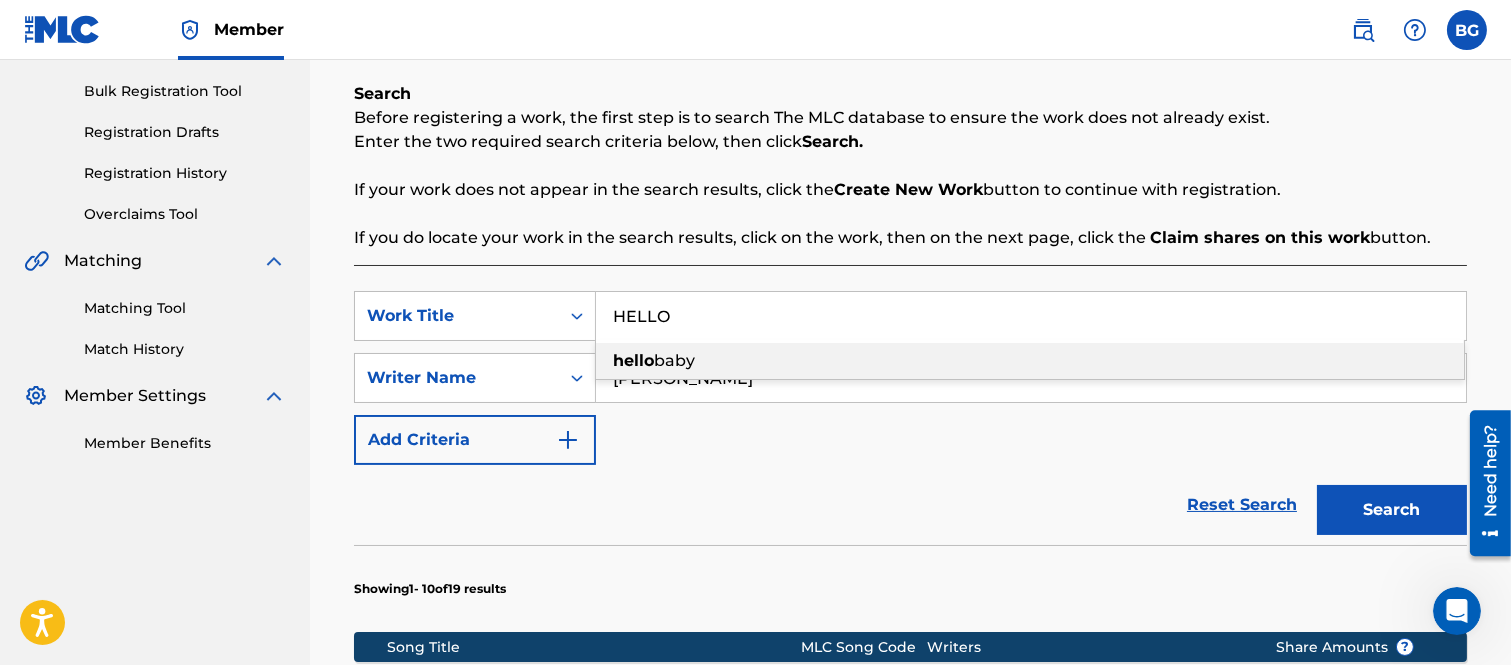 click on "hello  baby" at bounding box center (1030, 361) 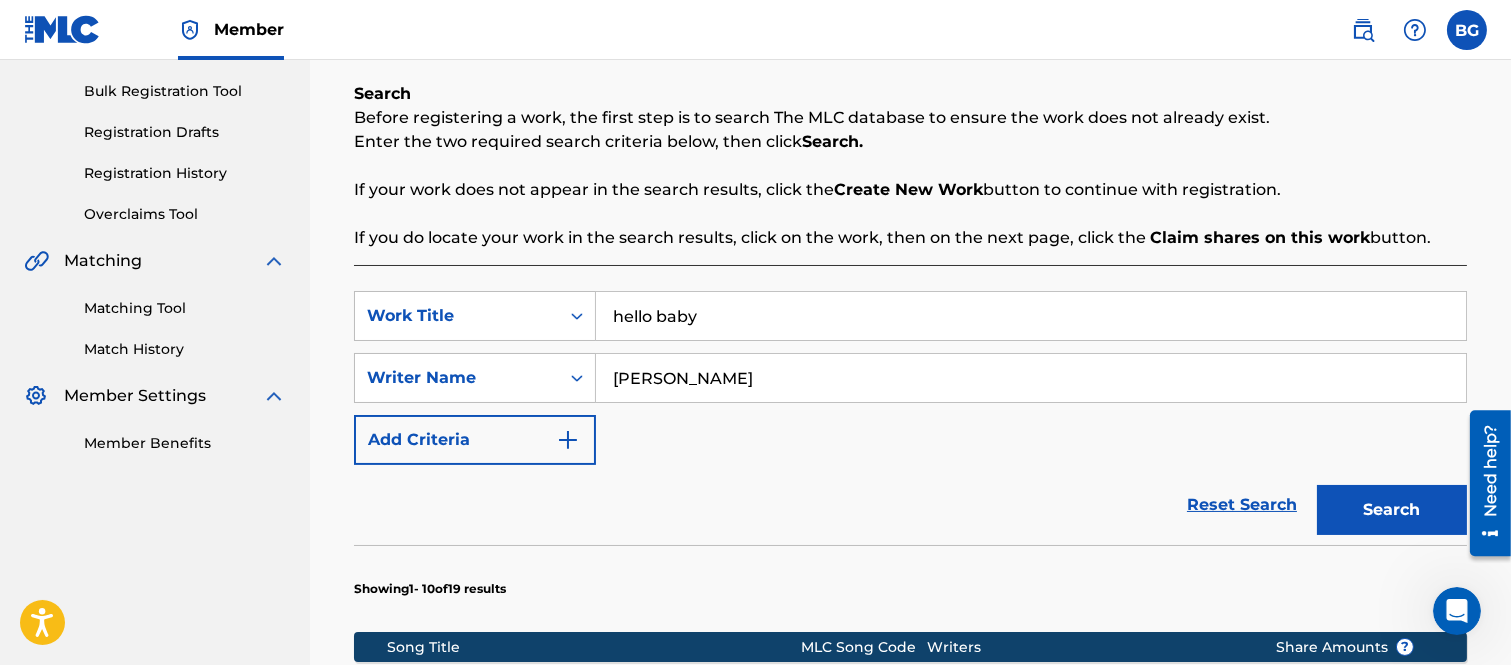 click on "Search" at bounding box center (1392, 510) 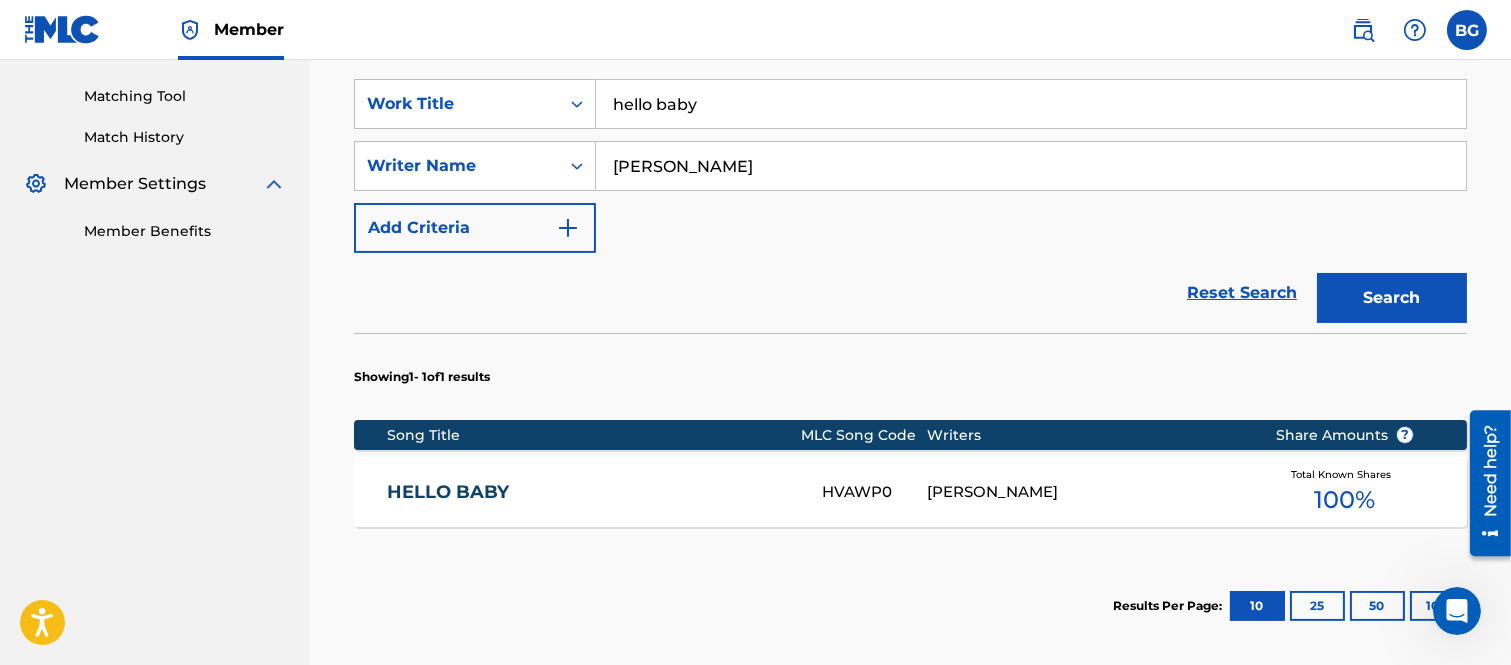 scroll, scrollTop: 507, scrollLeft: 0, axis: vertical 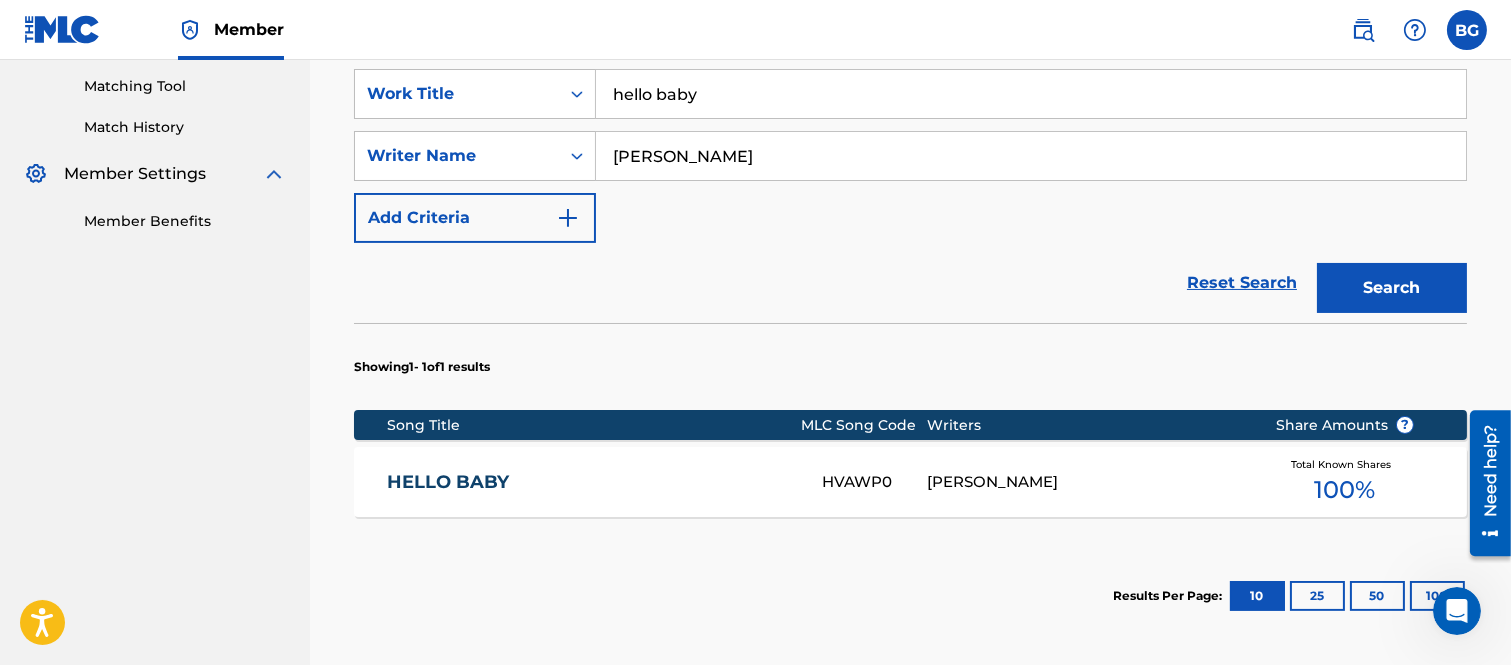 click on "HELLO BABY" at bounding box center [590, 482] 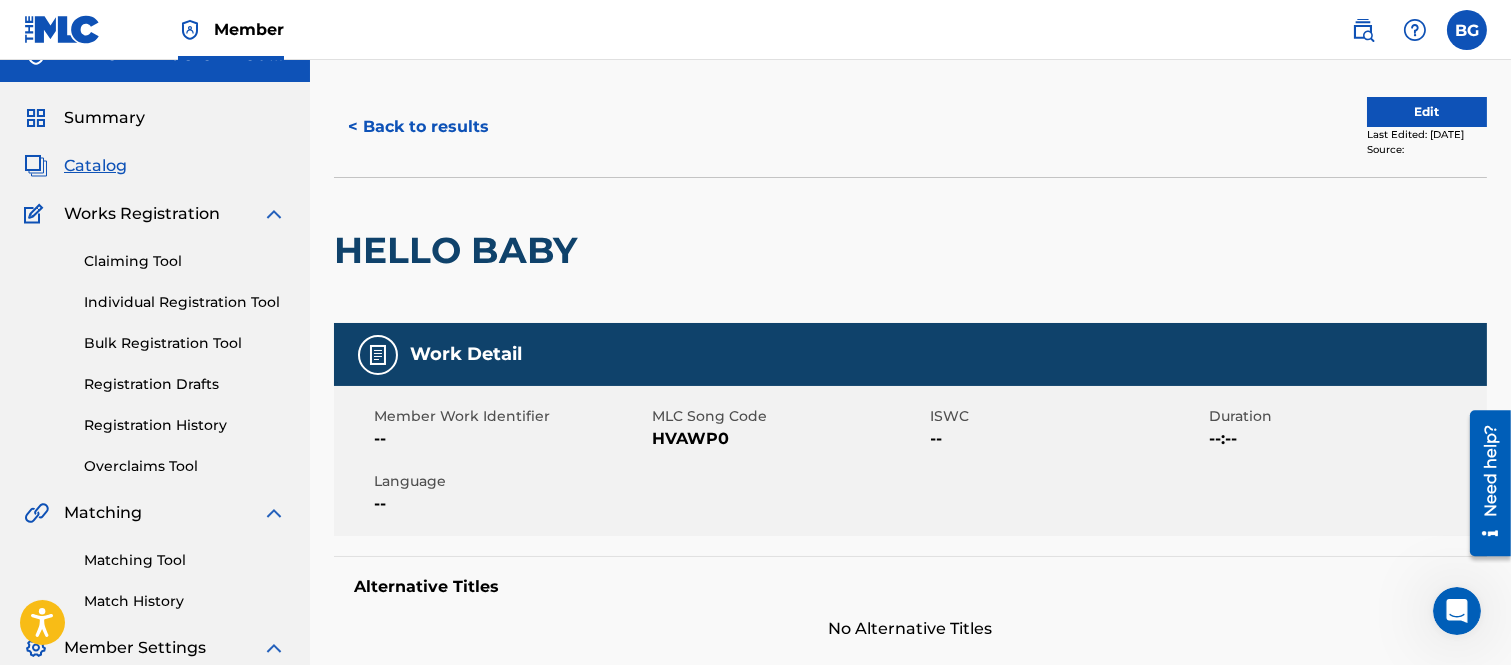 scroll, scrollTop: 0, scrollLeft: 0, axis: both 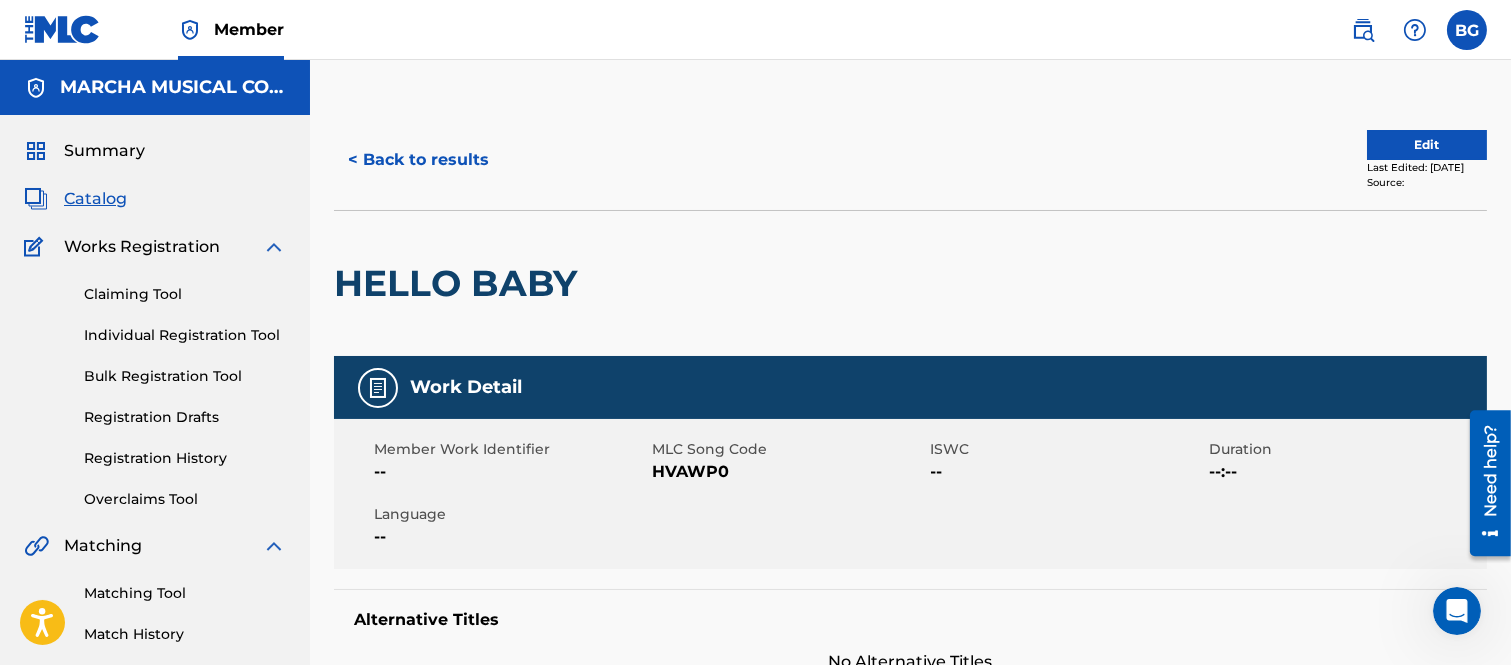 click on "< Back to results" at bounding box center [418, 160] 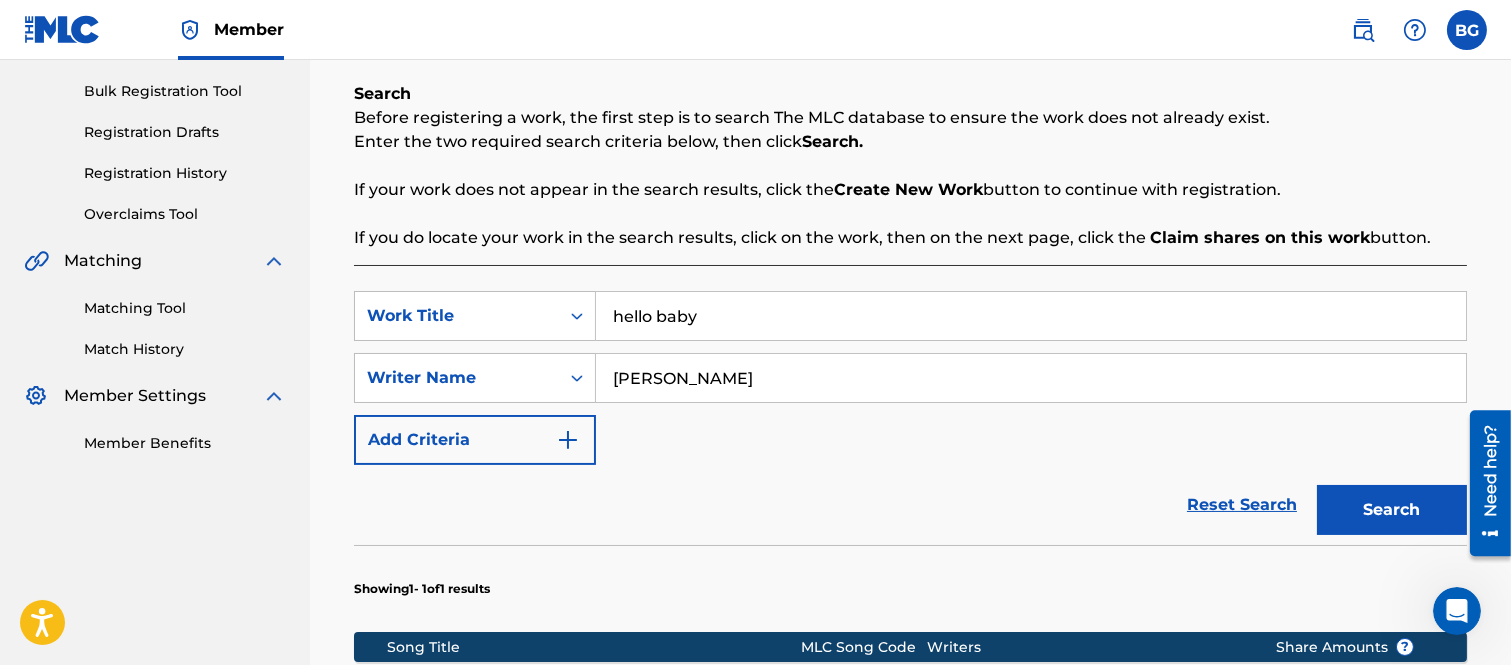 click on "hello baby" at bounding box center [1031, 316] 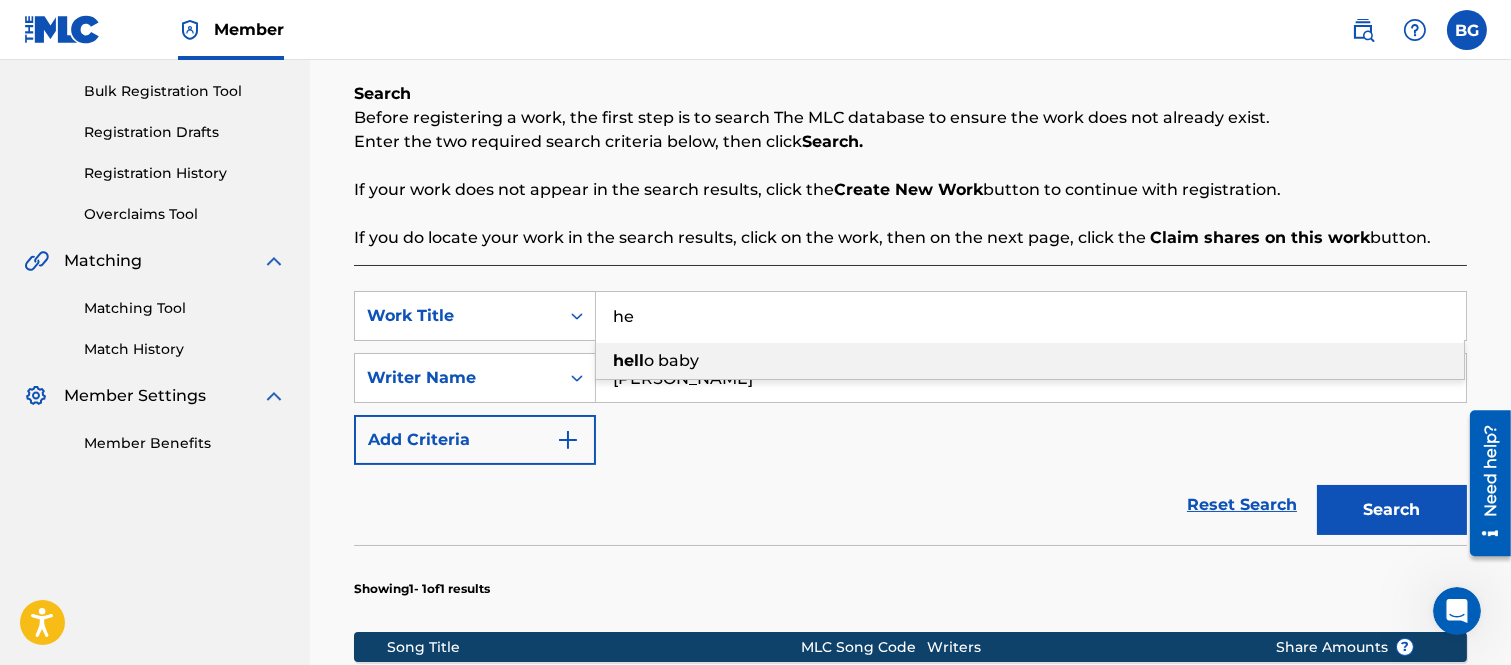 type on "h" 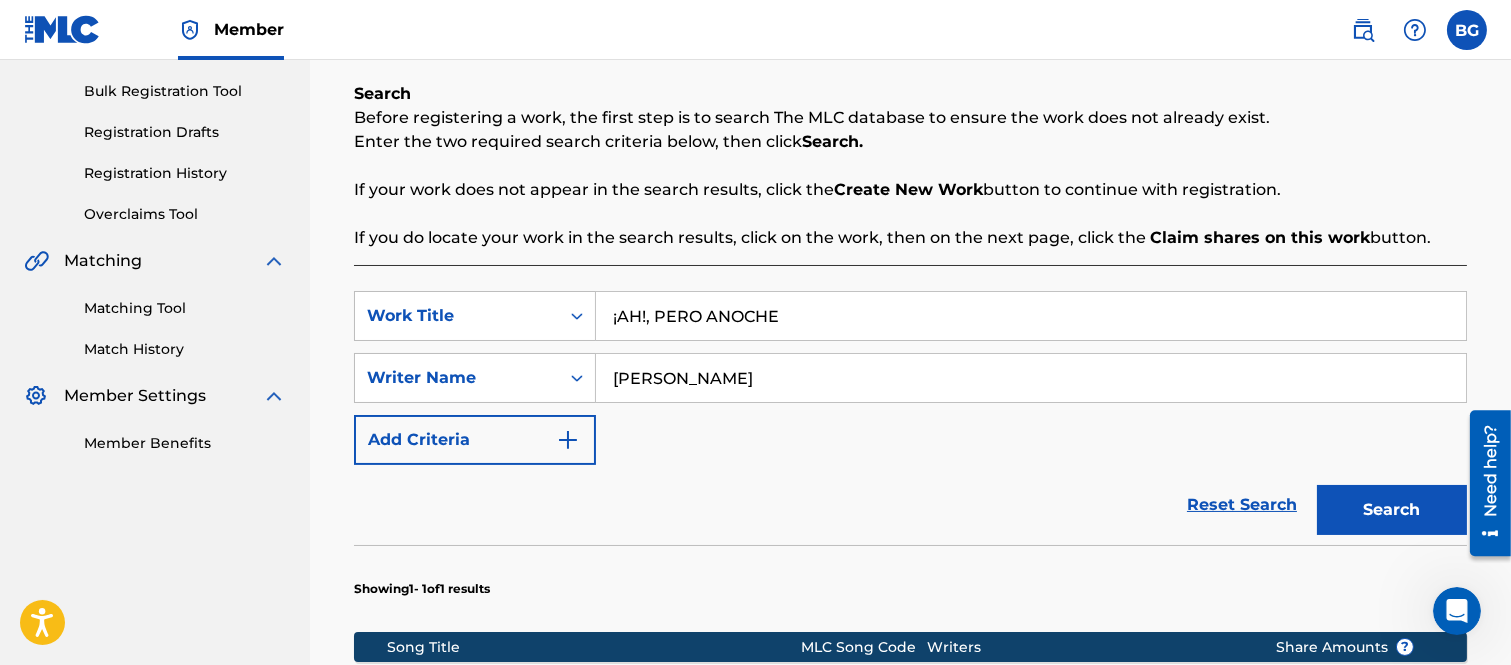 type on "¡AH!, PERO ANOCHE" 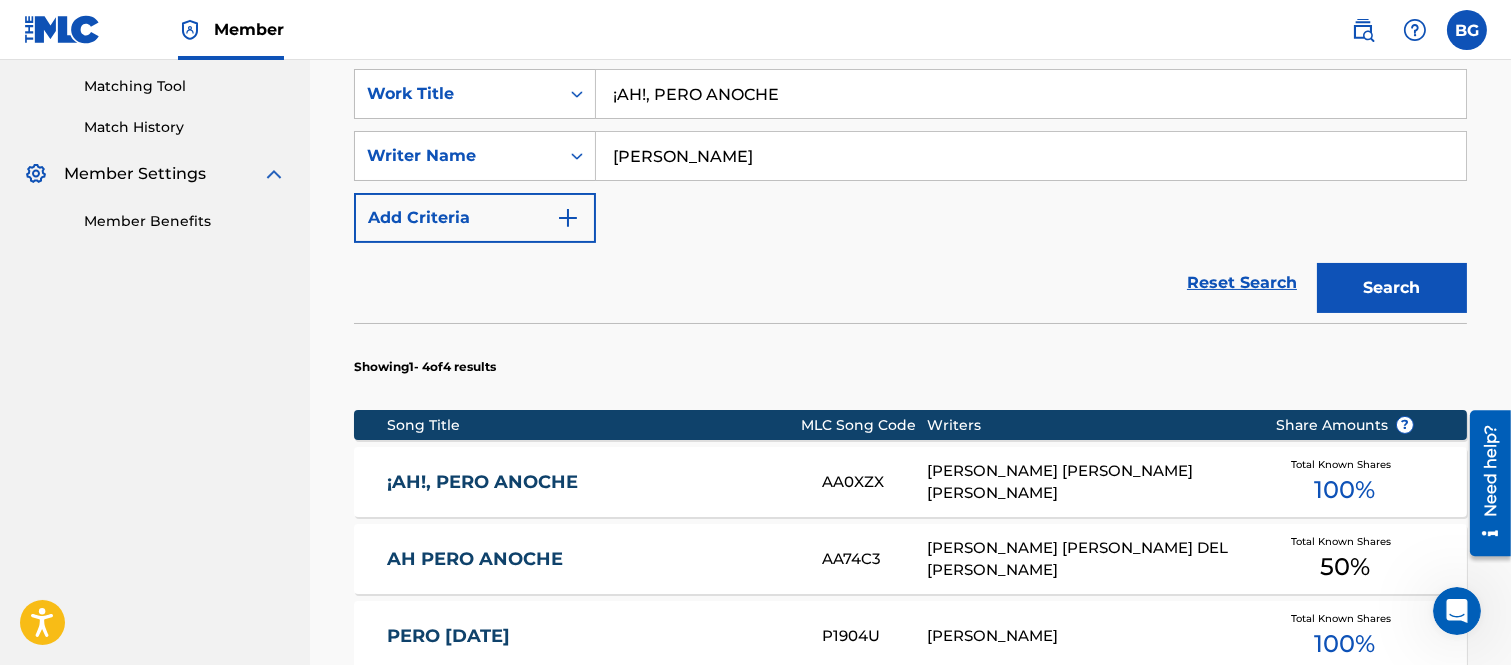 scroll, scrollTop: 618, scrollLeft: 0, axis: vertical 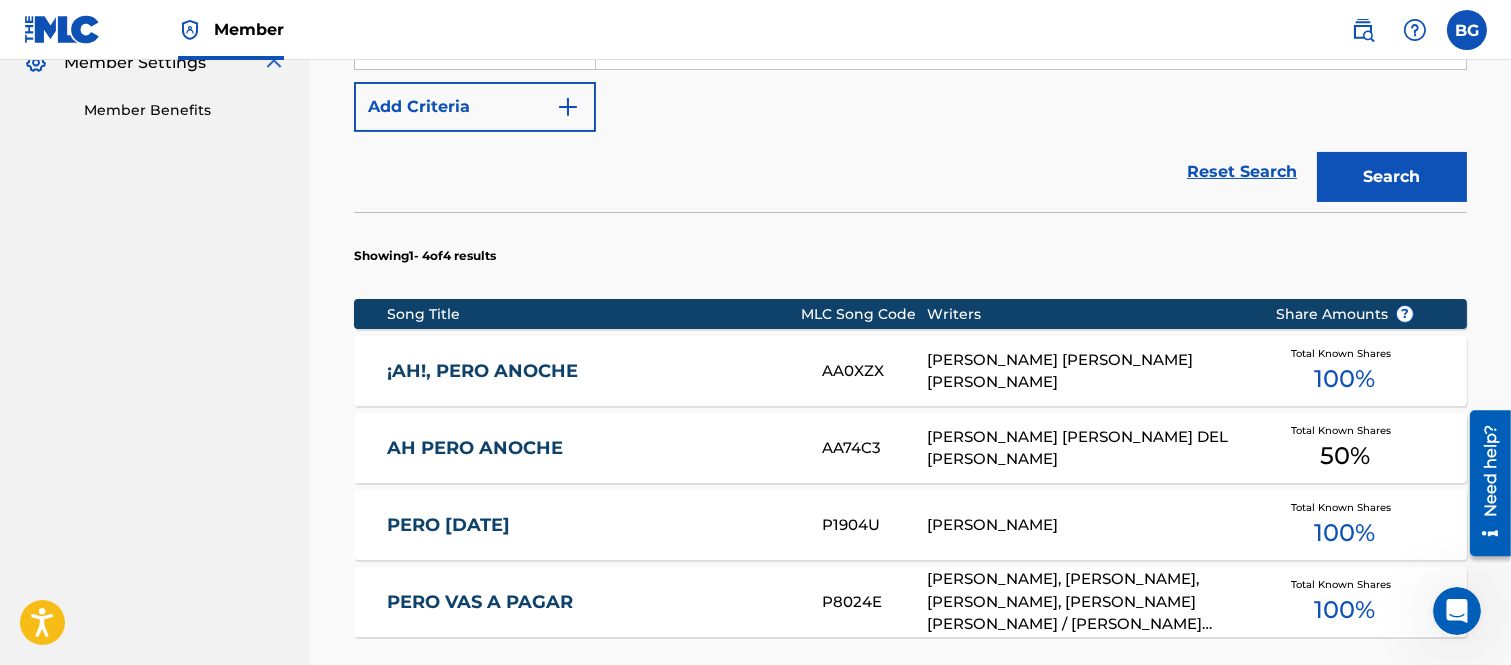 drag, startPoint x: 468, startPoint y: 370, endPoint x: 465, endPoint y: 380, distance: 10.440307 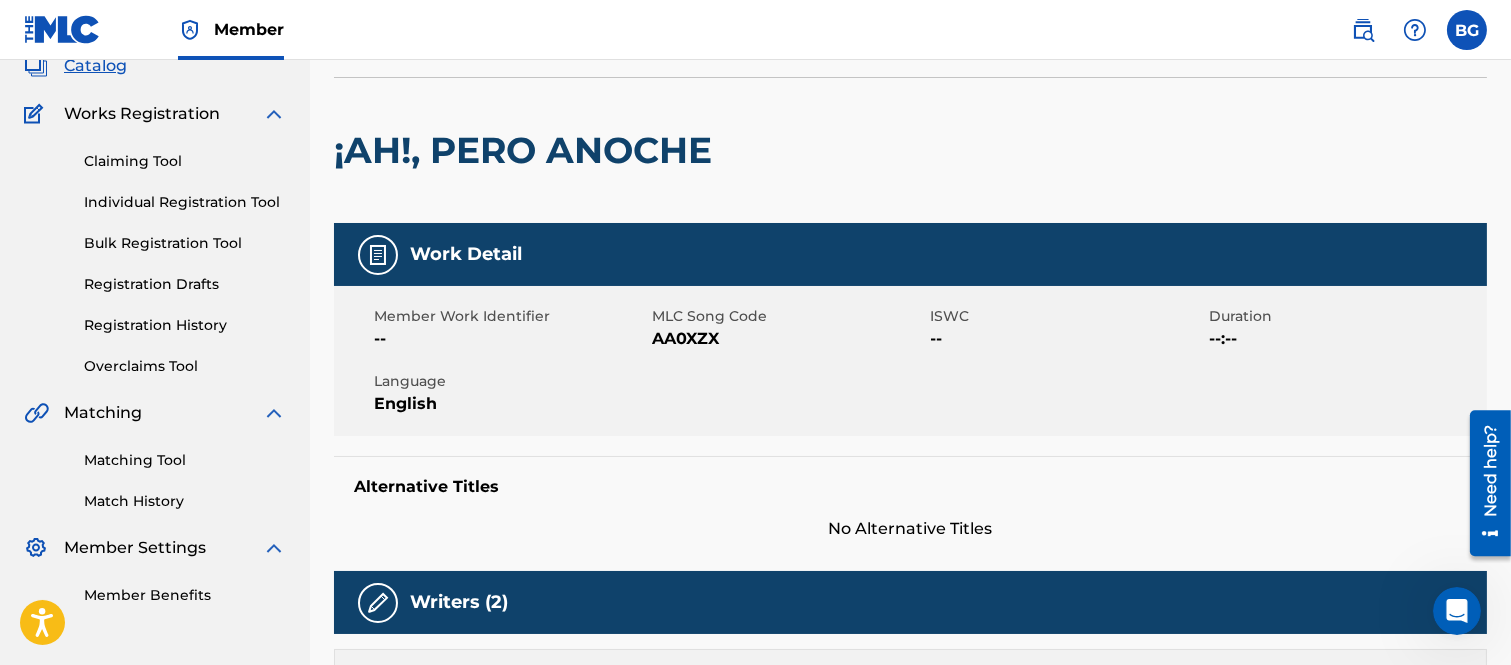 scroll, scrollTop: 0, scrollLeft: 0, axis: both 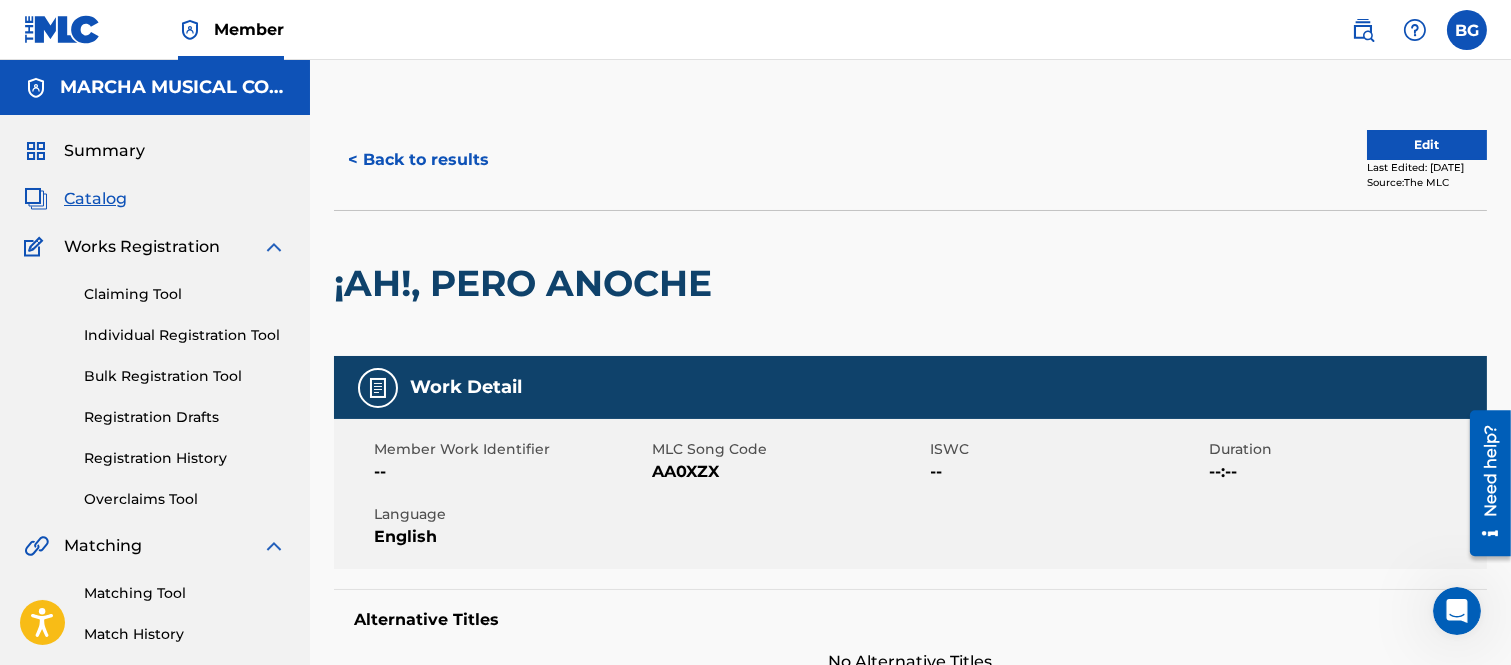 click on "< Back to results" at bounding box center (418, 160) 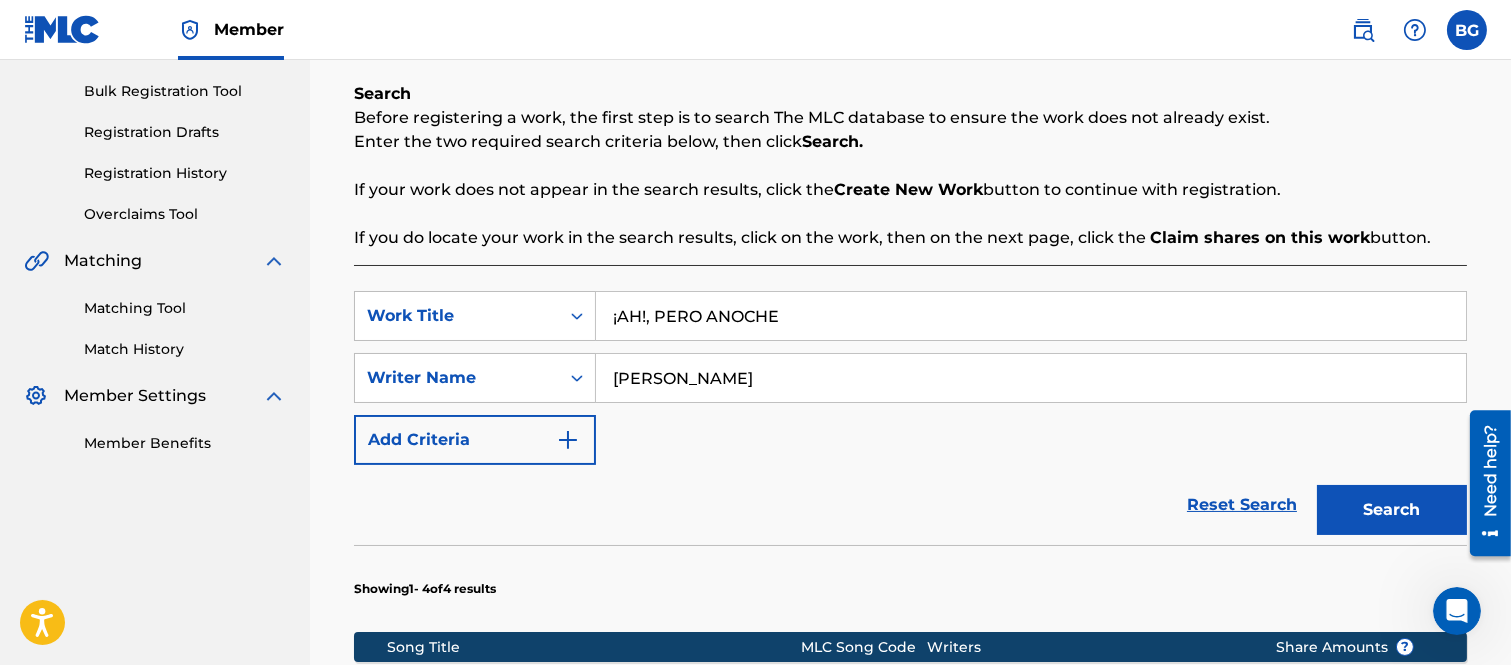 scroll, scrollTop: 618, scrollLeft: 0, axis: vertical 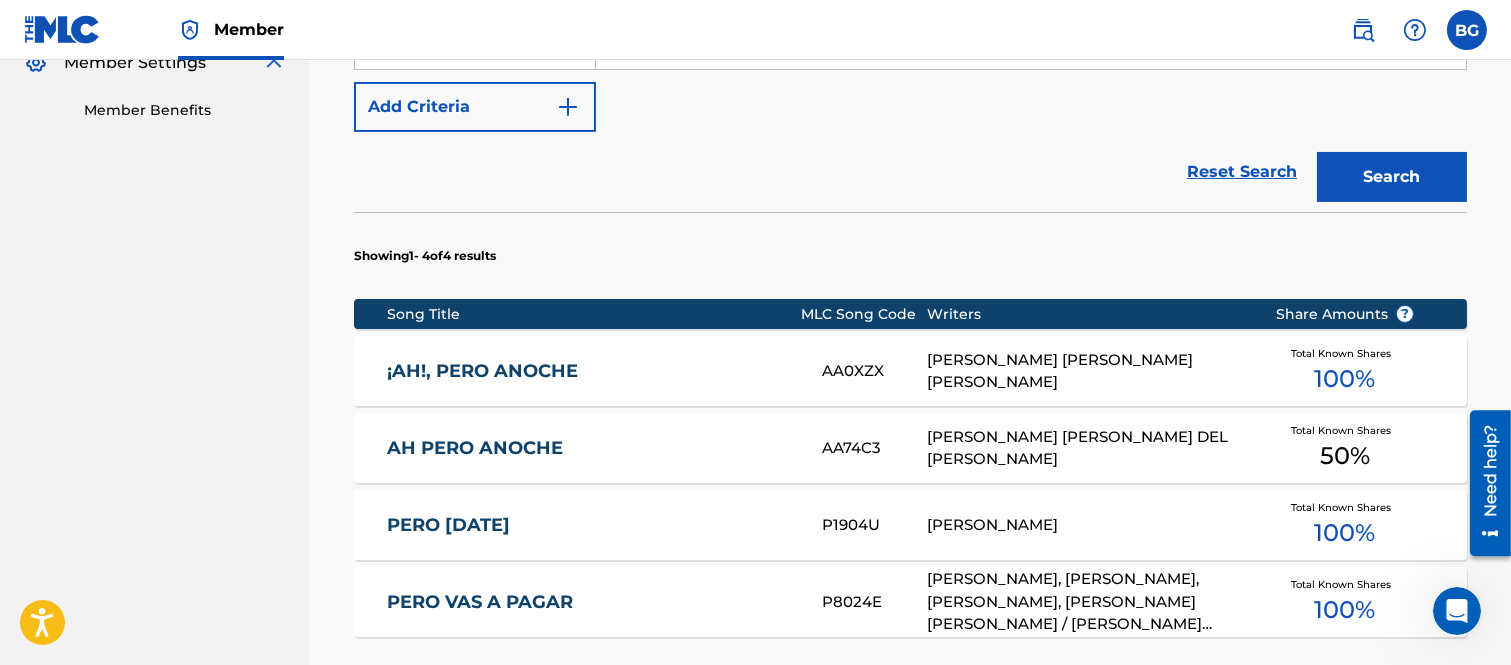 click on "AH PERO ANOCHE" at bounding box center (590, 448) 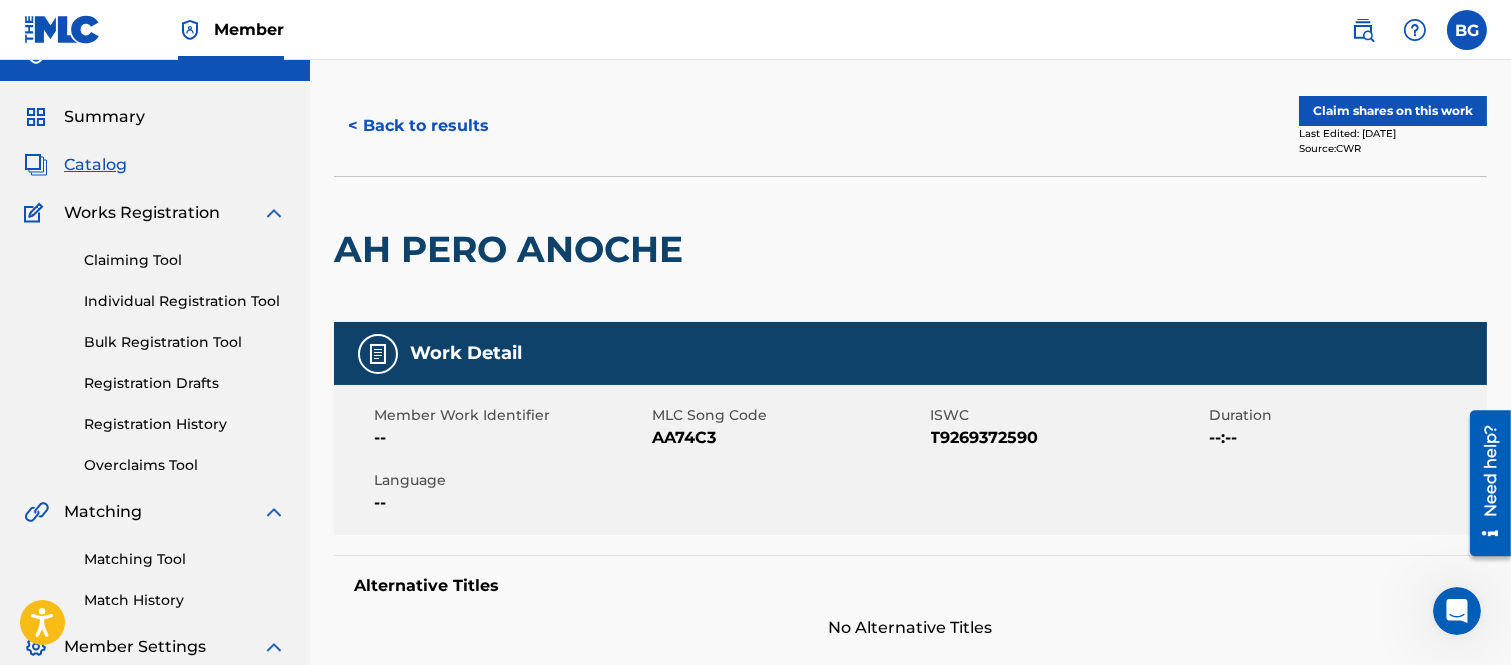 scroll, scrollTop: 0, scrollLeft: 0, axis: both 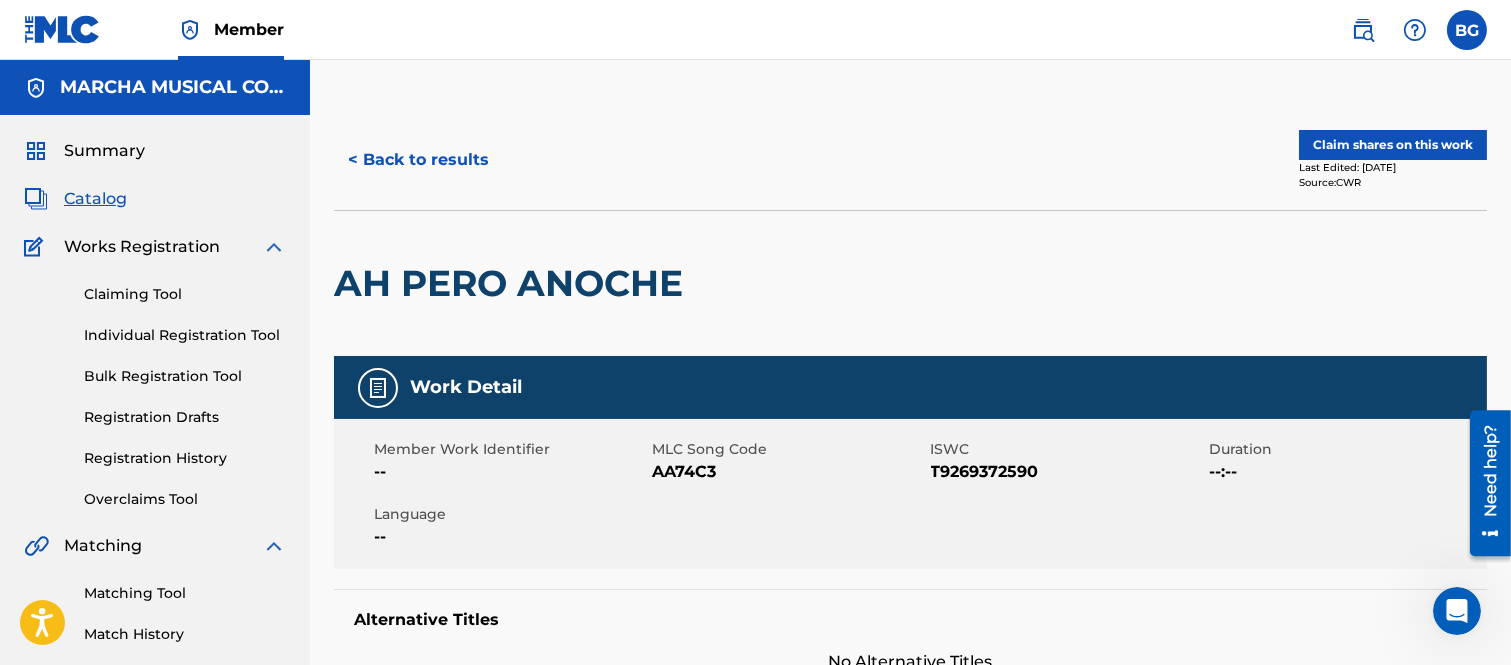 click on "< Back to results" at bounding box center (418, 160) 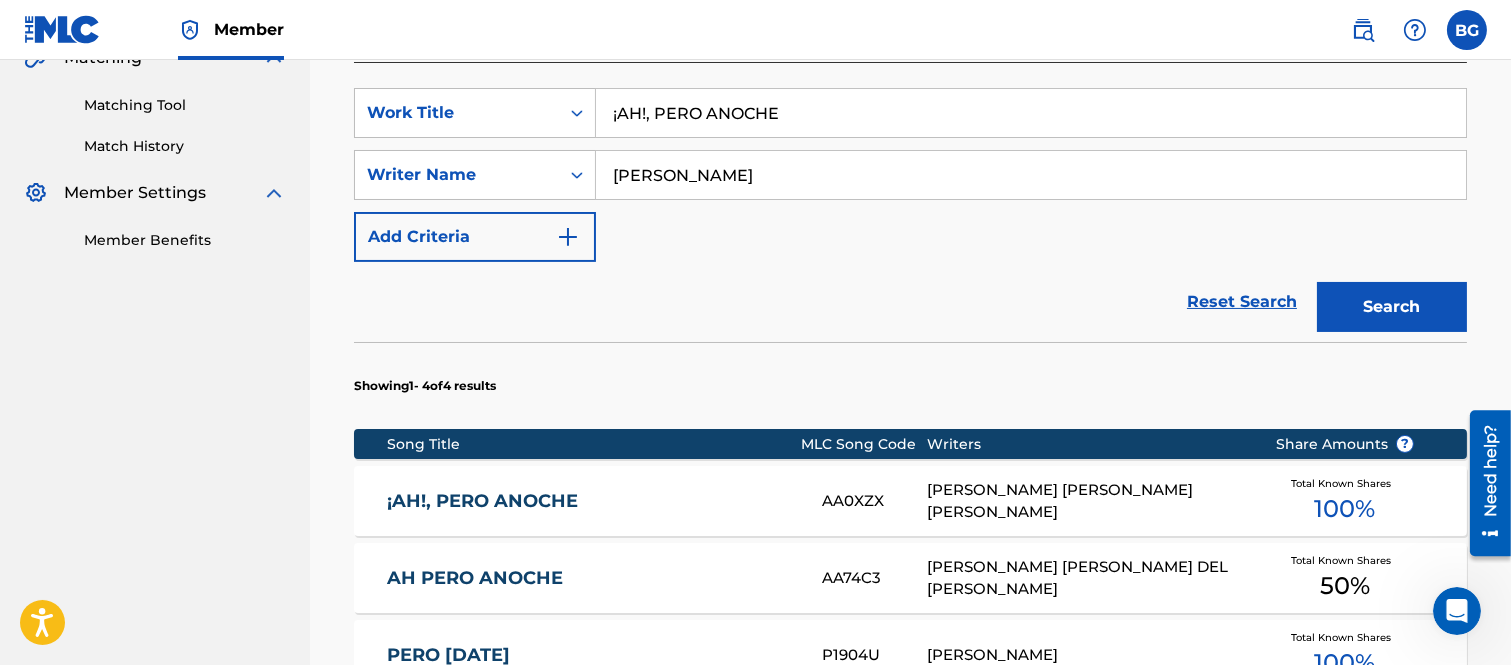 scroll, scrollTop: 507, scrollLeft: 0, axis: vertical 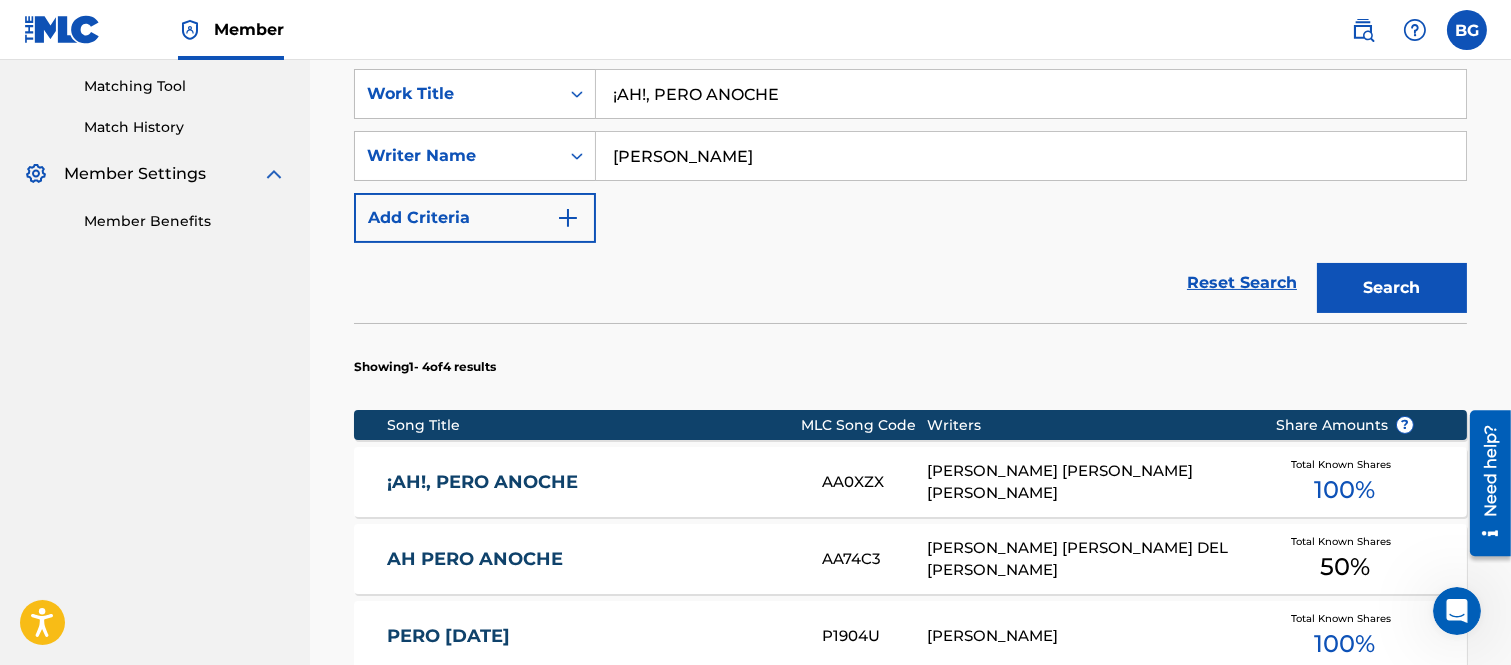 click on "¡AH!, PERO ANOCHE" at bounding box center (590, 482) 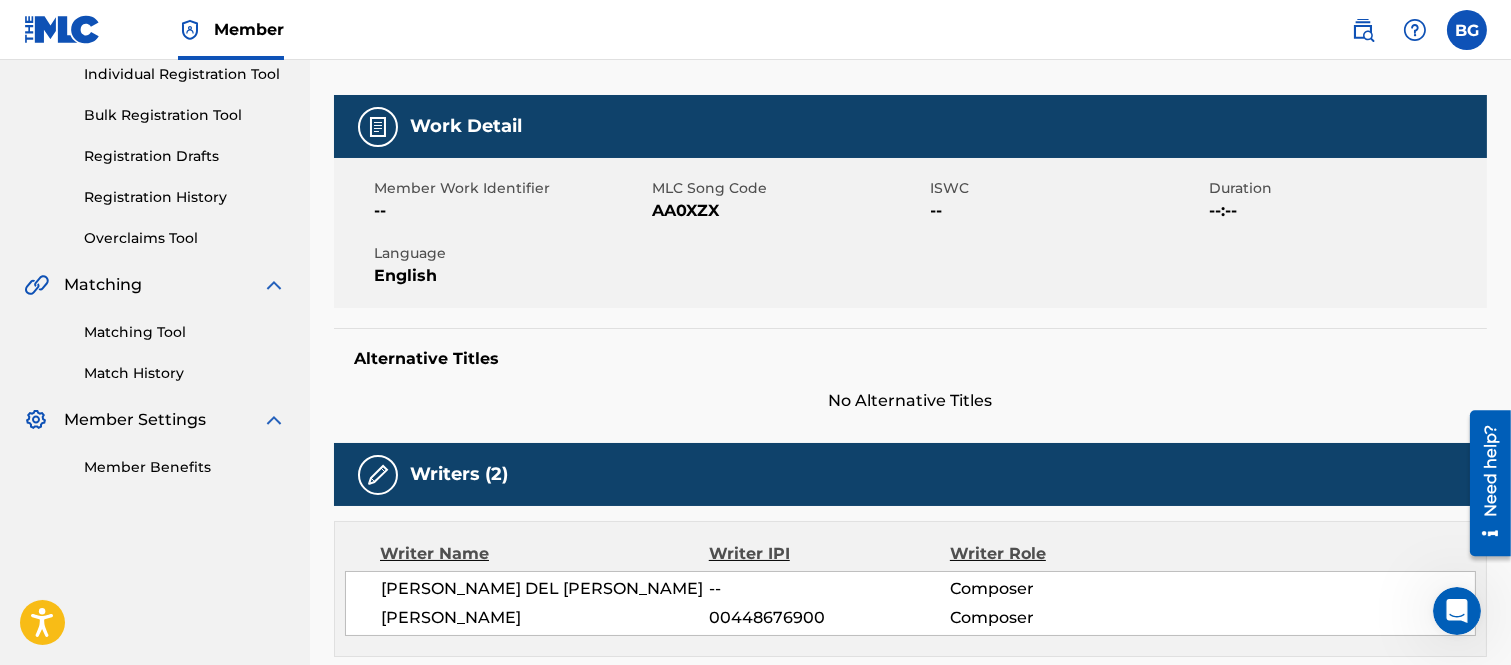 scroll, scrollTop: 222, scrollLeft: 0, axis: vertical 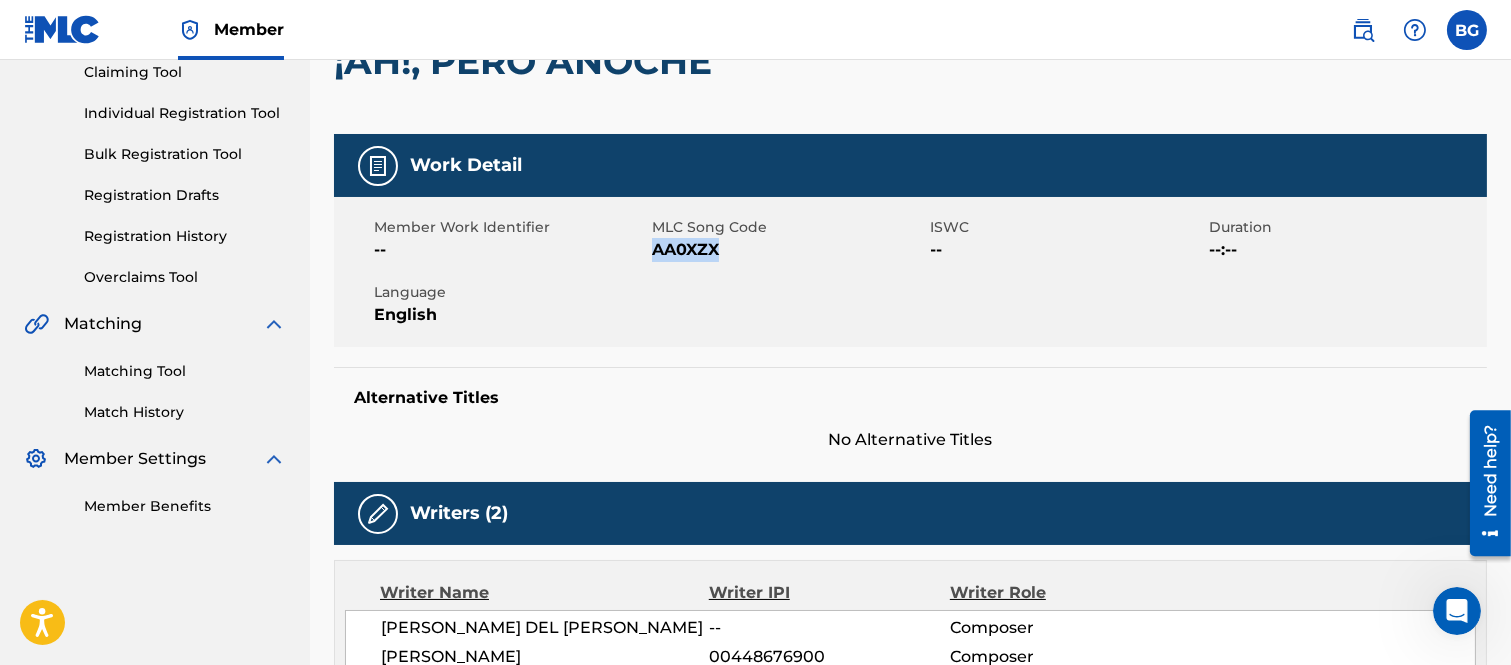 drag, startPoint x: 655, startPoint y: 252, endPoint x: 720, endPoint y: 246, distance: 65.27634 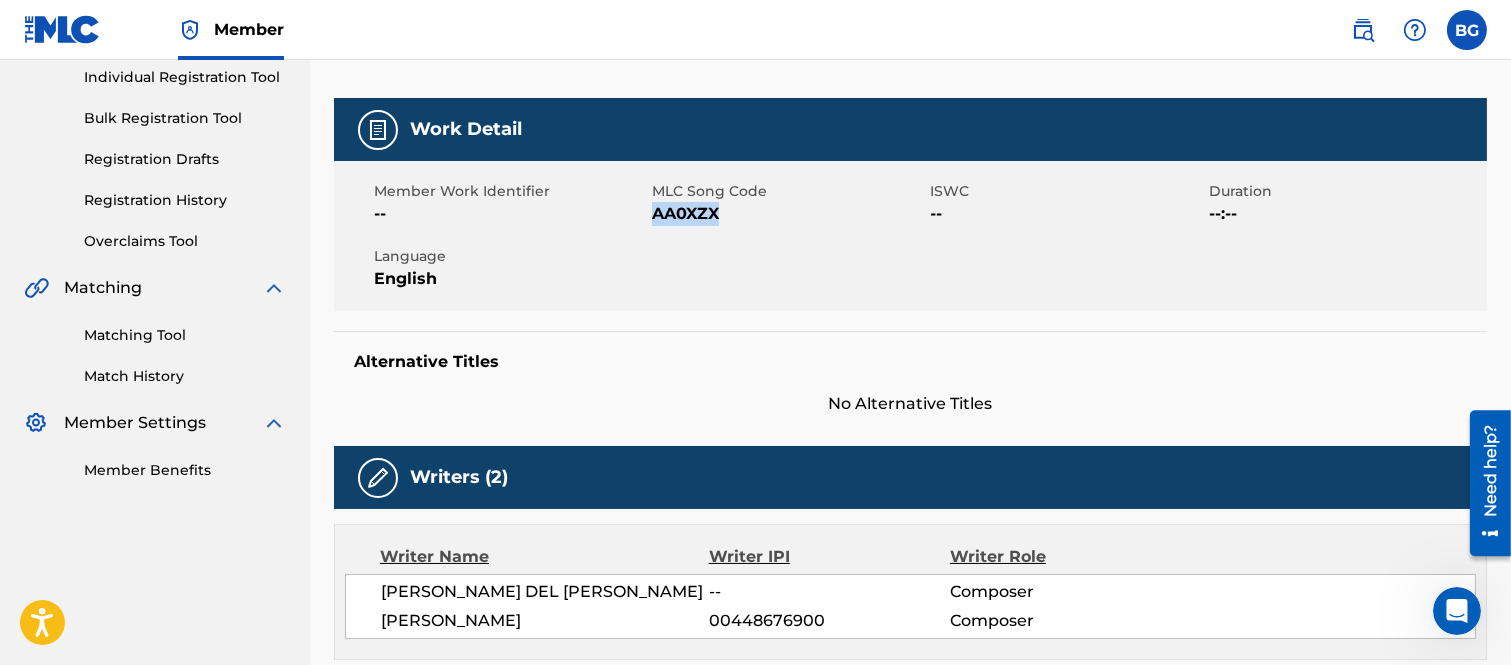 scroll, scrollTop: 0, scrollLeft: 0, axis: both 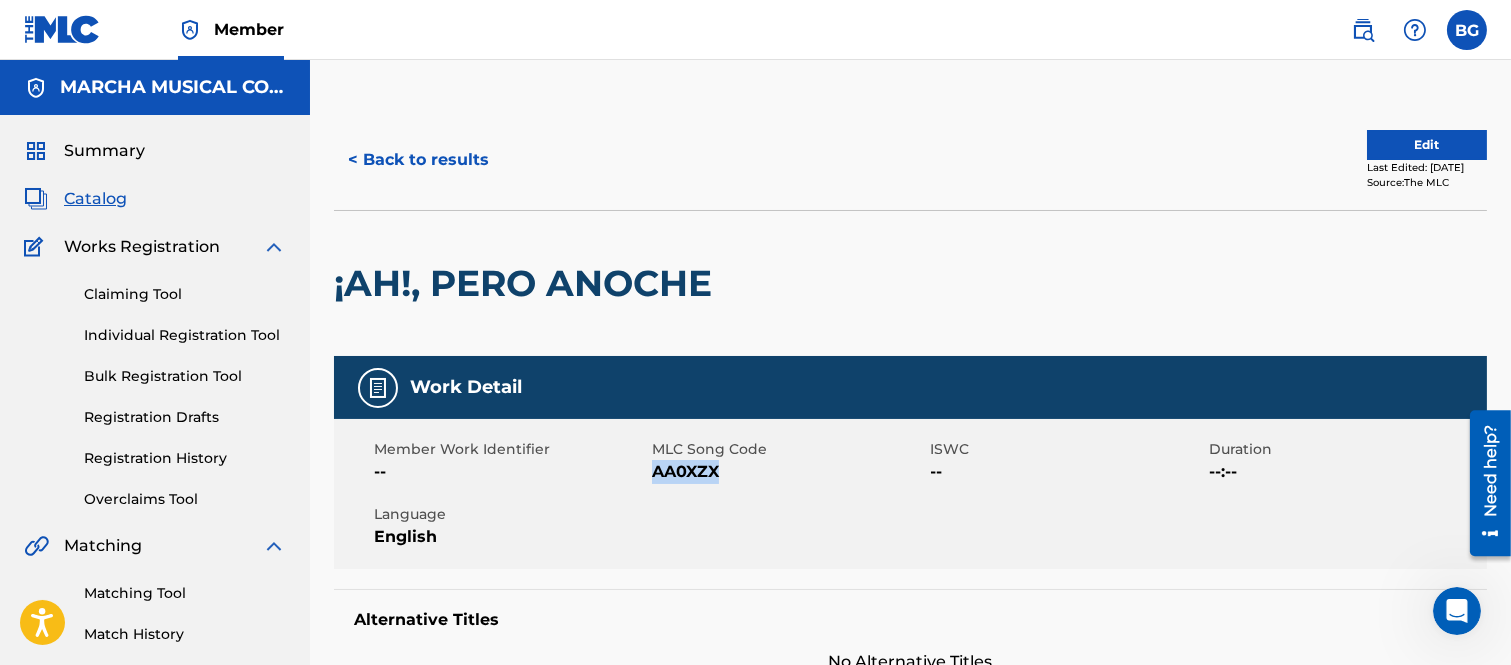 click on "< Back to results" at bounding box center [418, 160] 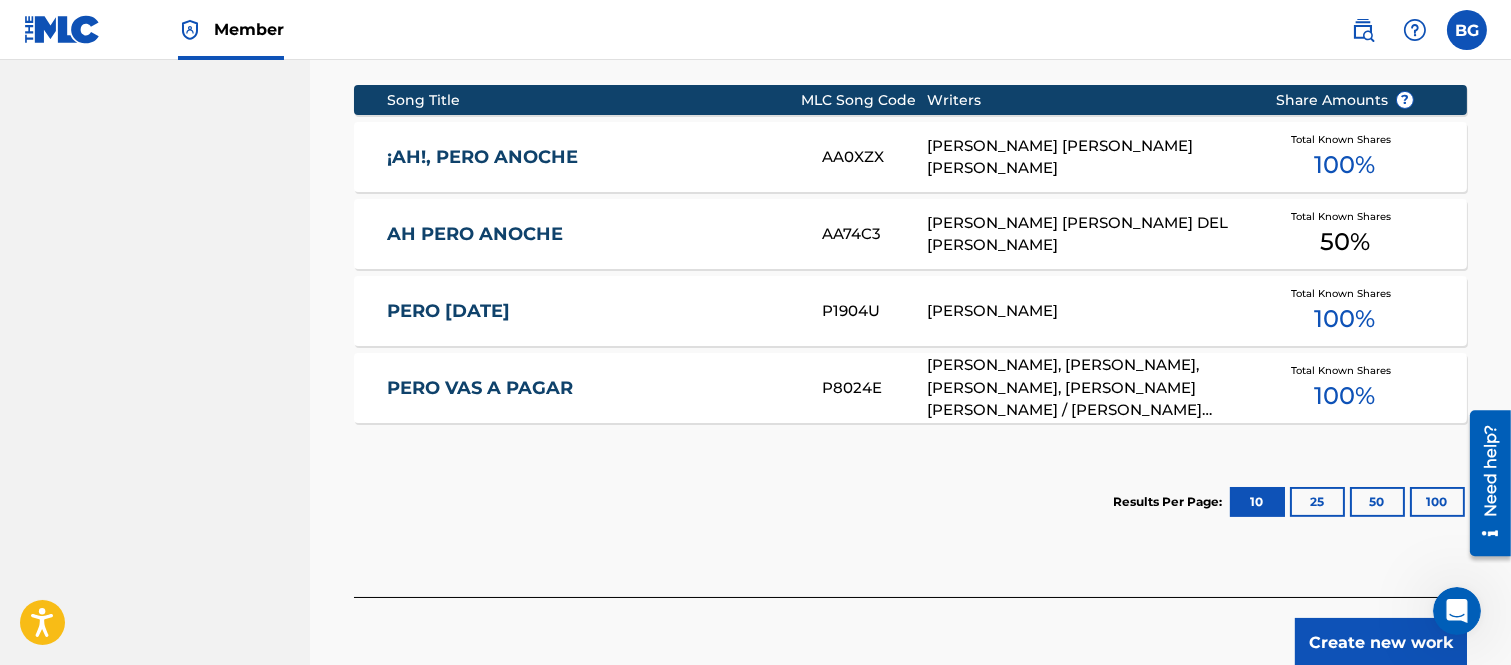 scroll, scrollTop: 841, scrollLeft: 0, axis: vertical 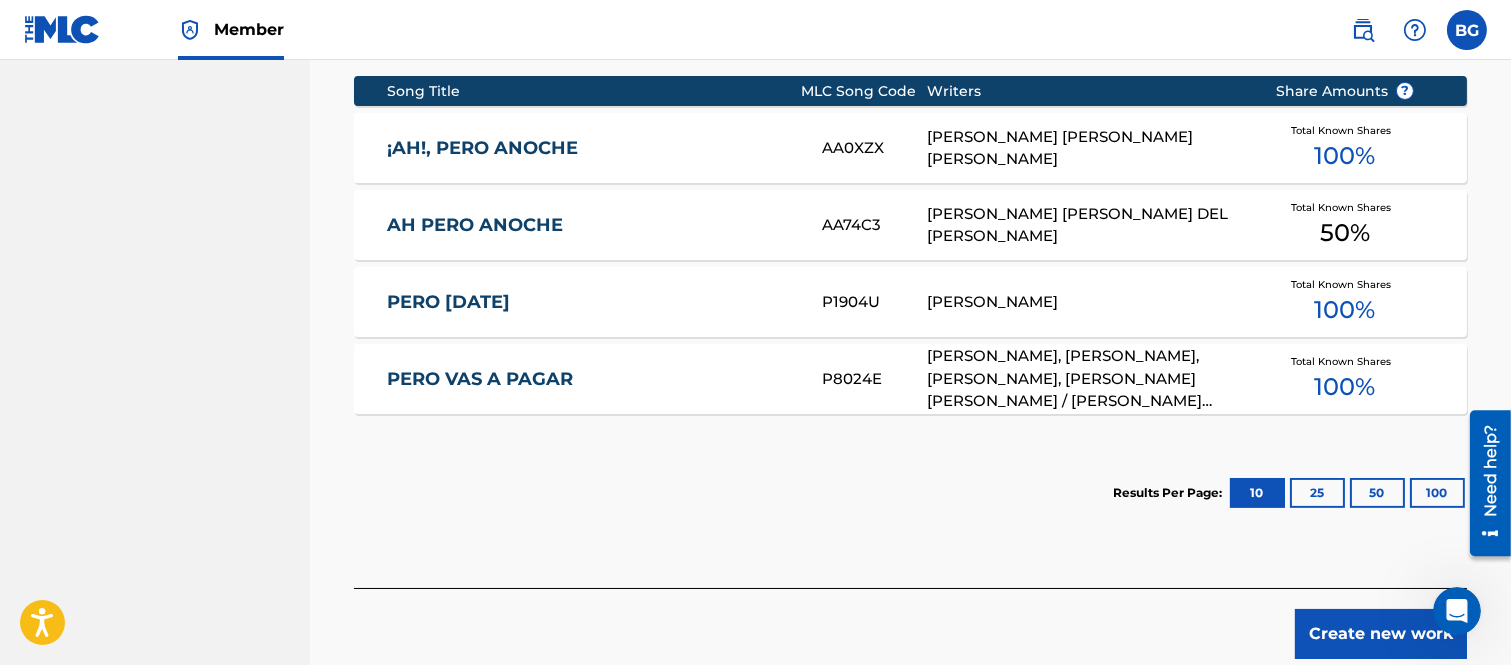 click on "AH PERO ANOCHE" at bounding box center [590, 225] 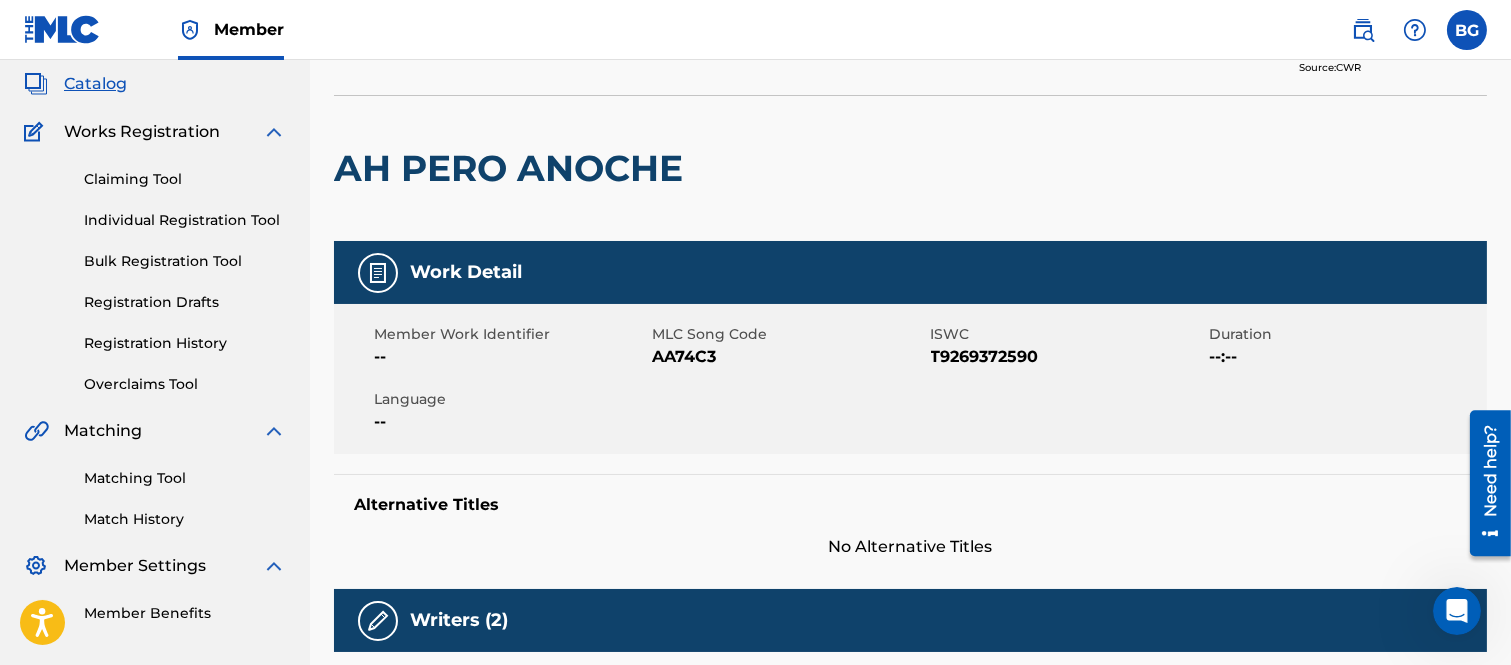 scroll, scrollTop: 111, scrollLeft: 0, axis: vertical 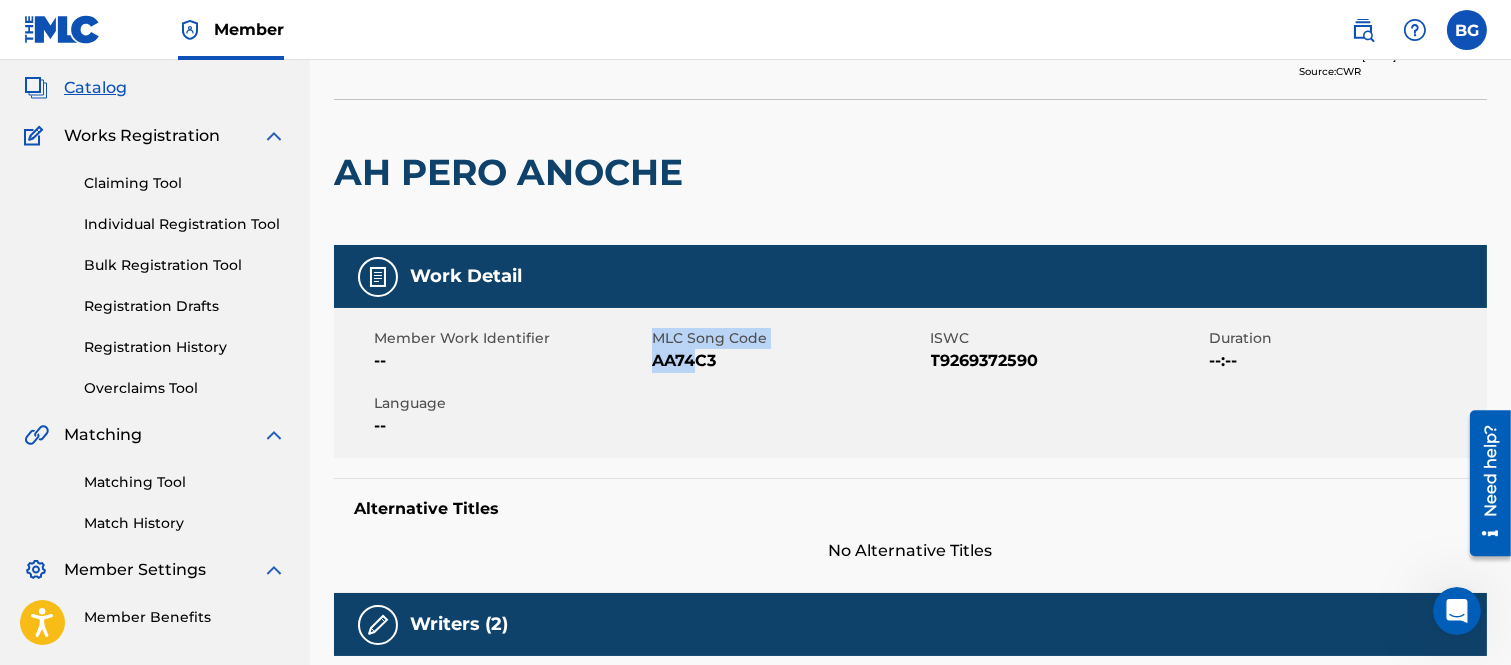drag, startPoint x: 650, startPoint y: 357, endPoint x: 697, endPoint y: 364, distance: 47.518417 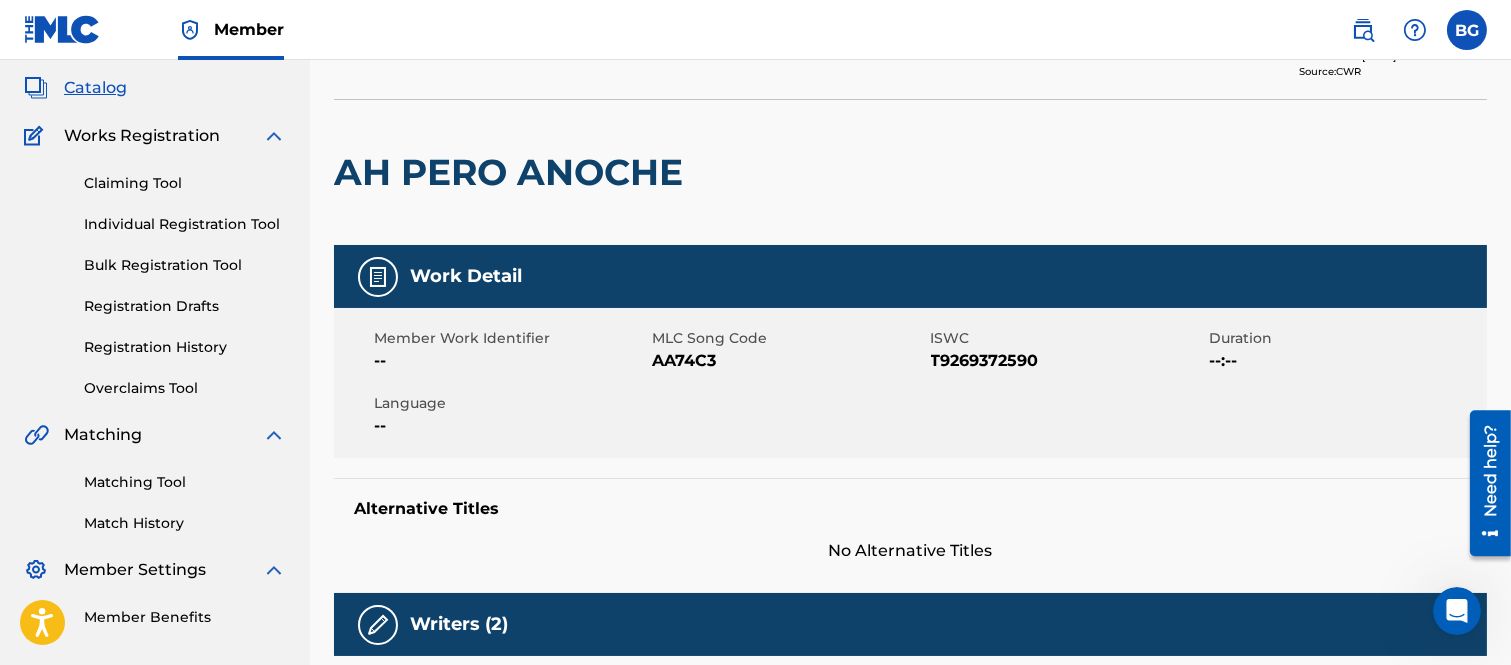 click on "Member Work Identifier -- MLC Song Code AA74C3 ISWC T9269372590 Duration --:-- Language --" at bounding box center [910, 383] 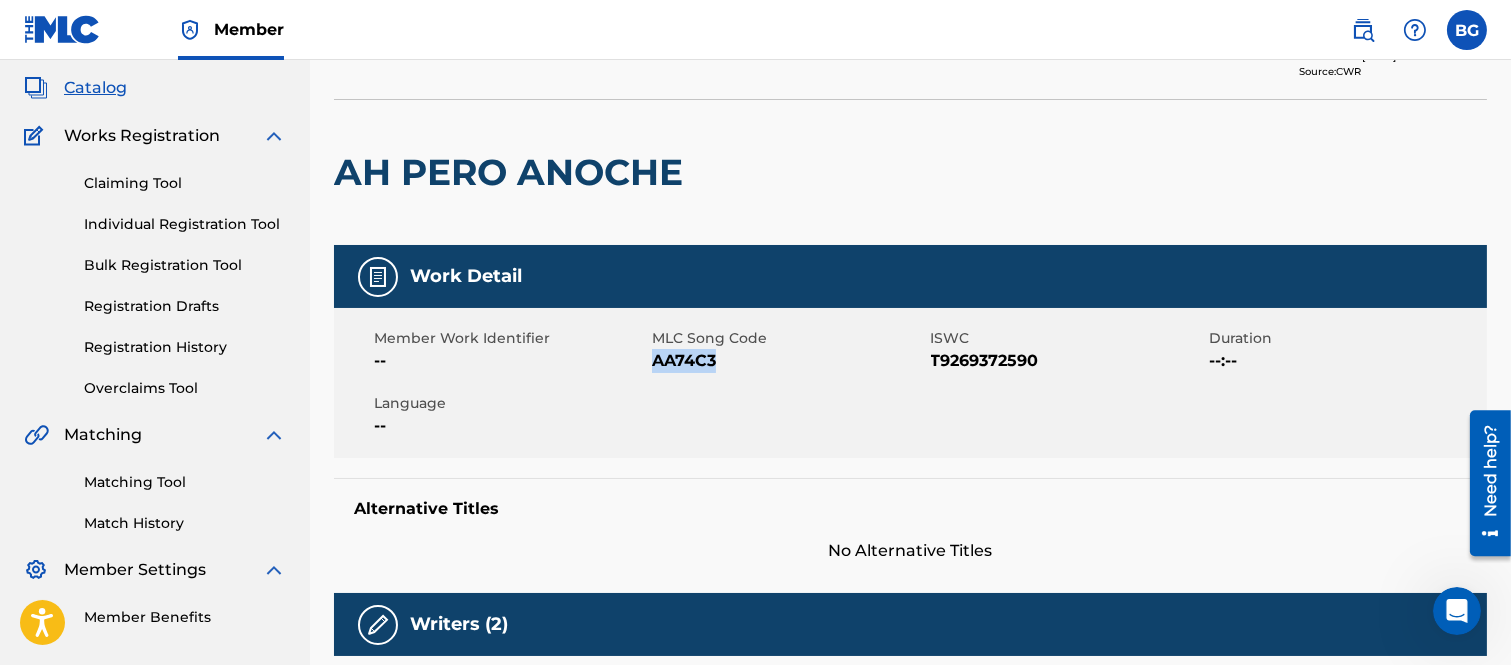 drag, startPoint x: 654, startPoint y: 360, endPoint x: 721, endPoint y: 364, distance: 67.11929 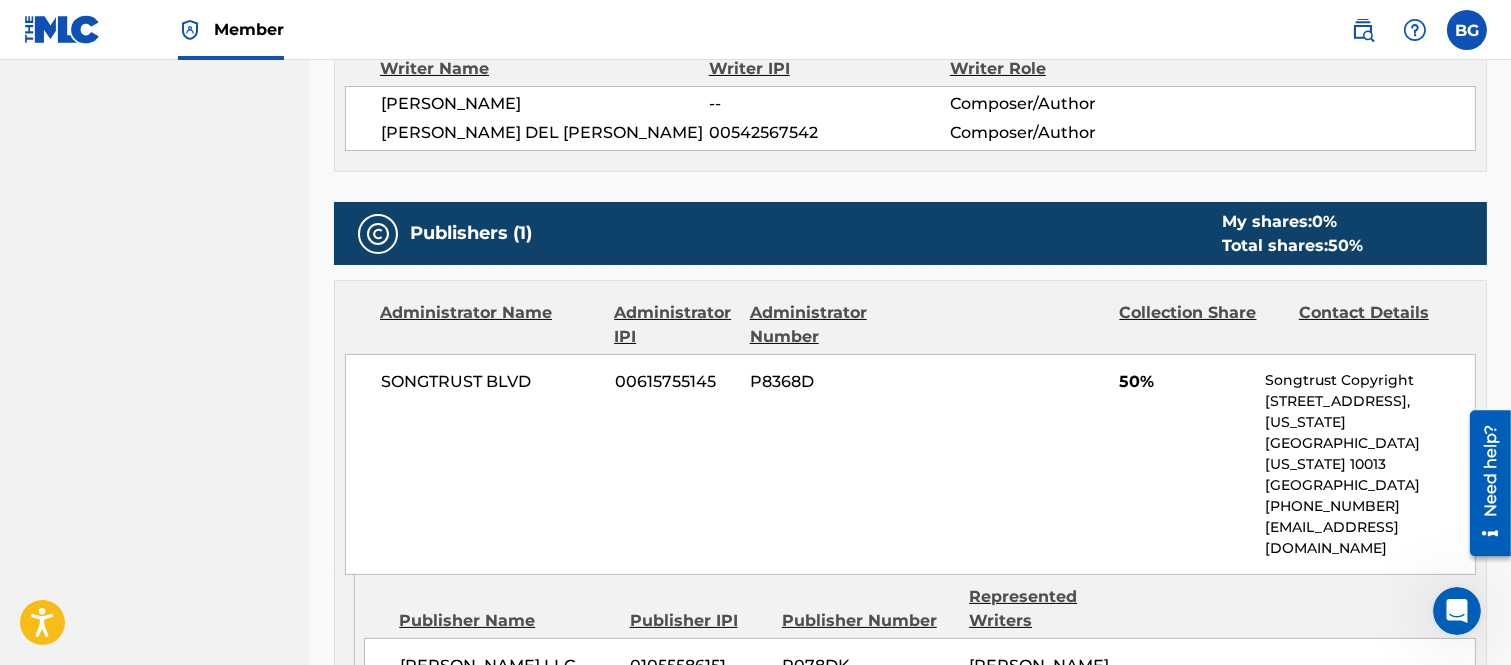 scroll, scrollTop: 777, scrollLeft: 0, axis: vertical 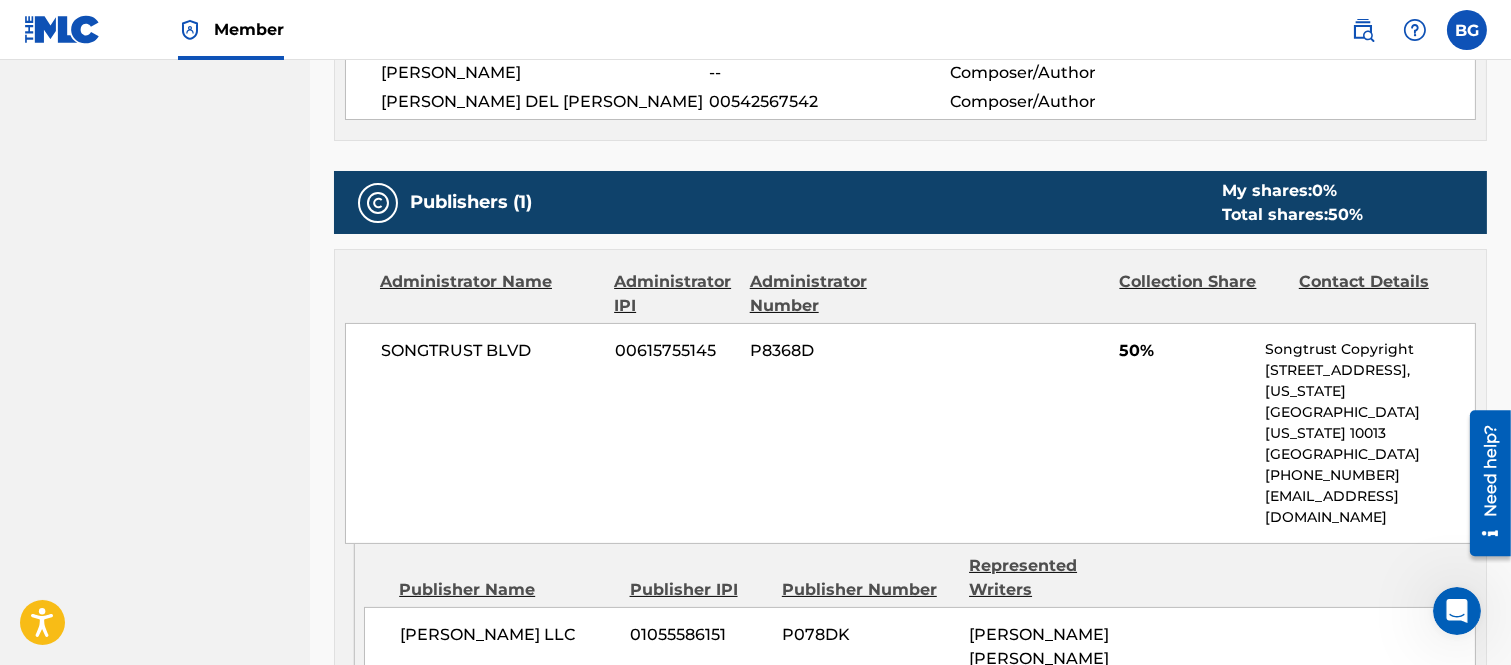 click on "MARCHA MUSICAL CORP. Summary Catalog Works Registration Claiming Tool Individual Registration Tool Bulk Registration Tool Registration Drafts Registration History Overclaims Tool Matching Matching Tool Match History Member Settings Member Benefits" at bounding box center (155, 133) 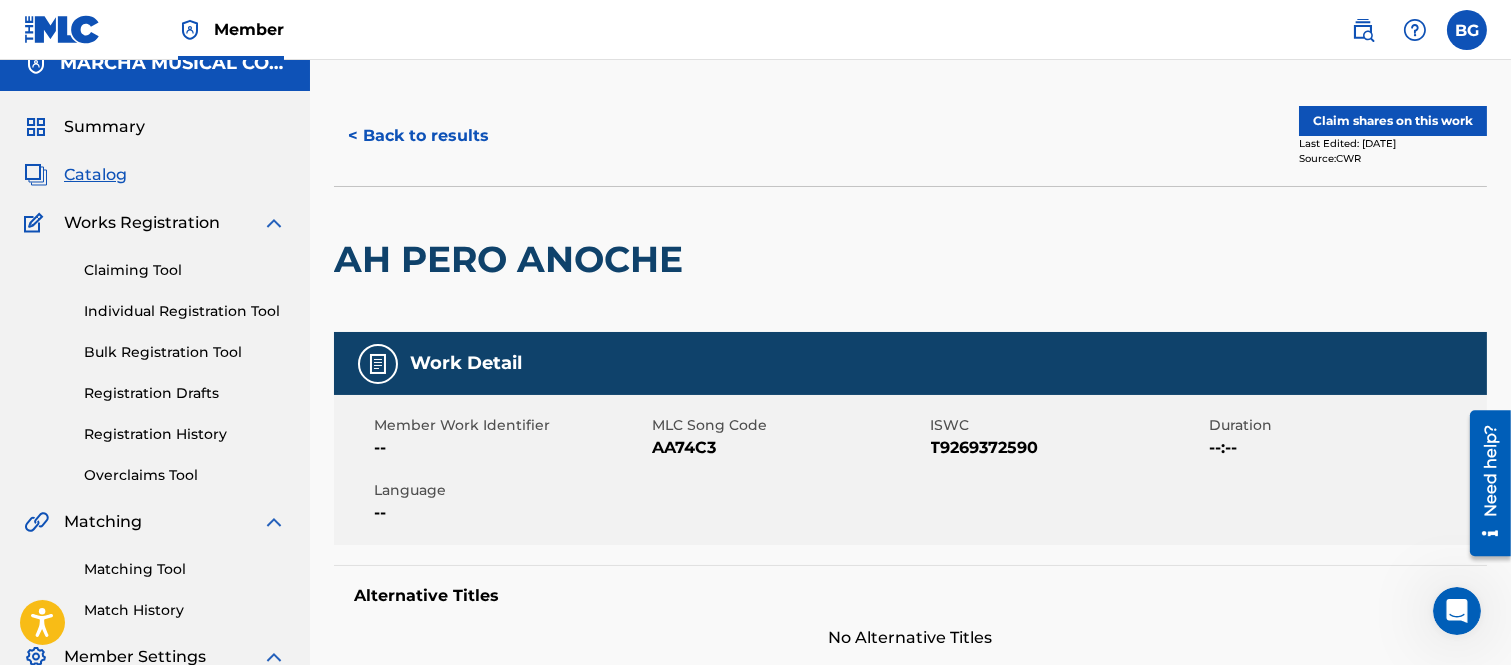 scroll, scrollTop: 0, scrollLeft: 0, axis: both 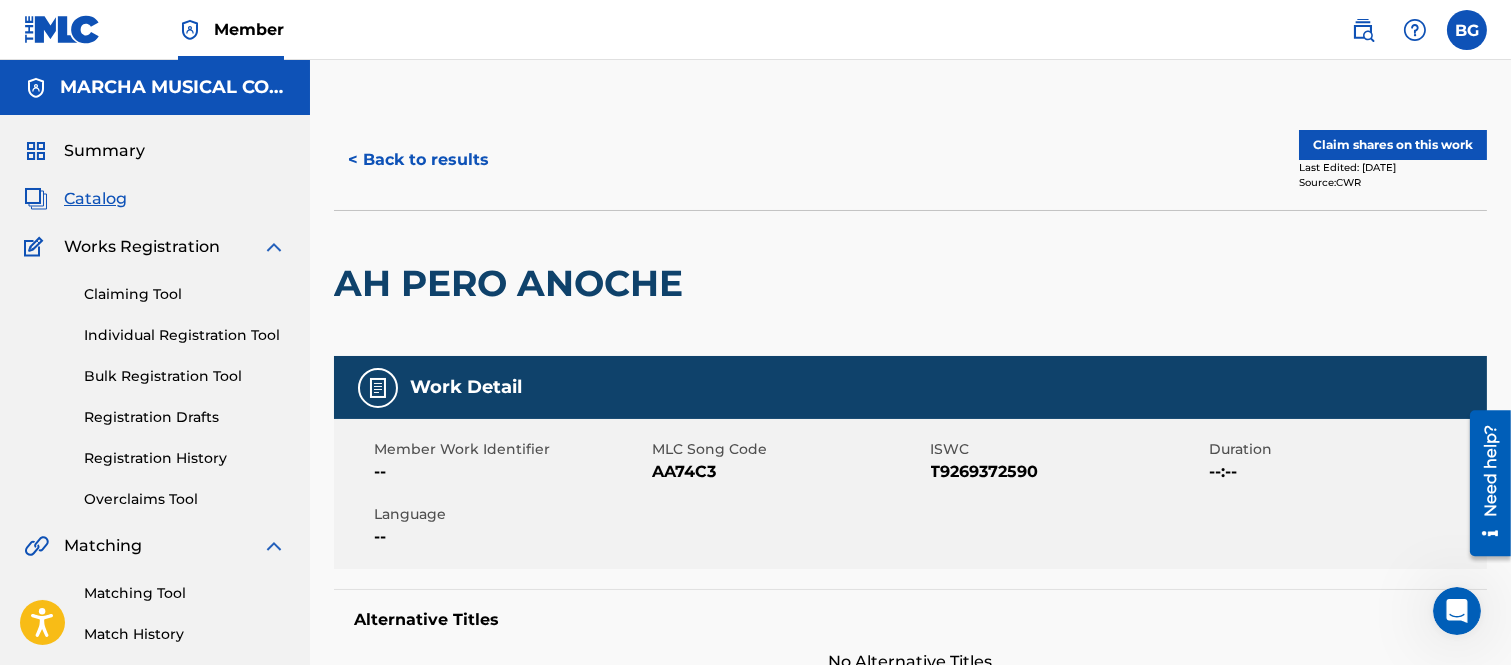 click on "< Back to results" at bounding box center [418, 160] 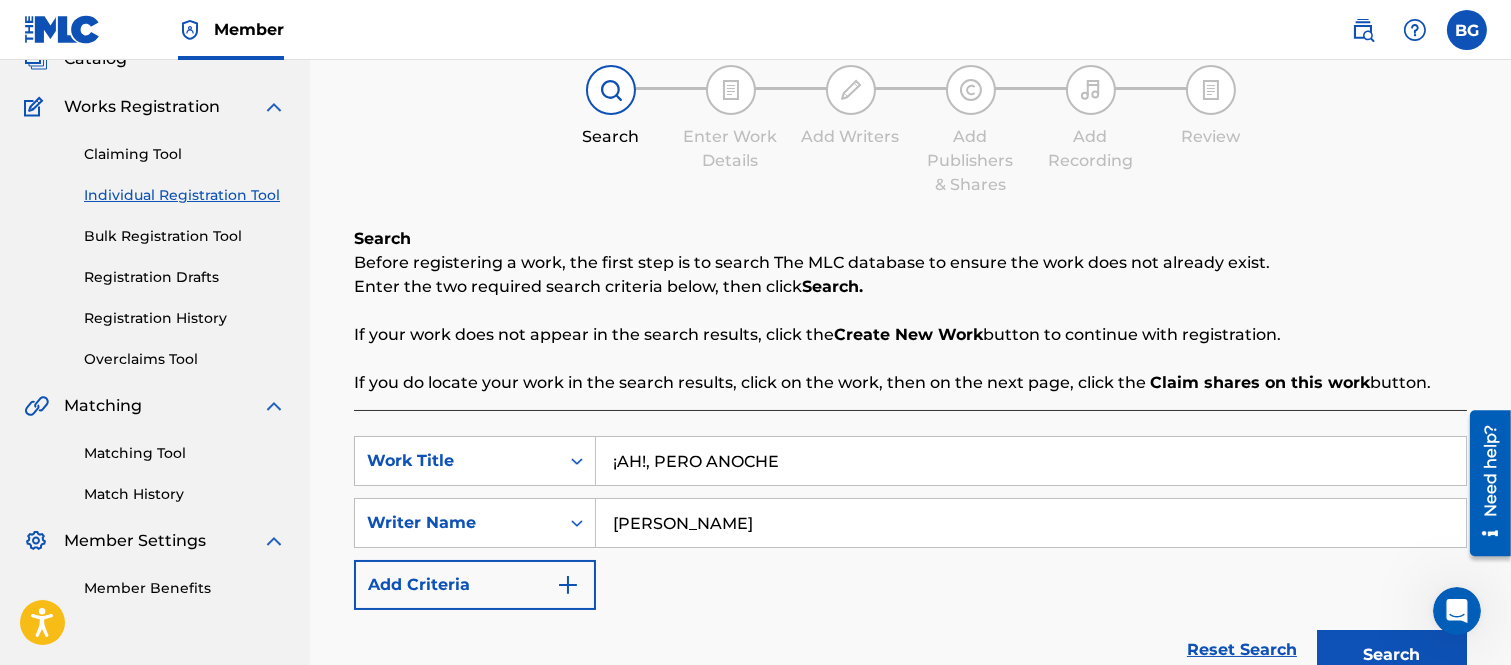 scroll, scrollTop: 111, scrollLeft: 0, axis: vertical 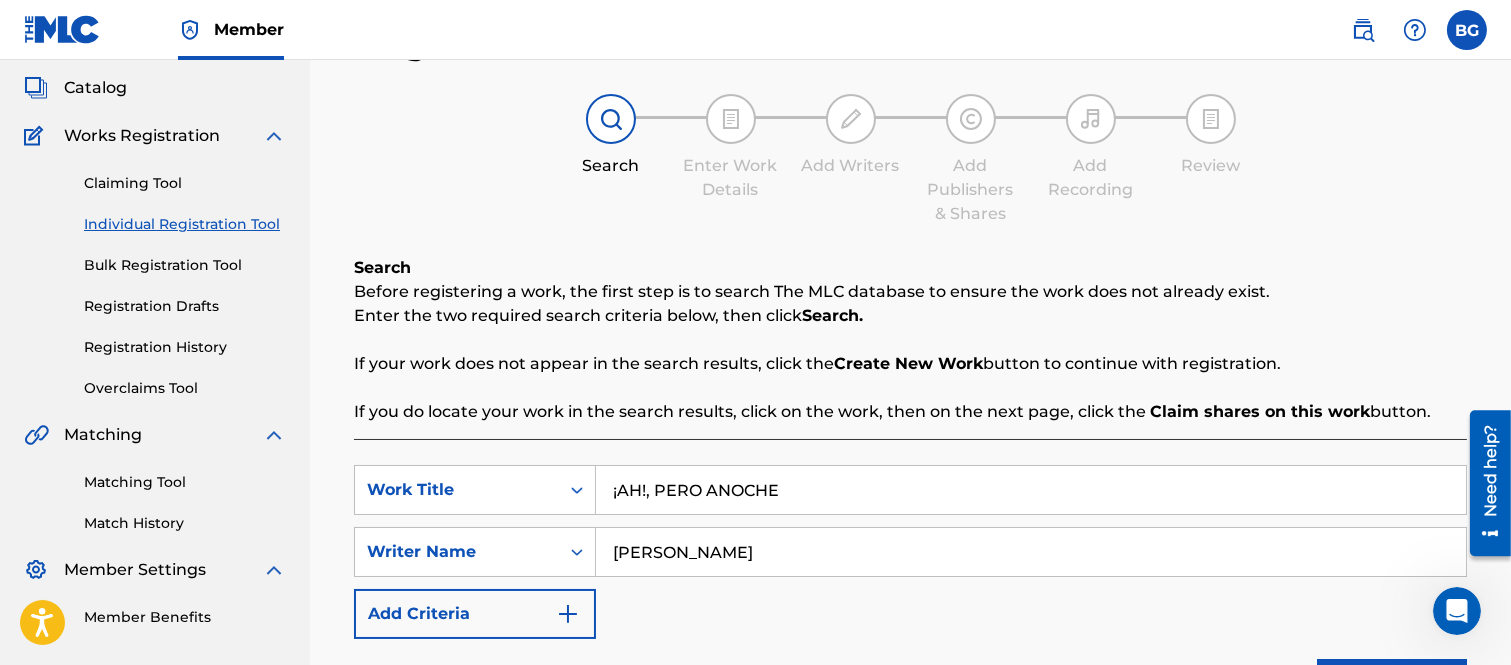 click on "¡AH!, PERO ANOCHE" at bounding box center (1031, 490) 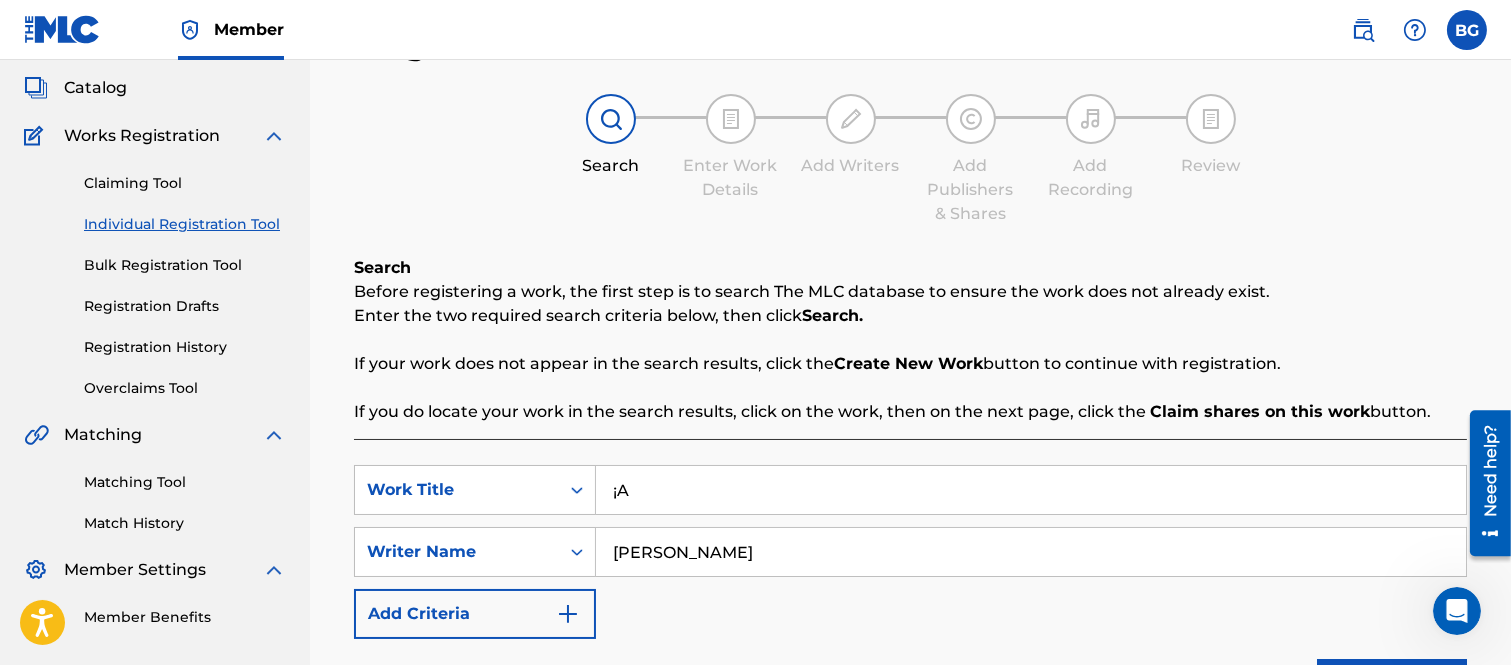 type on "¡" 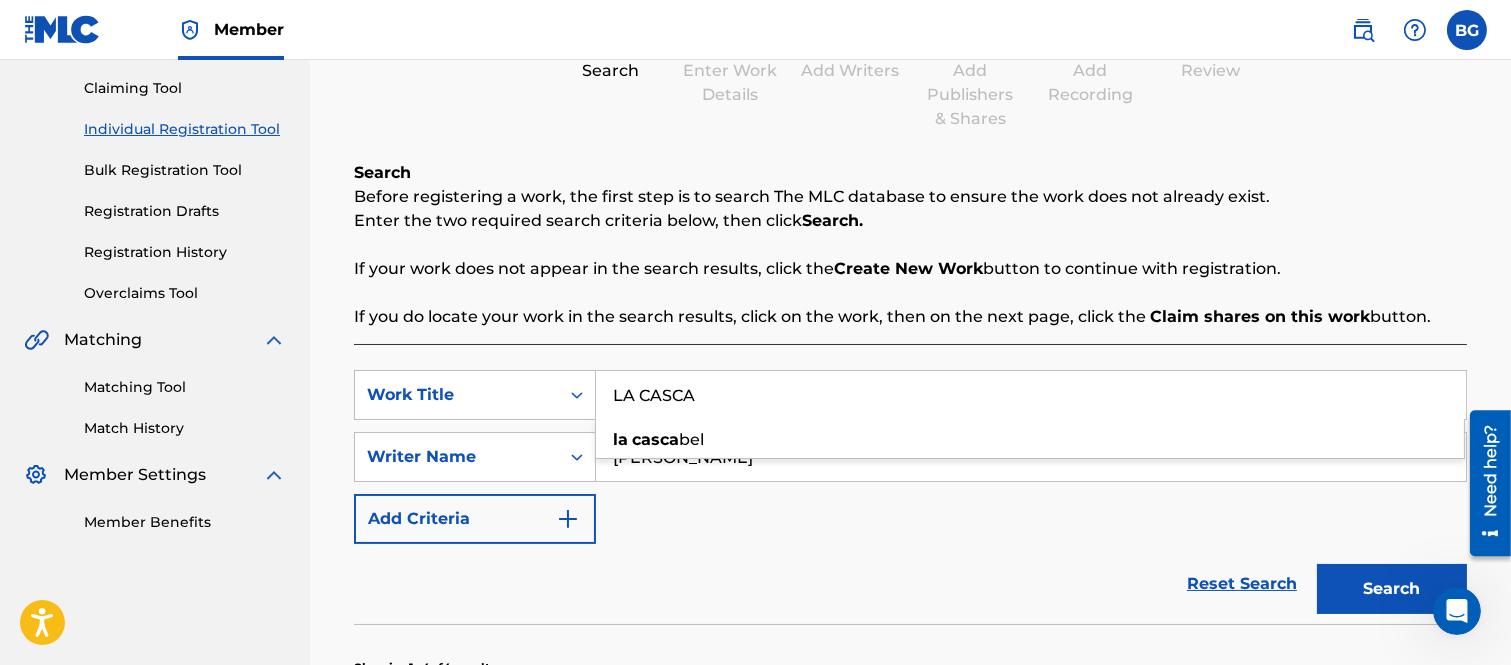 scroll, scrollTop: 333, scrollLeft: 0, axis: vertical 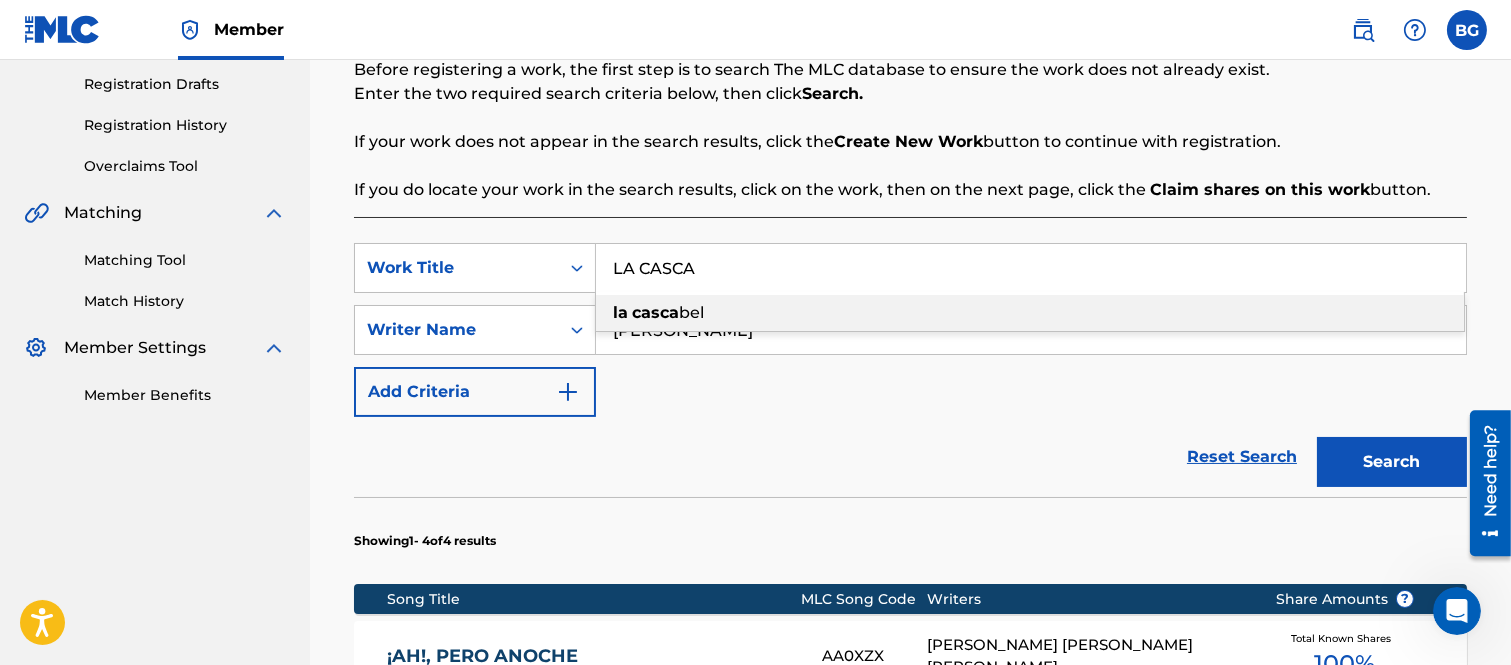 click on "la   casca bel" at bounding box center [1030, 313] 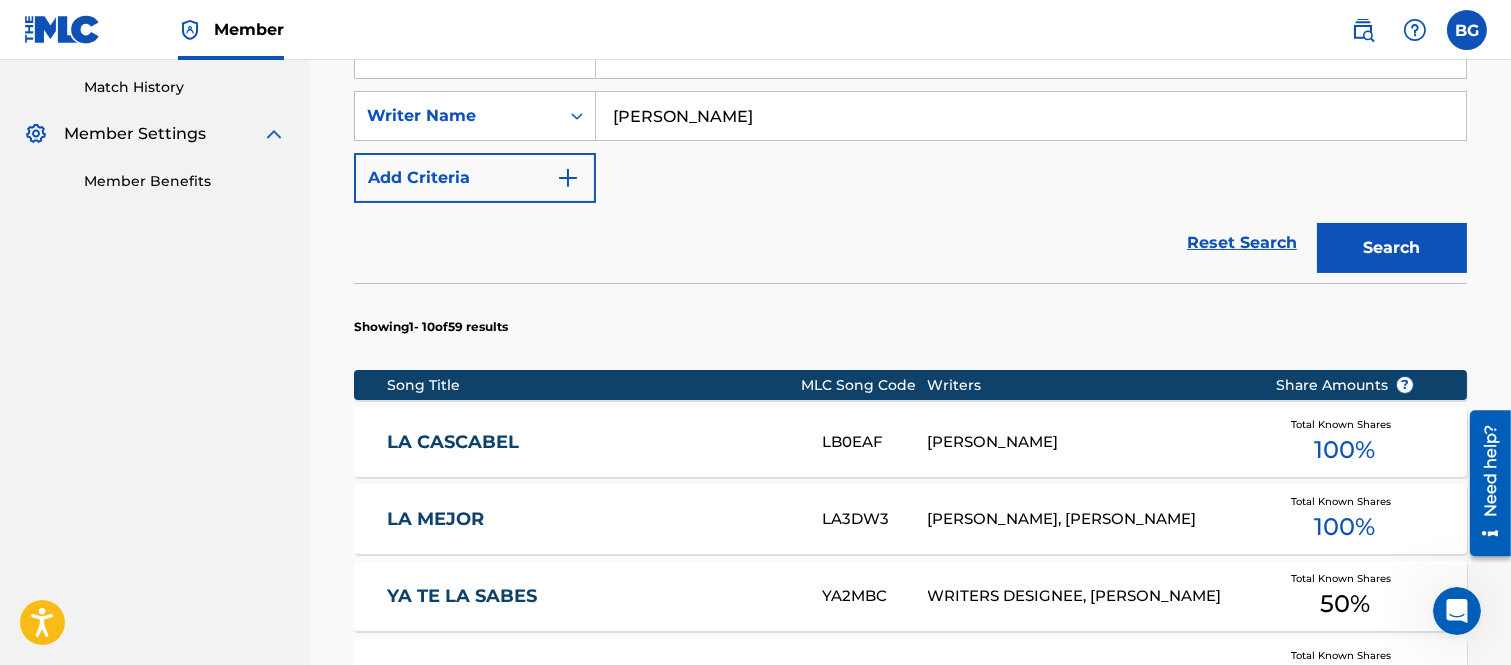 scroll, scrollTop: 555, scrollLeft: 0, axis: vertical 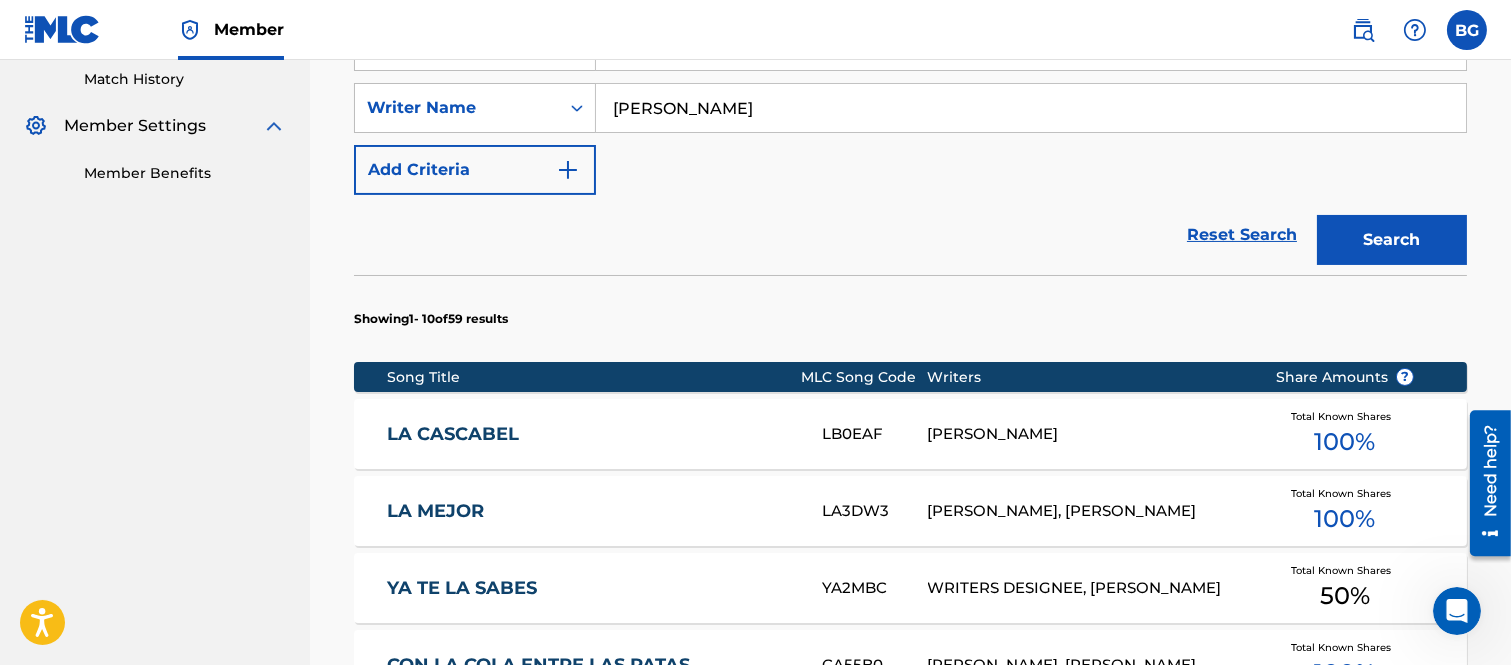 click on "LA CASCABEL" at bounding box center [590, 434] 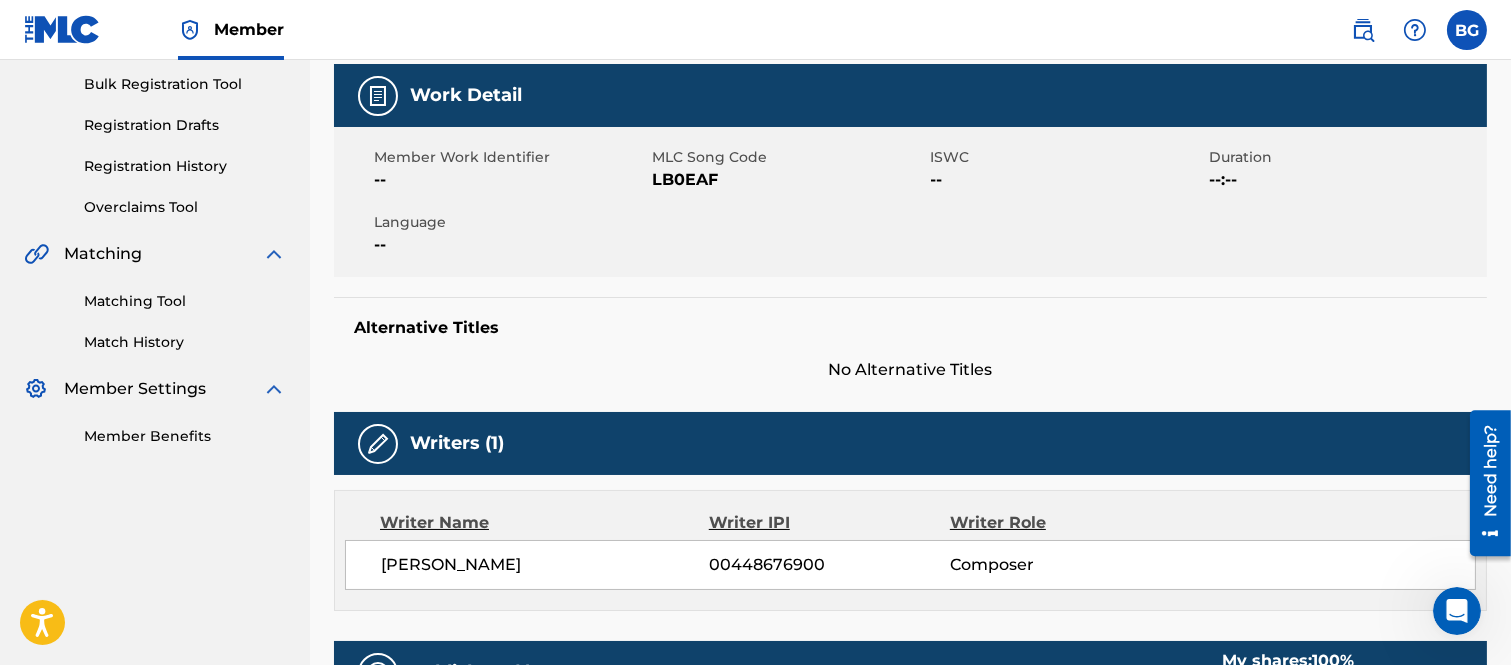 scroll, scrollTop: 0, scrollLeft: 0, axis: both 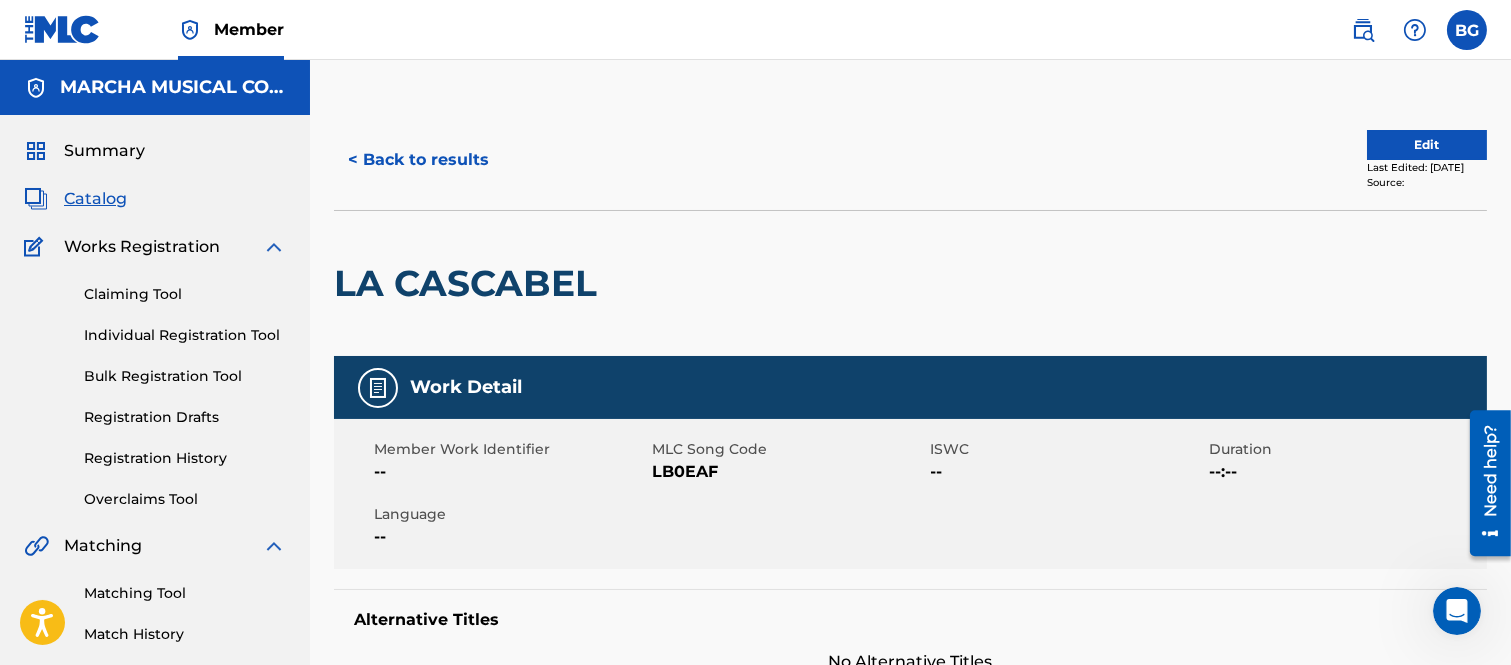 click on "< Back to results" at bounding box center [418, 160] 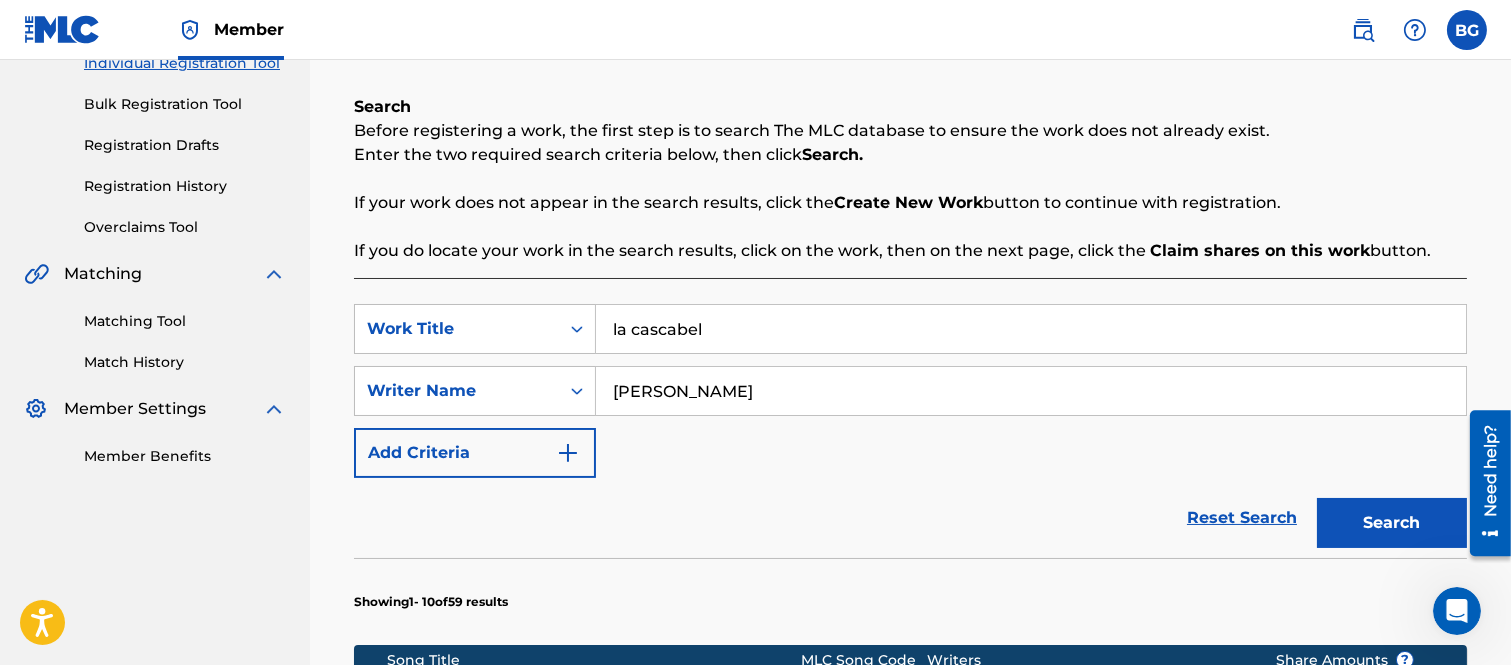 scroll, scrollTop: 333, scrollLeft: 0, axis: vertical 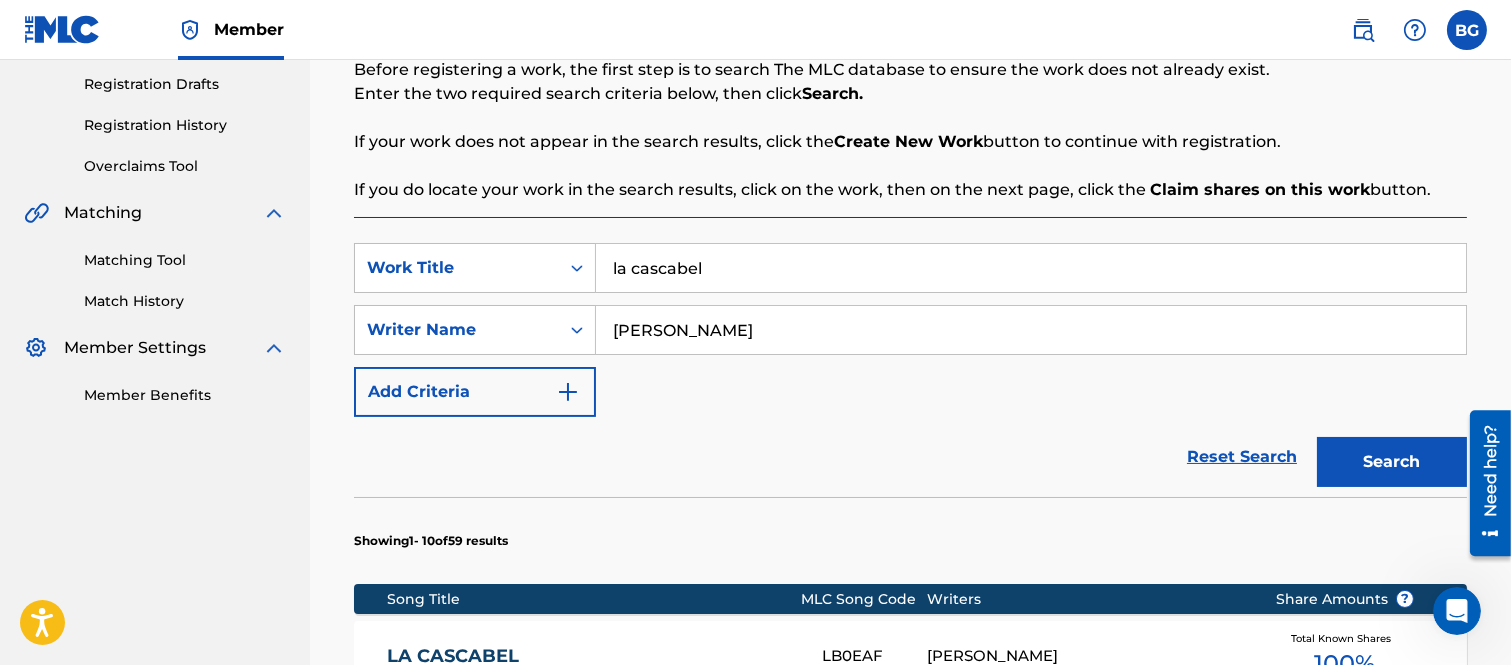 click on "la cascabel" at bounding box center [1031, 268] 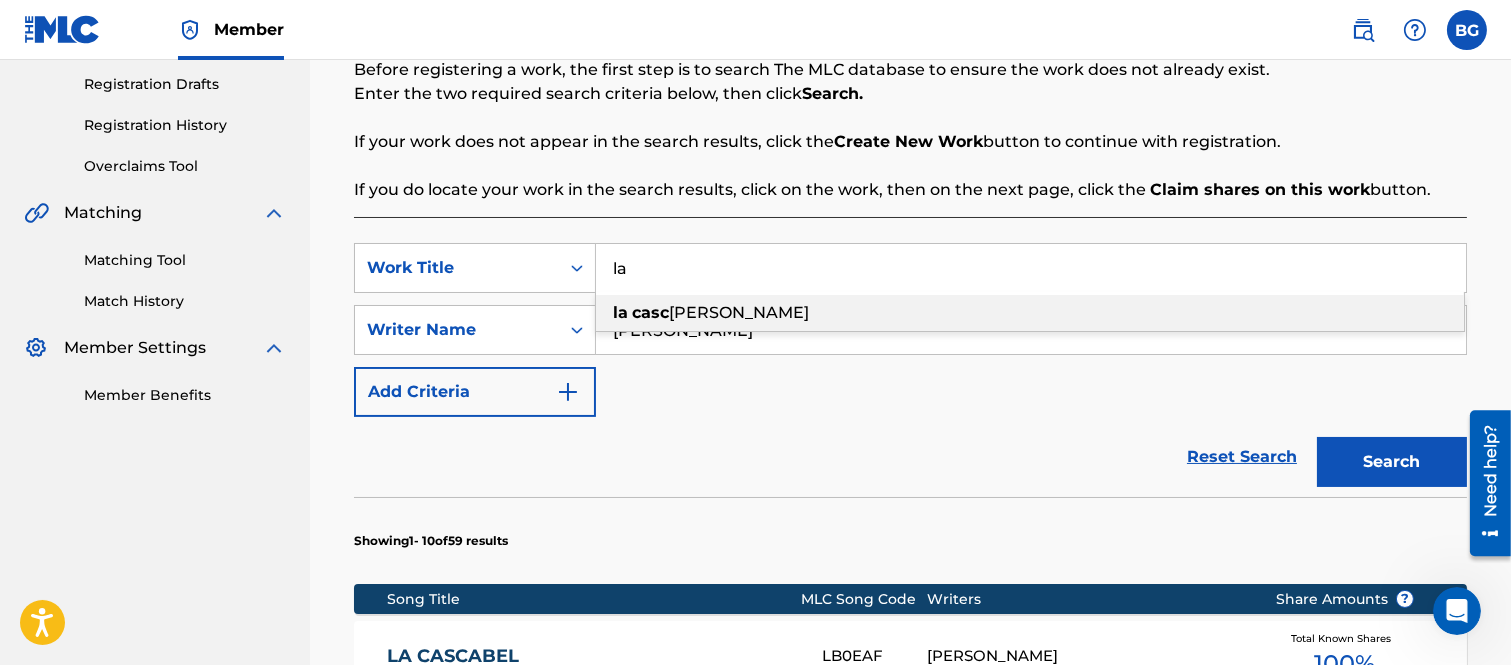 type on "l" 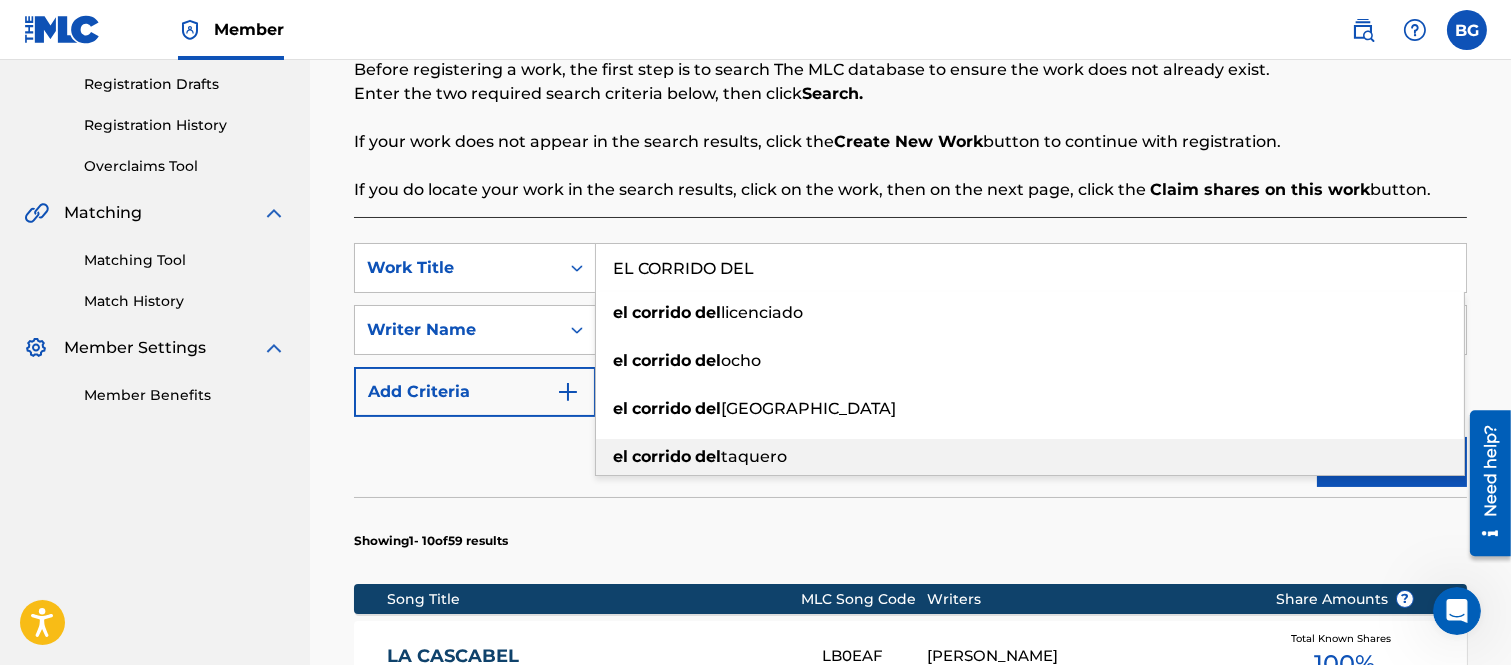 click on "taquero" at bounding box center (754, 456) 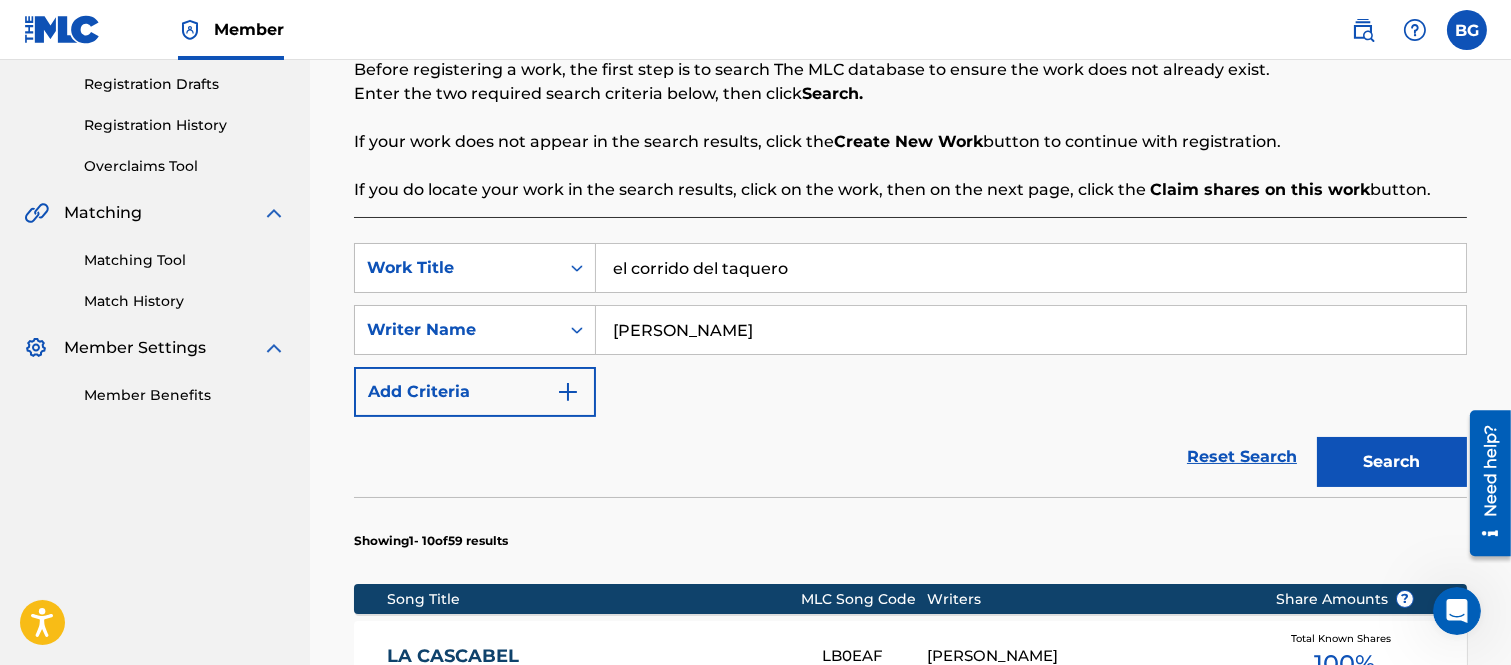 click on "Search" at bounding box center (1392, 462) 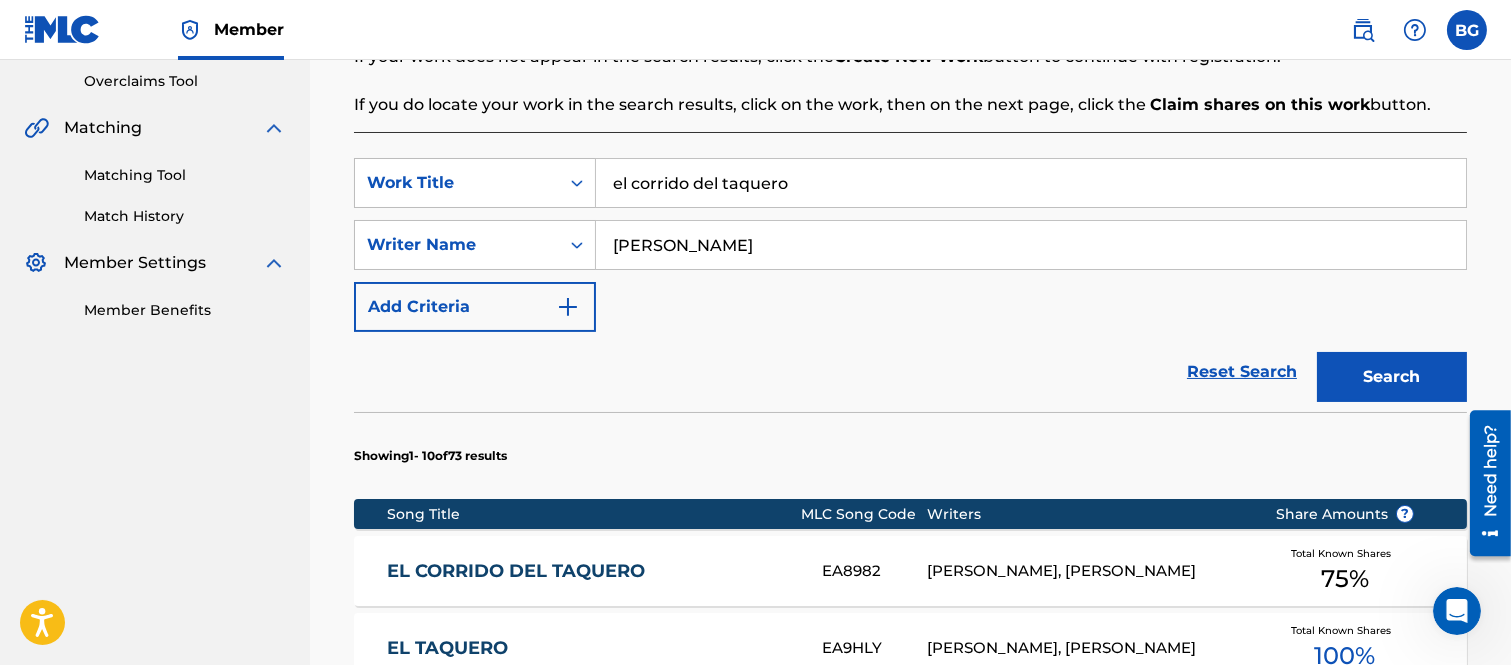 scroll, scrollTop: 555, scrollLeft: 0, axis: vertical 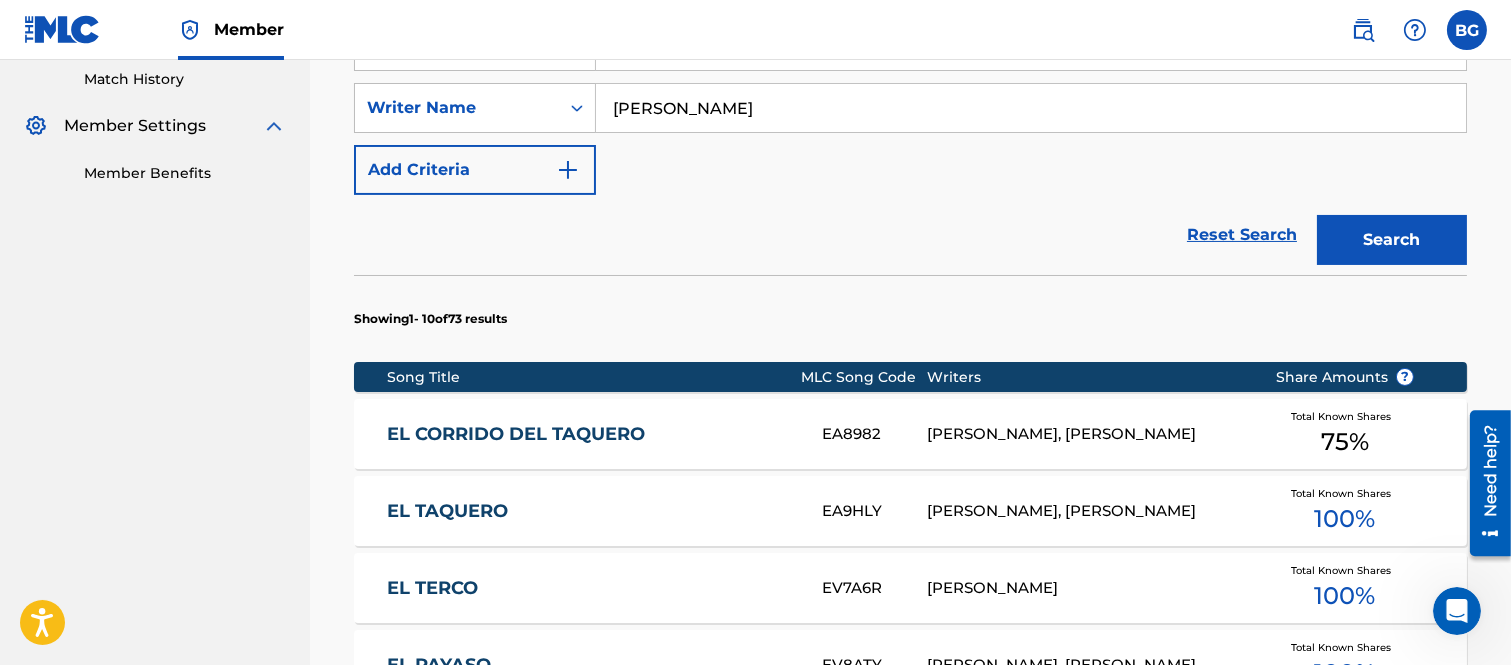 click on "EL CORRIDO DEL TAQUERO" at bounding box center (590, 434) 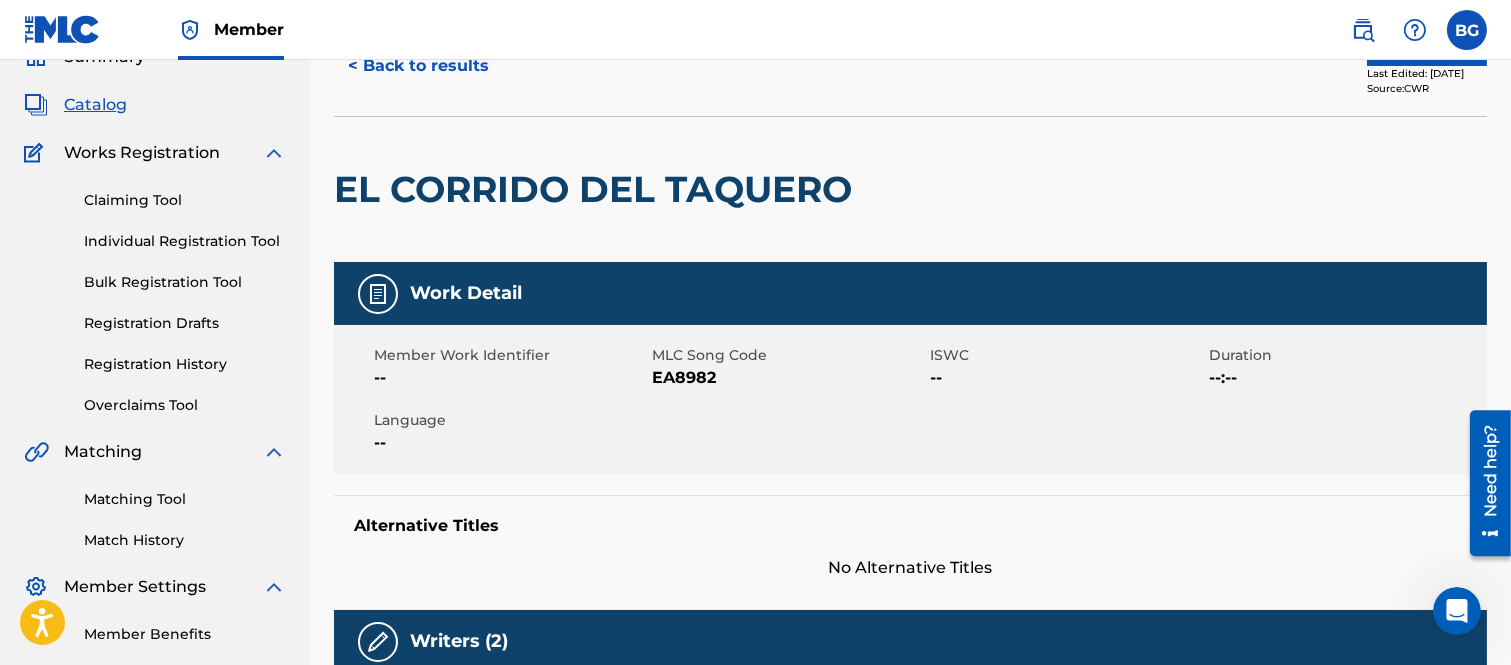 scroll, scrollTop: 0, scrollLeft: 0, axis: both 